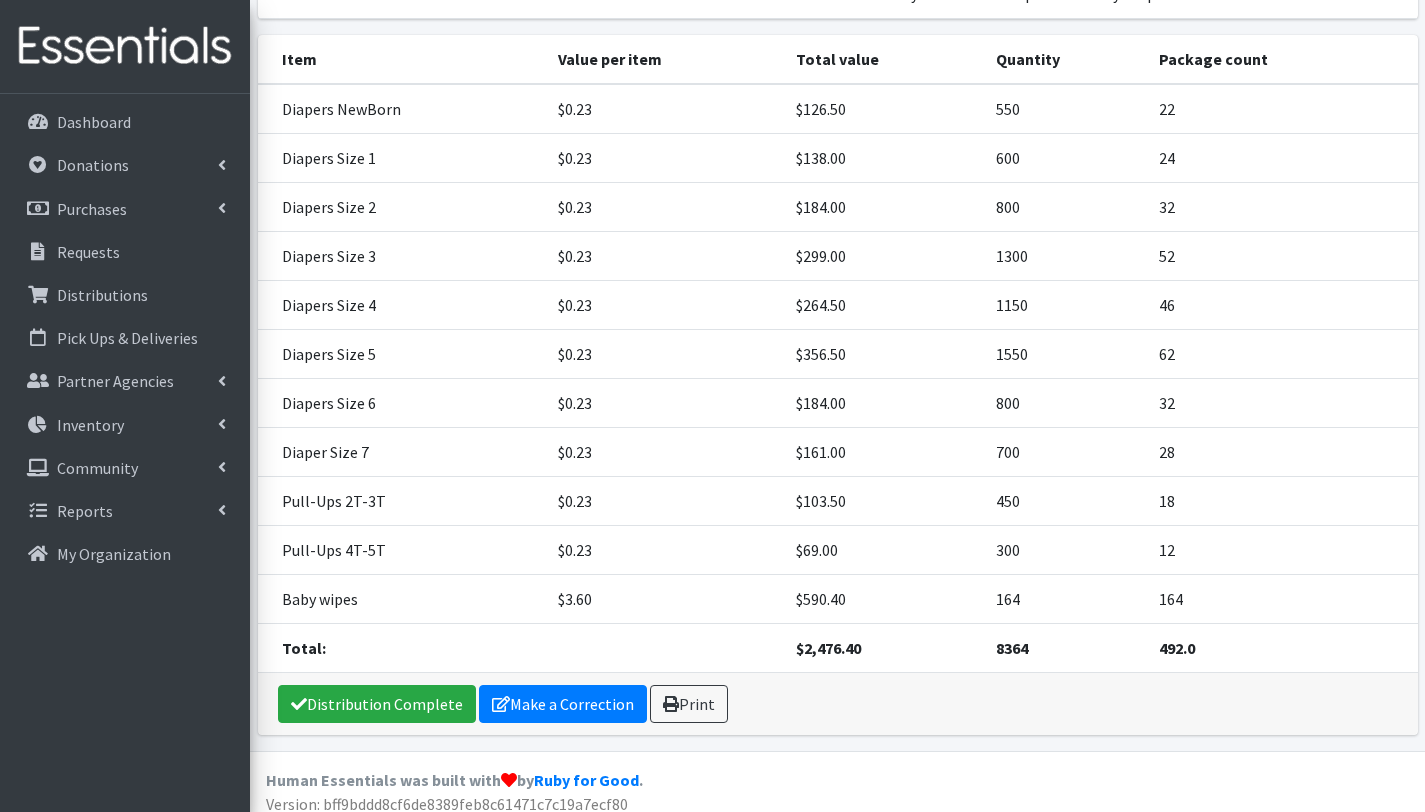 scroll, scrollTop: 330, scrollLeft: 0, axis: vertical 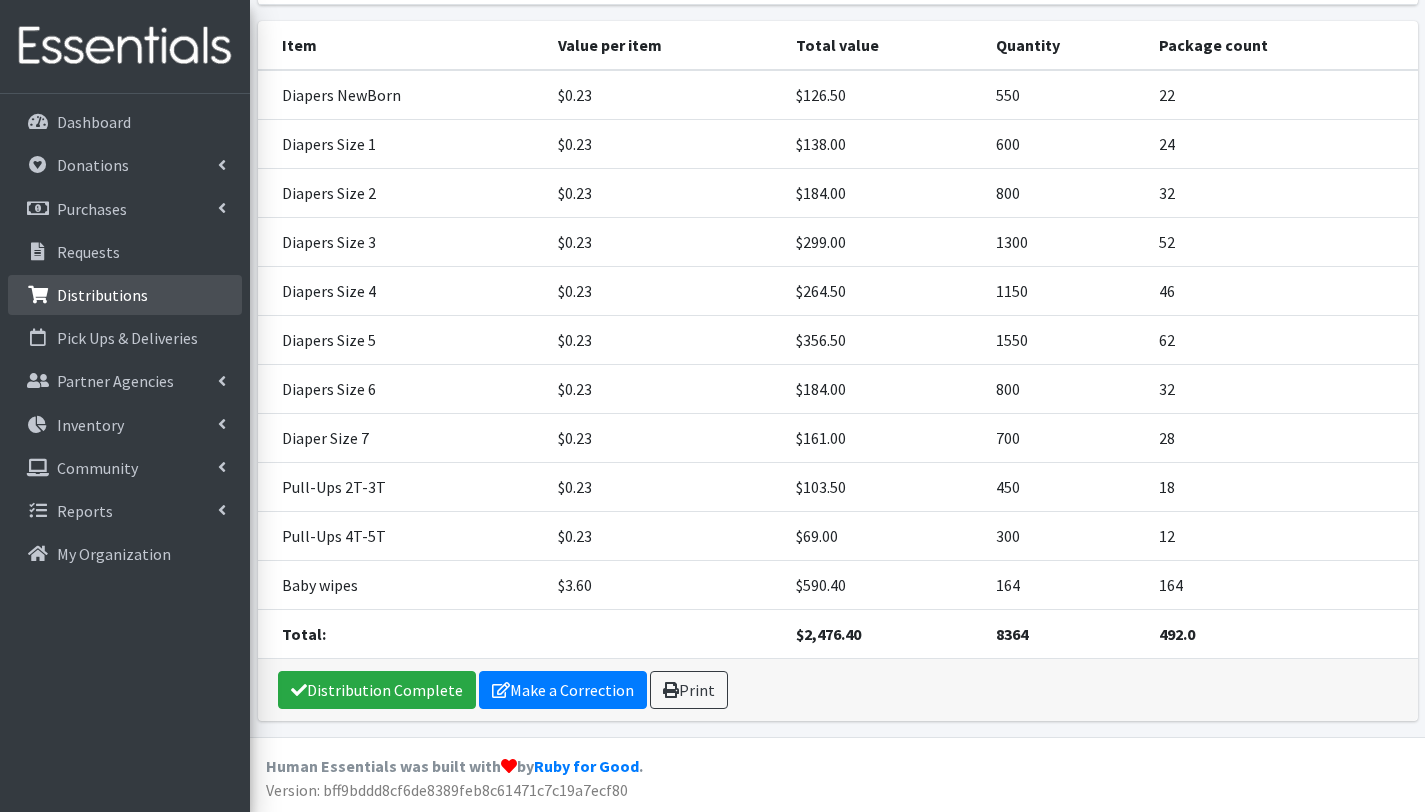 click on "Distributions" at bounding box center (102, 295) 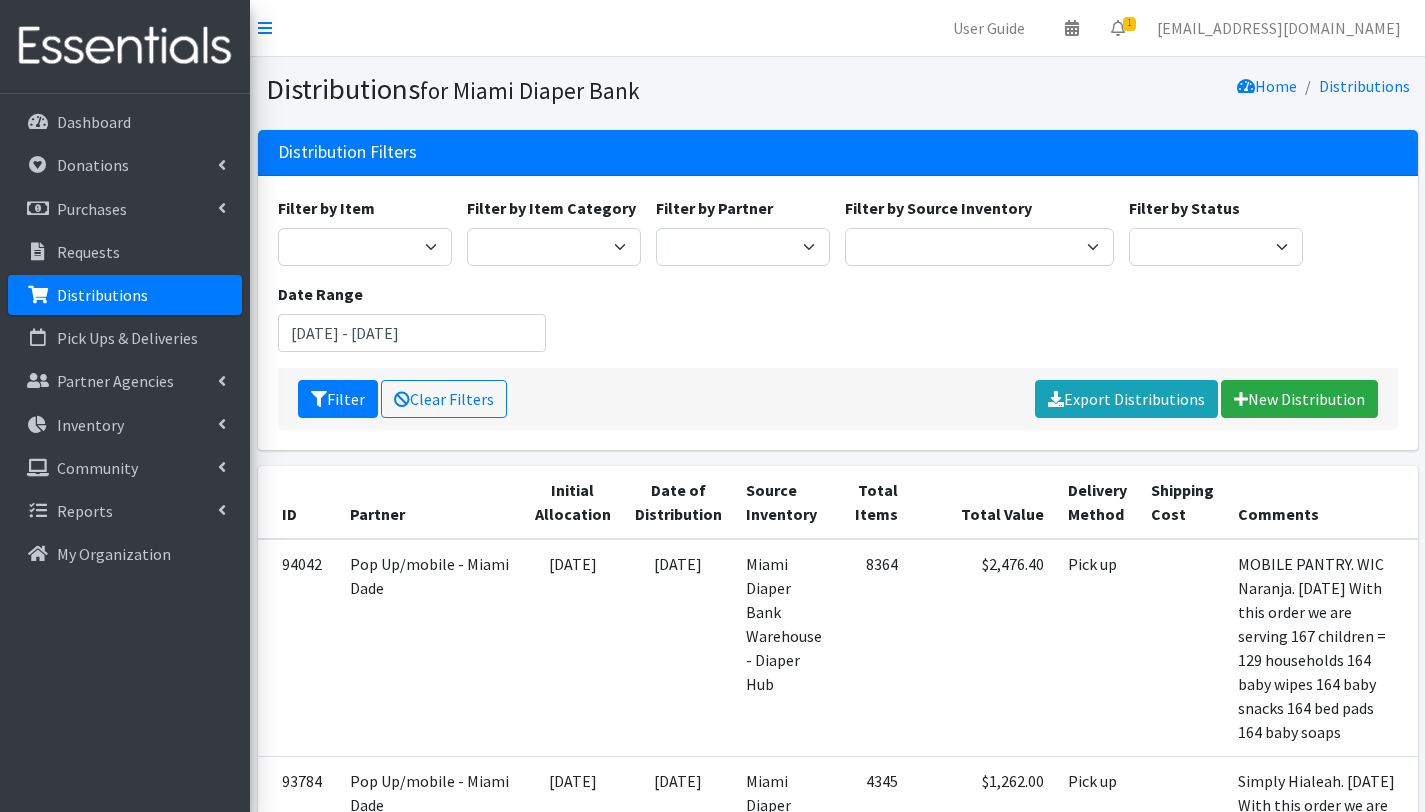 scroll, scrollTop: 0, scrollLeft: 0, axis: both 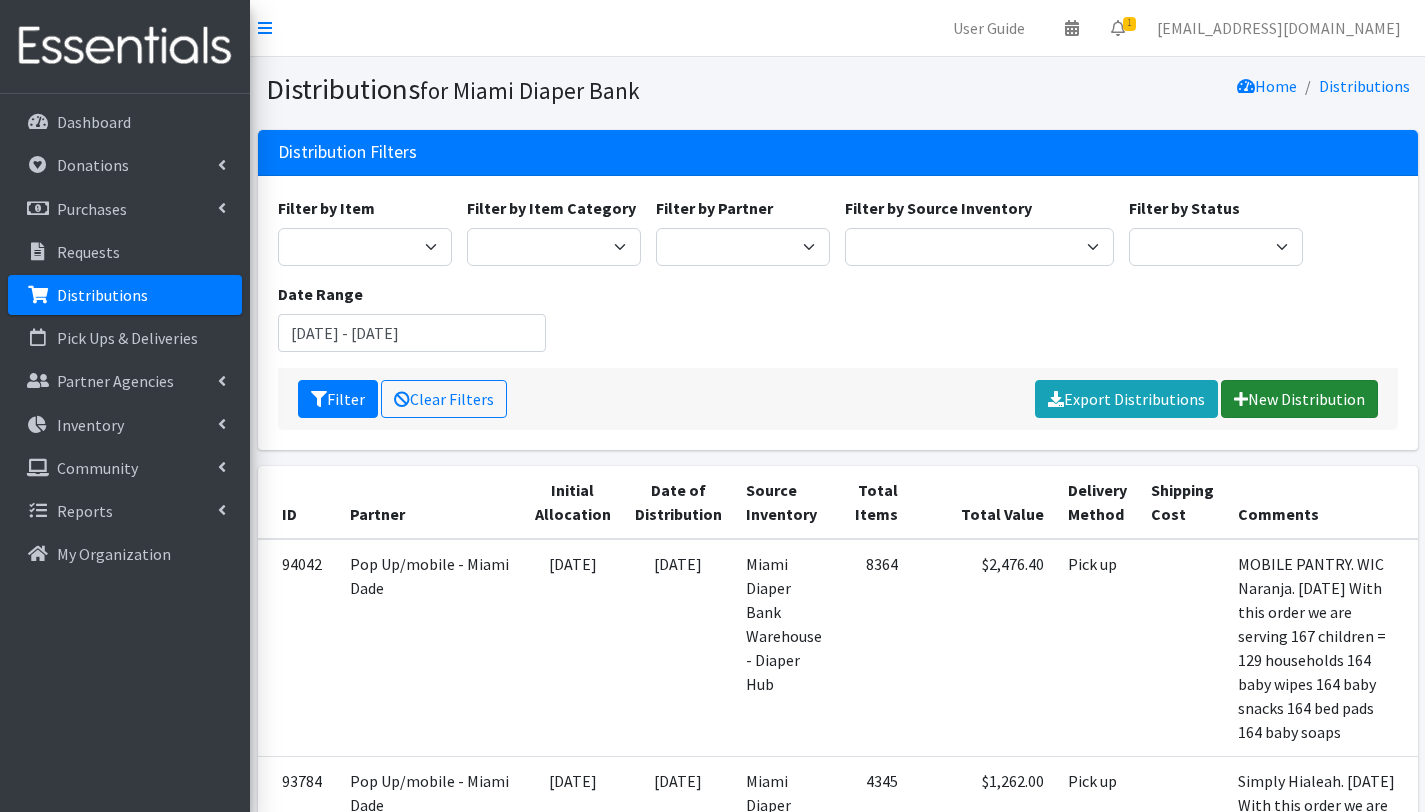 click on "New Distribution" at bounding box center [1299, 399] 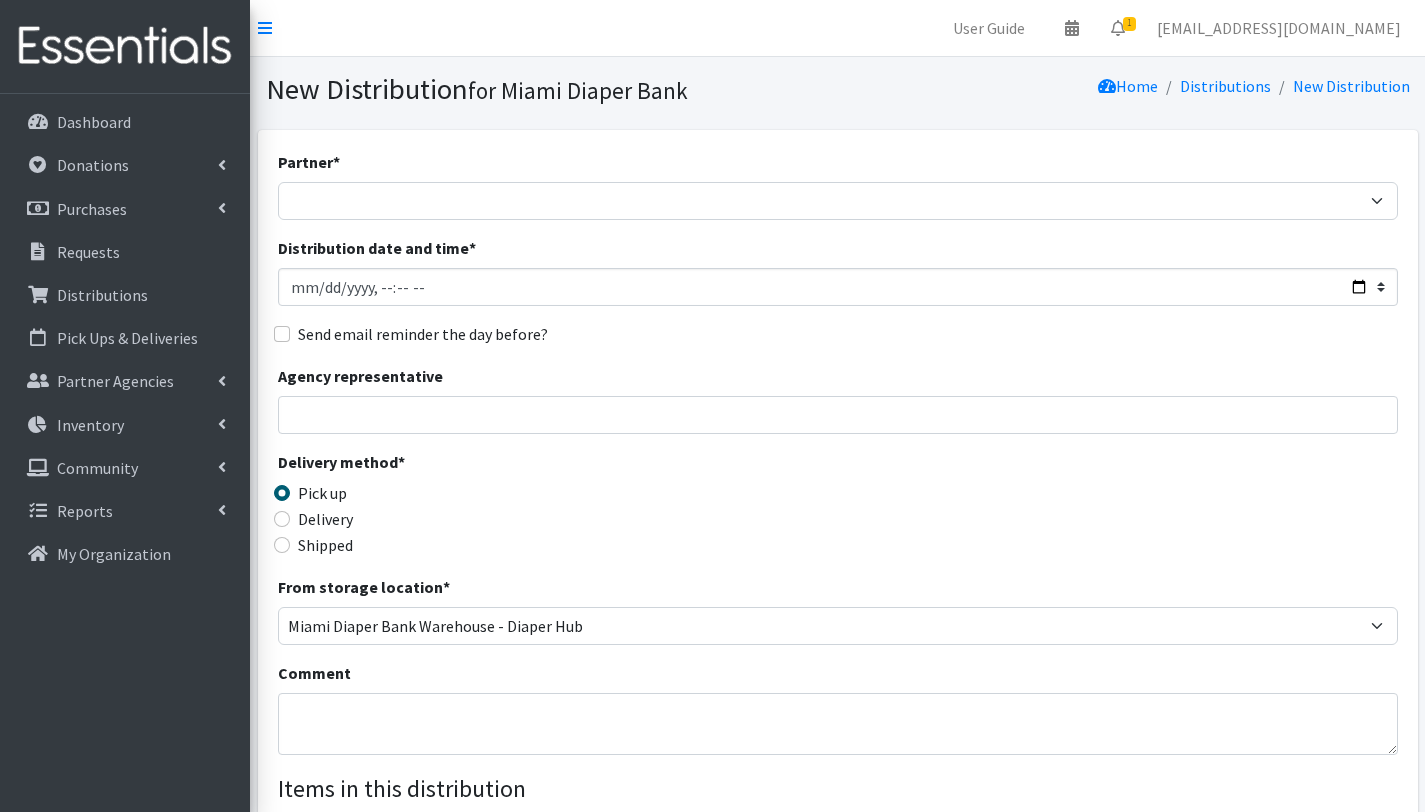 scroll, scrollTop: 0, scrollLeft: 0, axis: both 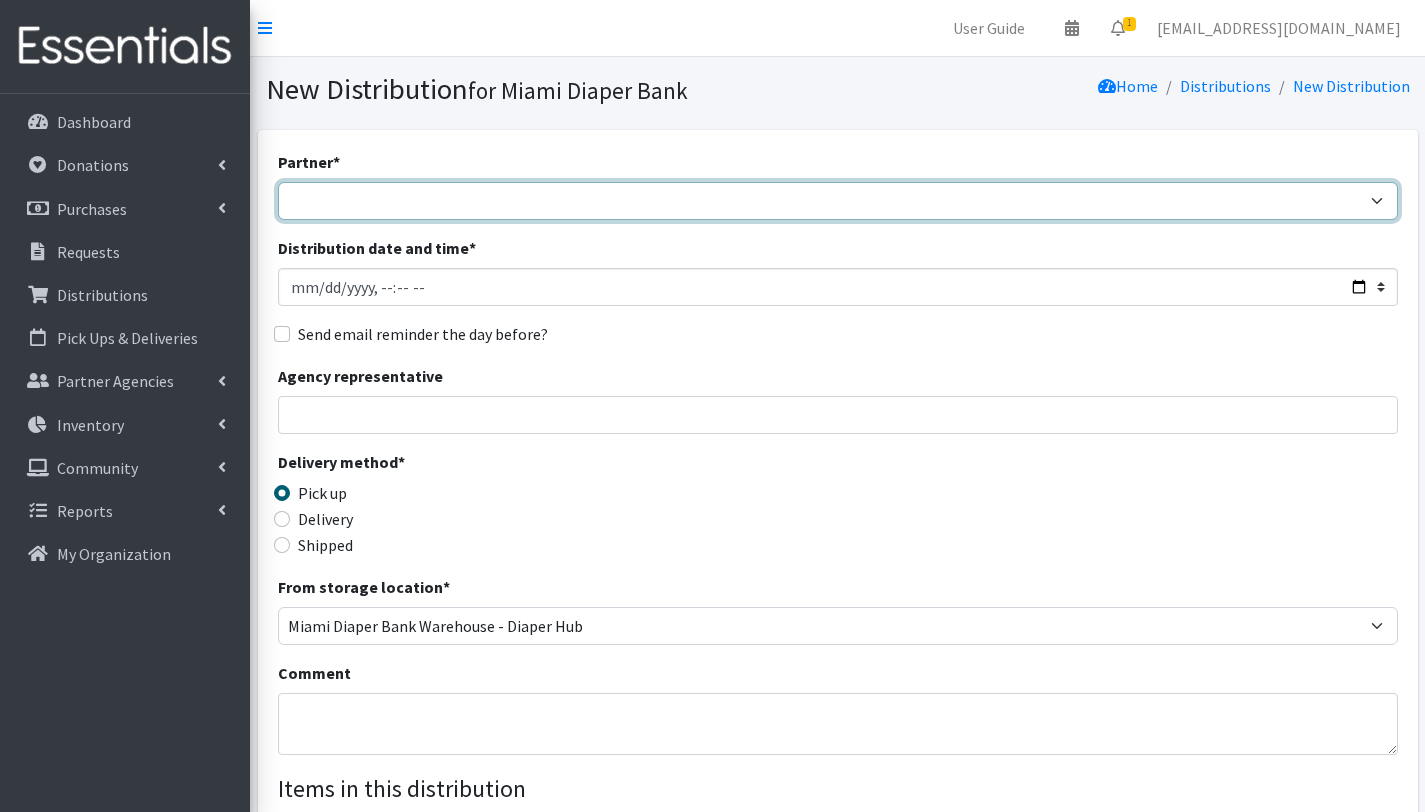 click on "A Safe Haven for Newborns
Belafonte TACOLCY Center
Boys Town South Florida
Bridge to Hope
Care Resource Community Health Centers Inc
Carrfour Supportive Housing - Del Prado Gardens
Children of Inmates
Children's Home Society of Florida
COPE North
CVAC Safe Space Shelters - Miami- Dade County CAHSD/VPID
Dorothy M. Wallace Cope Center (Cope South)
Empower U
Eve's Hope
Extended Hands Services
Families First of Palm Beach County
Family Resource Center of South Florida
FLDDDRP
Florida Keys Healthy Start Coalition
Golden Hogan Connections
Health Department of Palm Beach division - Delray Beach Health Center & Lantana Health Center & West Palm Beach Health Center
Healthy Start Coalition of Miami-Dade
His House Children Home
Hospitality Helping Hands
Hurricane Ian Relief
Jack & Jill Children's Center
Jewish Community Service - Kosher Food Bank
Kiwanis - Christmas in July
Kristi House-General Program
Lotus House
Madame Lily Inc
Menstrual Market, Inc" at bounding box center [838, 201] 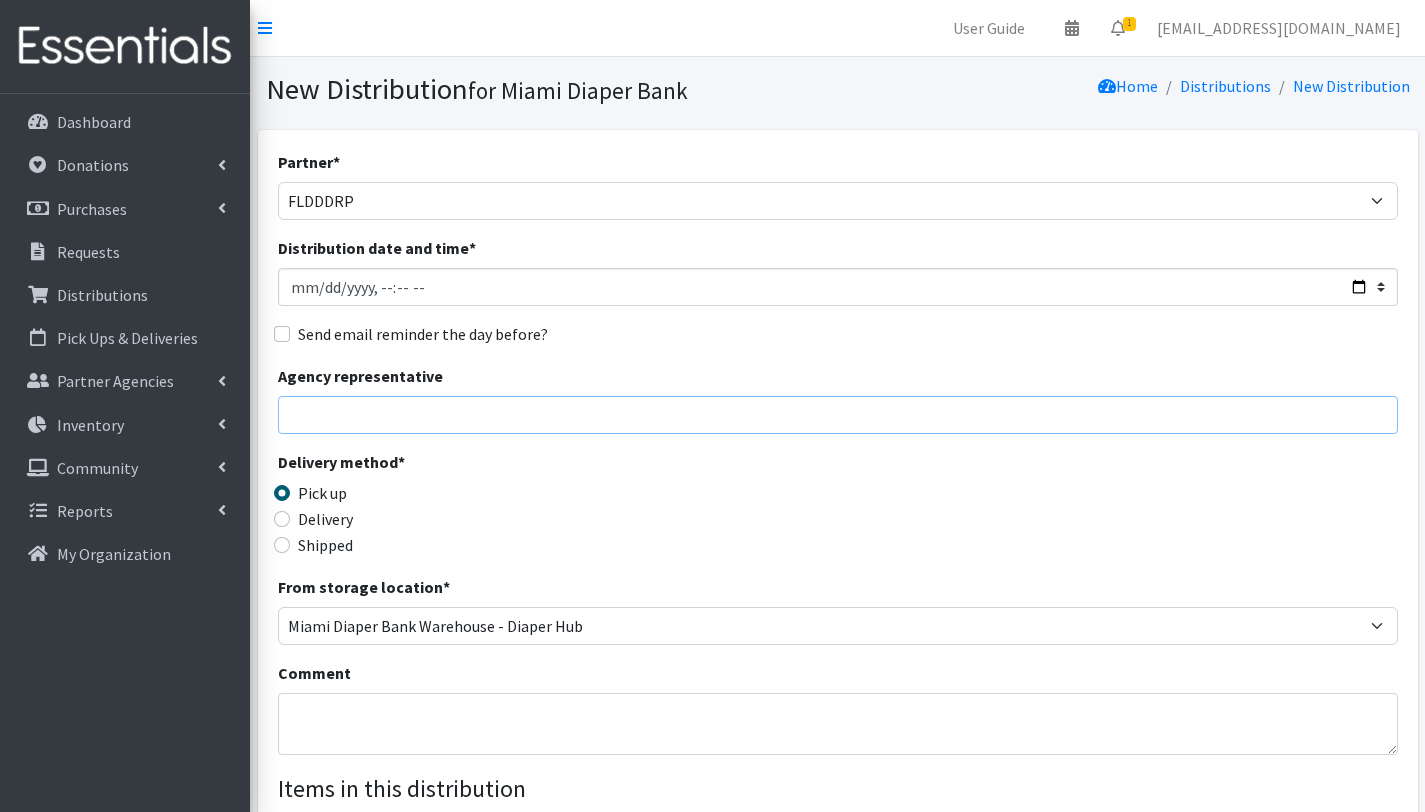 click on "Agency representative" at bounding box center (838, 415) 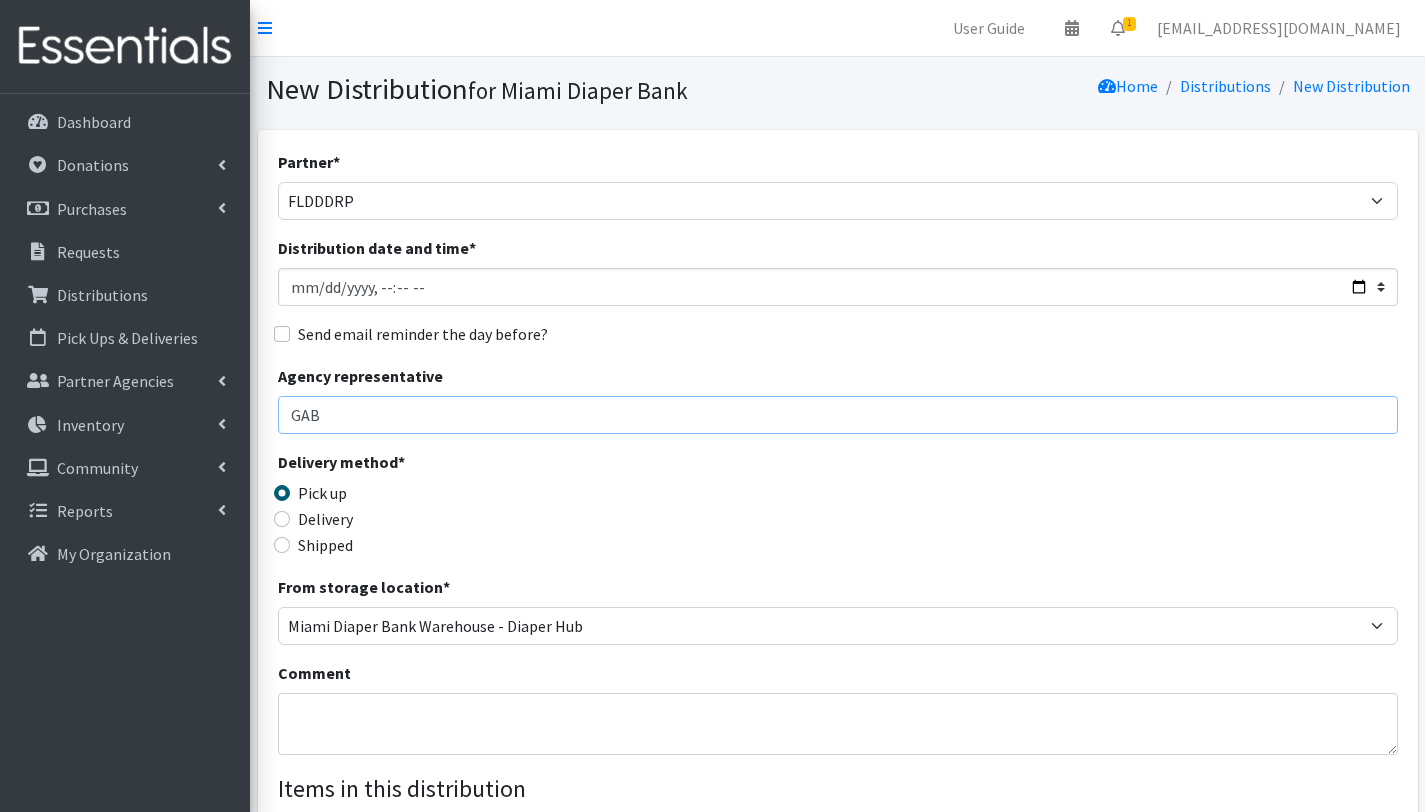 type on "Gabriela Rojas" 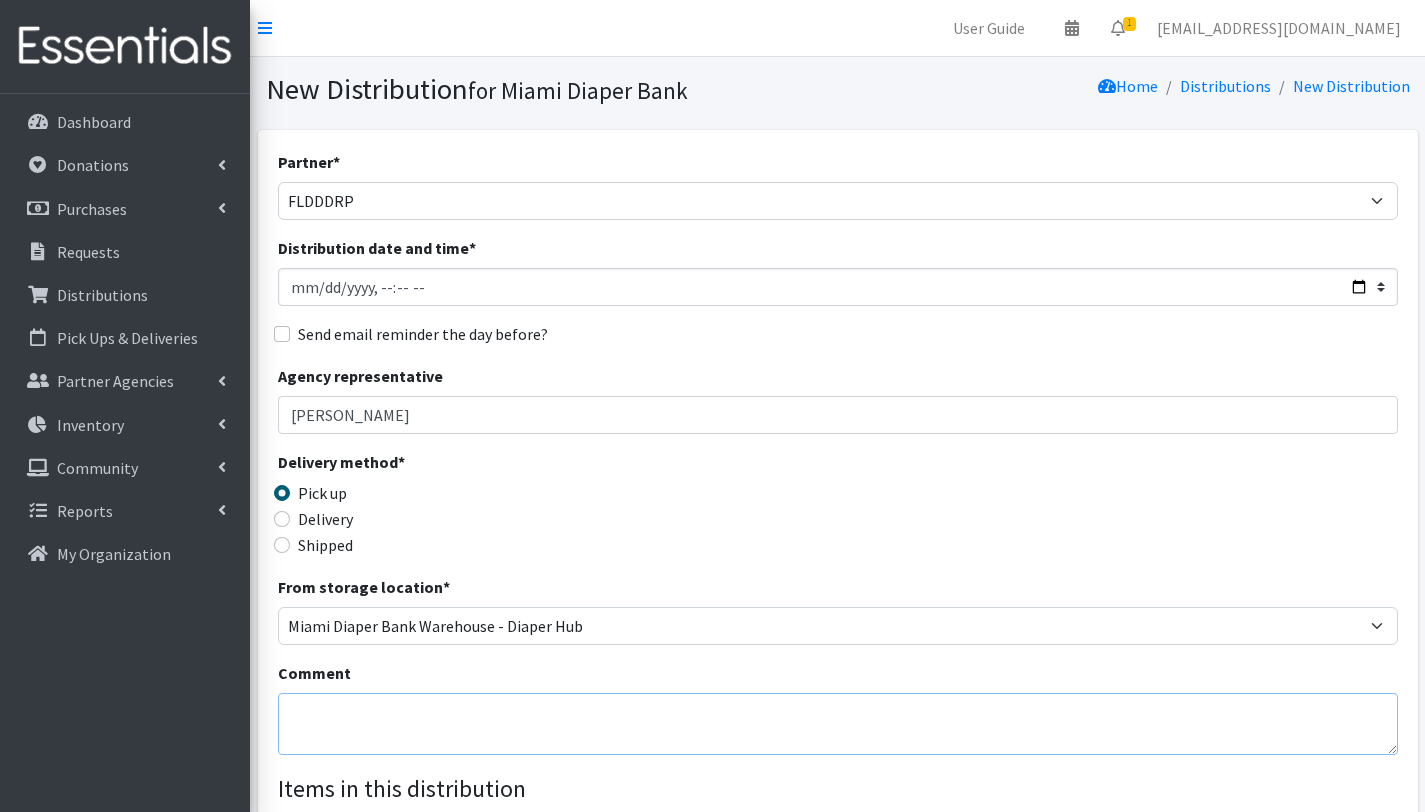 click on "Comment" at bounding box center [838, 724] 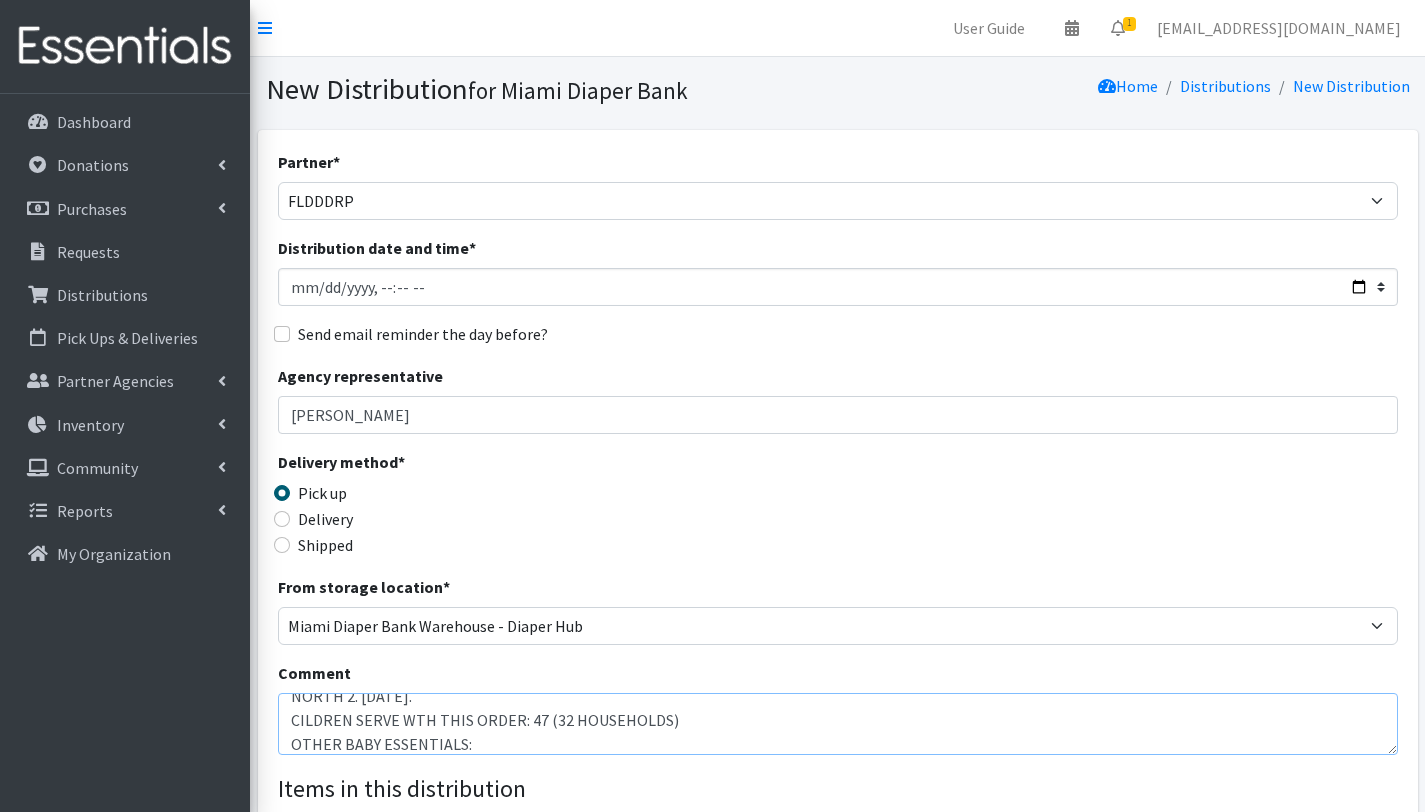 scroll, scrollTop: 40, scrollLeft: 0, axis: vertical 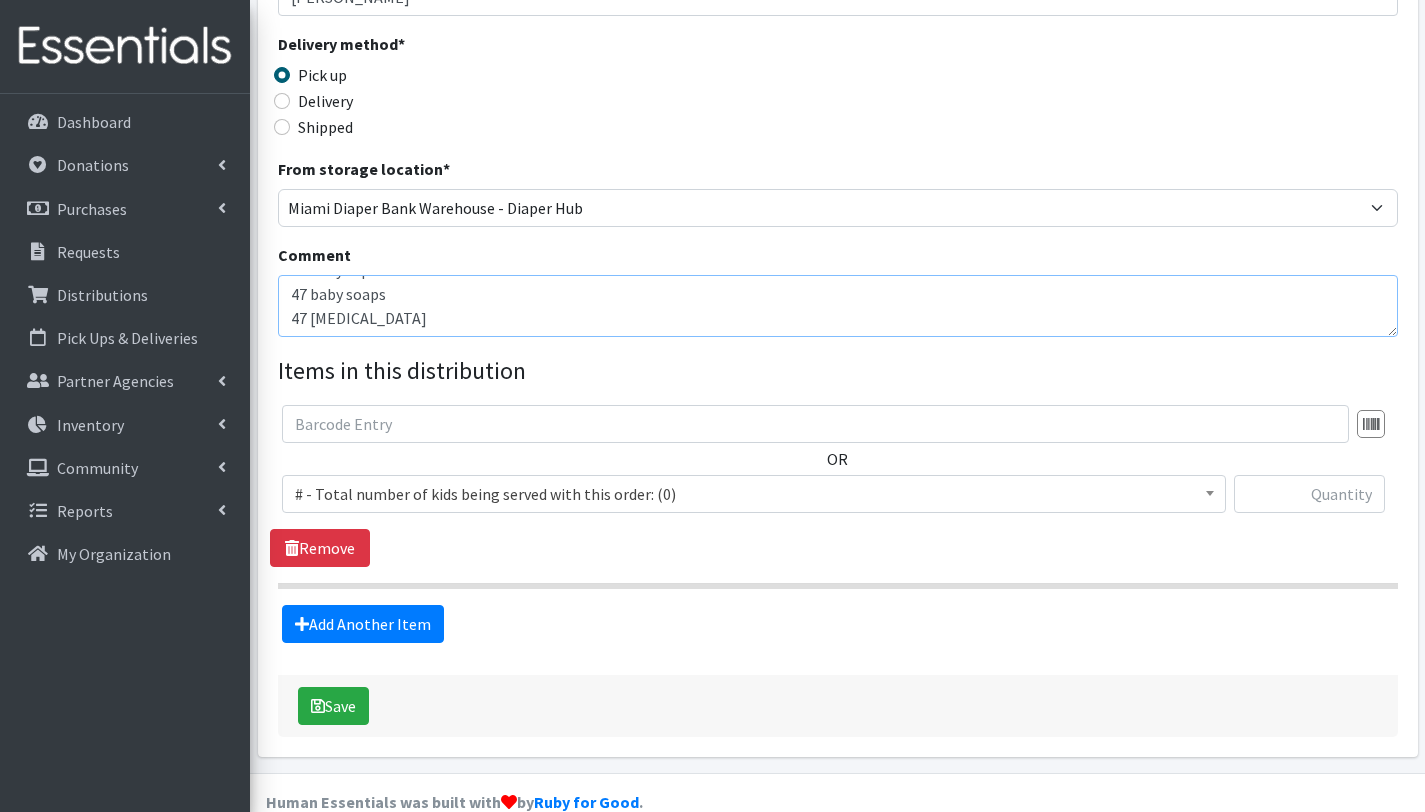 type on "NORTH 2. 07/28/2025.
CILDREN SERVE WTH THIS ORDER: 47 (32 HOUSEHOLDS)
OTHER BABY ESSENTIALS:
47 baby wipes
47 baby soaps
47 baby shampoo" 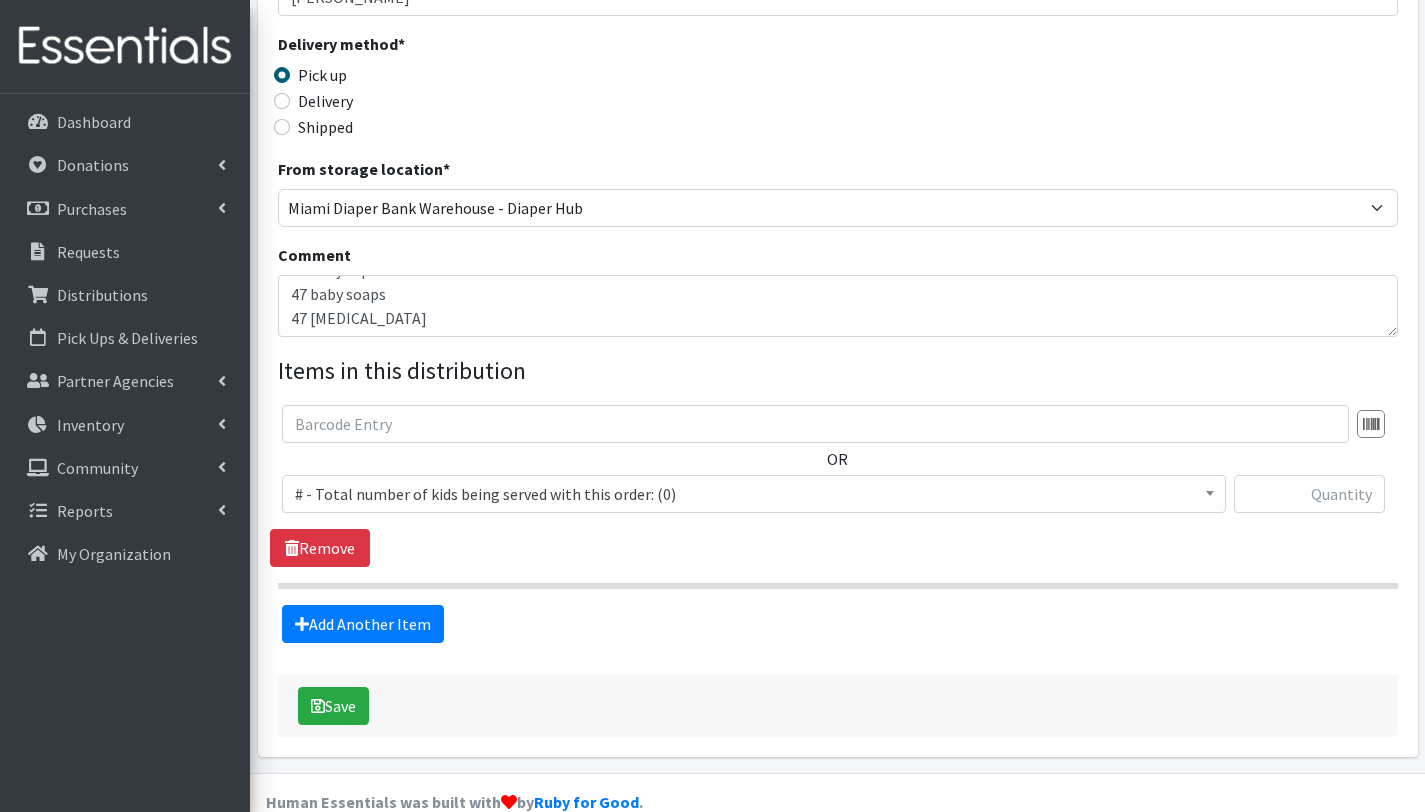 click on "# - Total number of kids being served with this order: (0)" at bounding box center (754, 494) 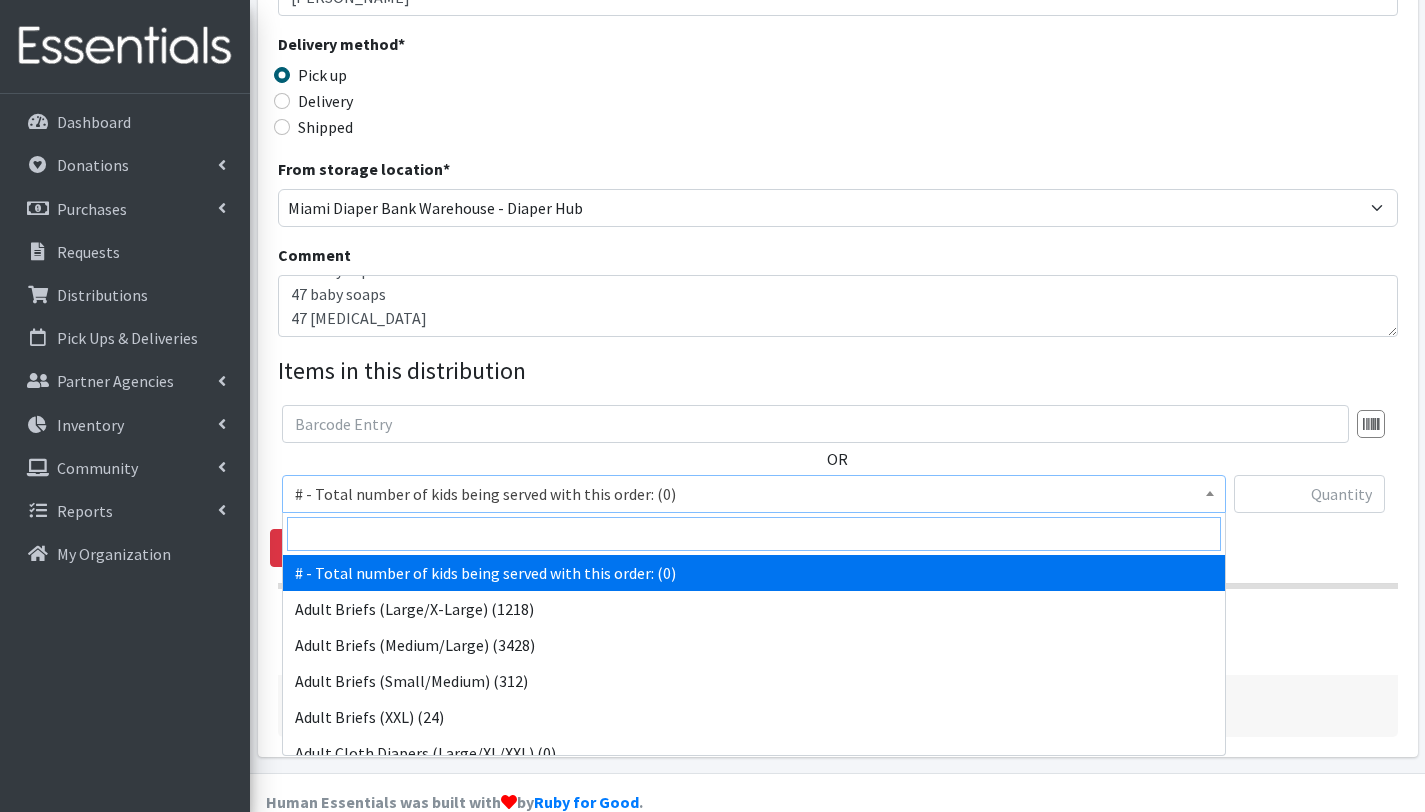 click at bounding box center (754, 534) 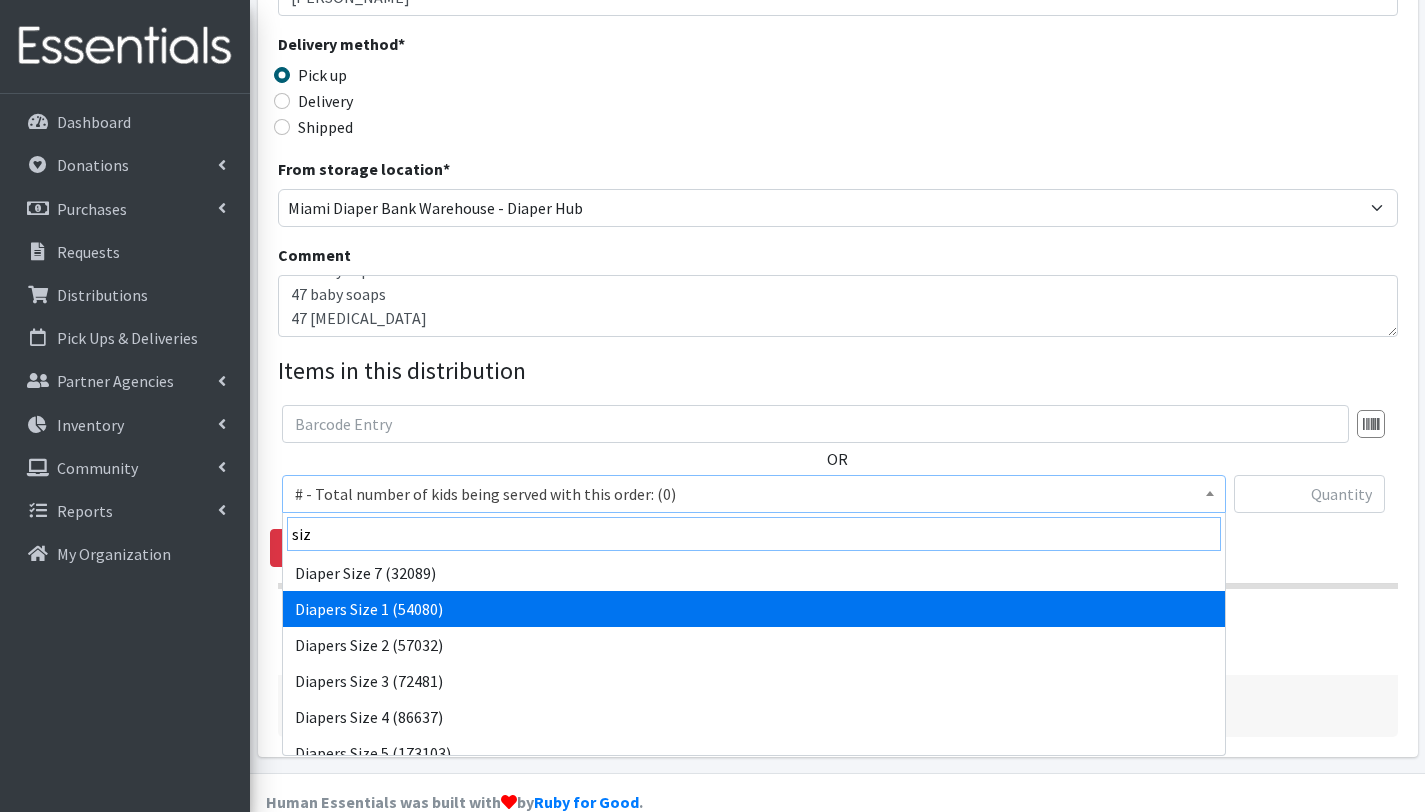 type on "siz" 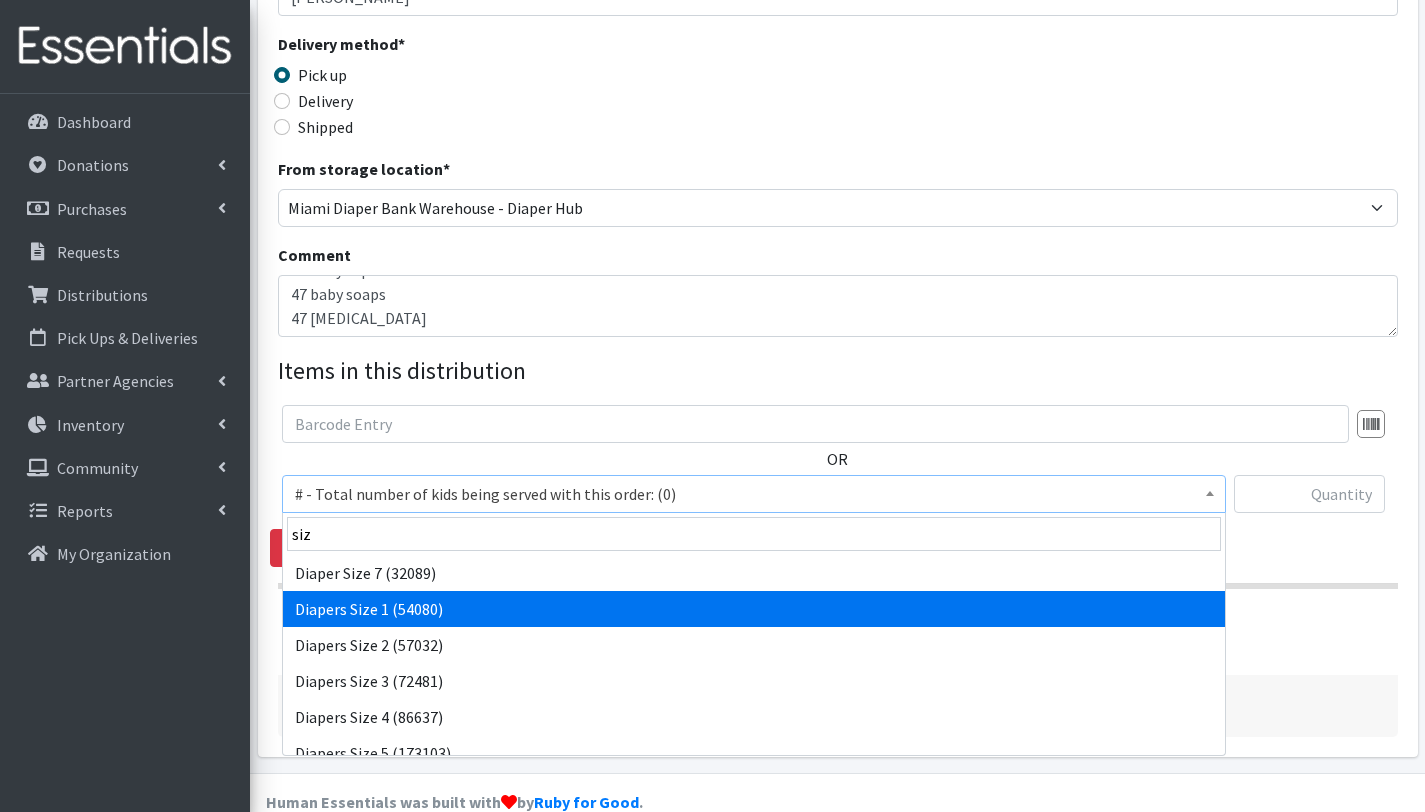 select on "2665" 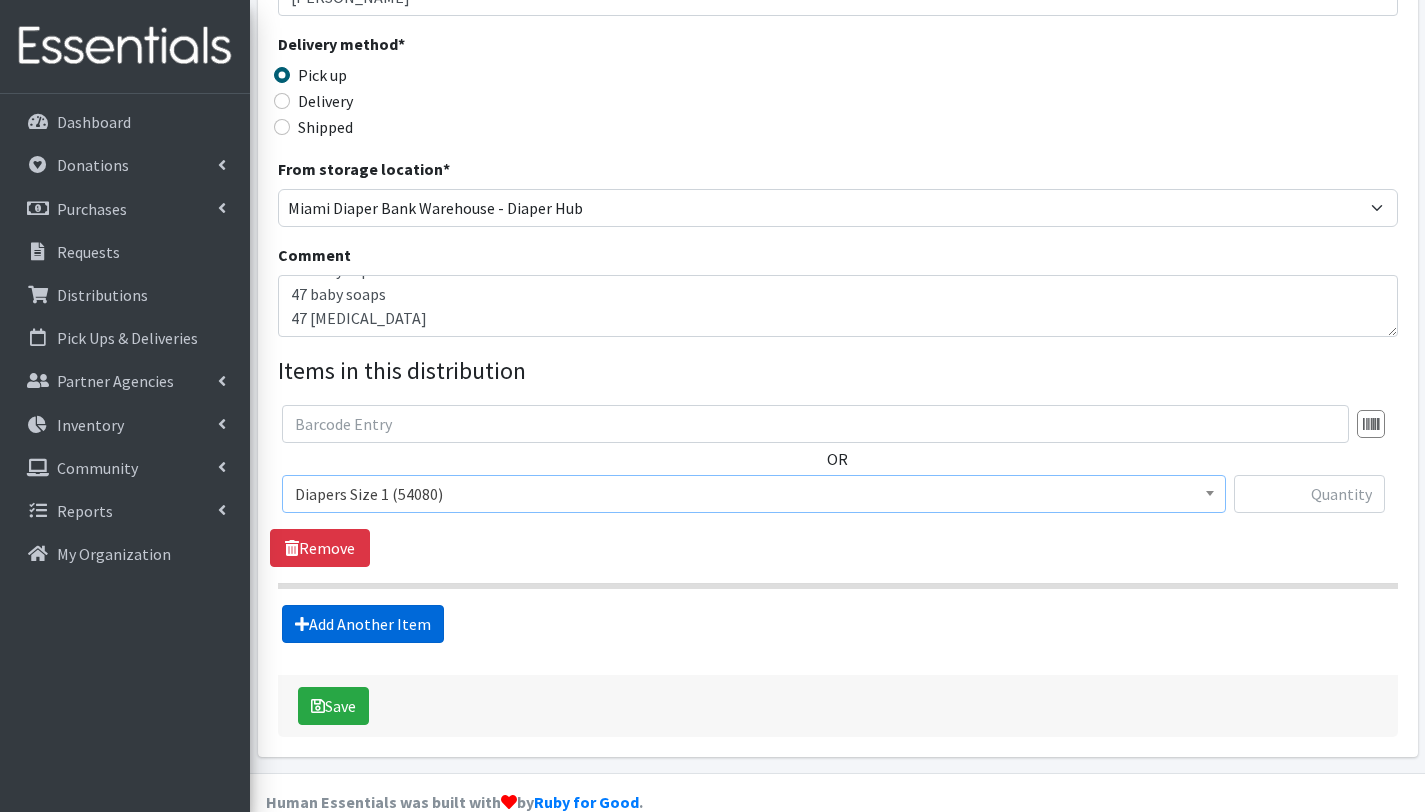 click on "Add Another Item" at bounding box center [363, 624] 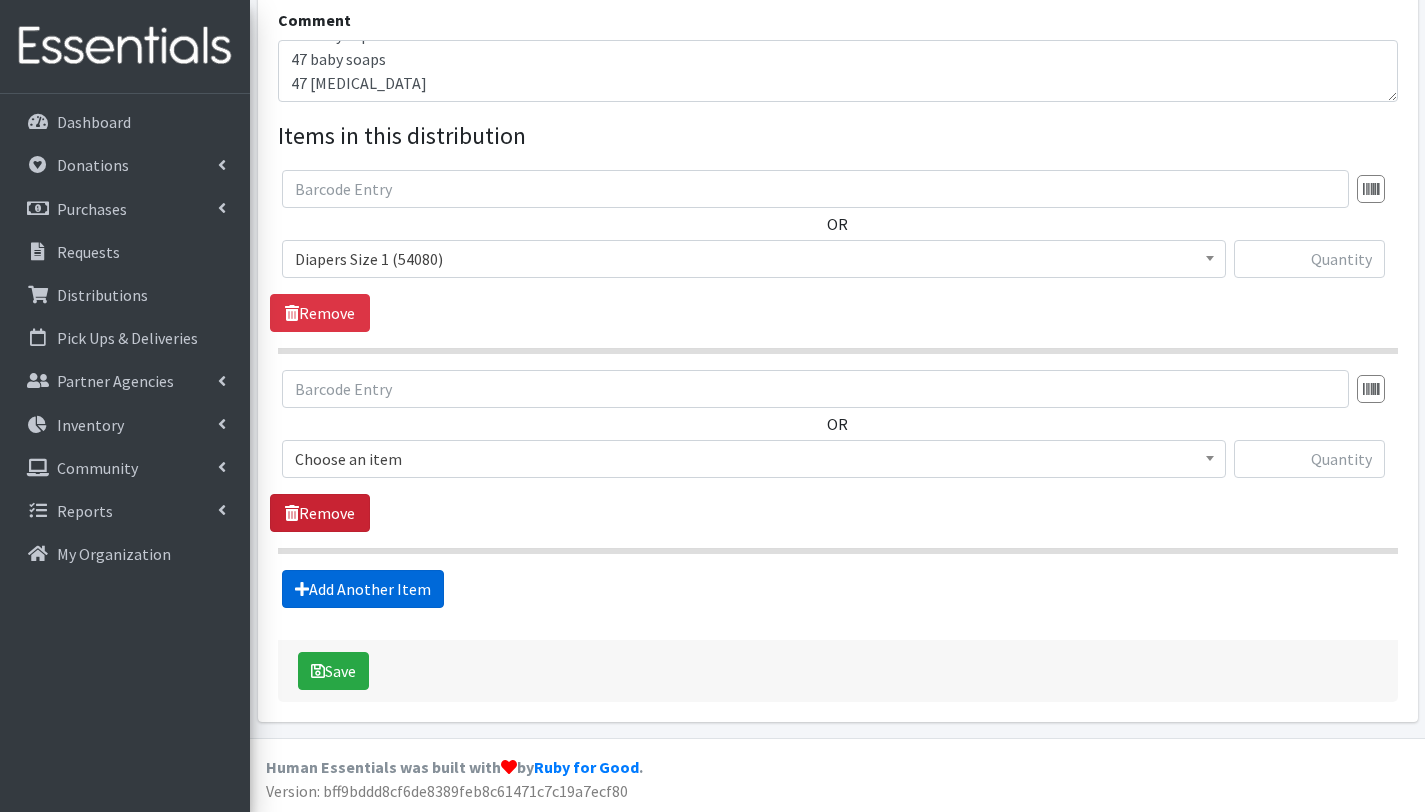 scroll, scrollTop: 653, scrollLeft: 0, axis: vertical 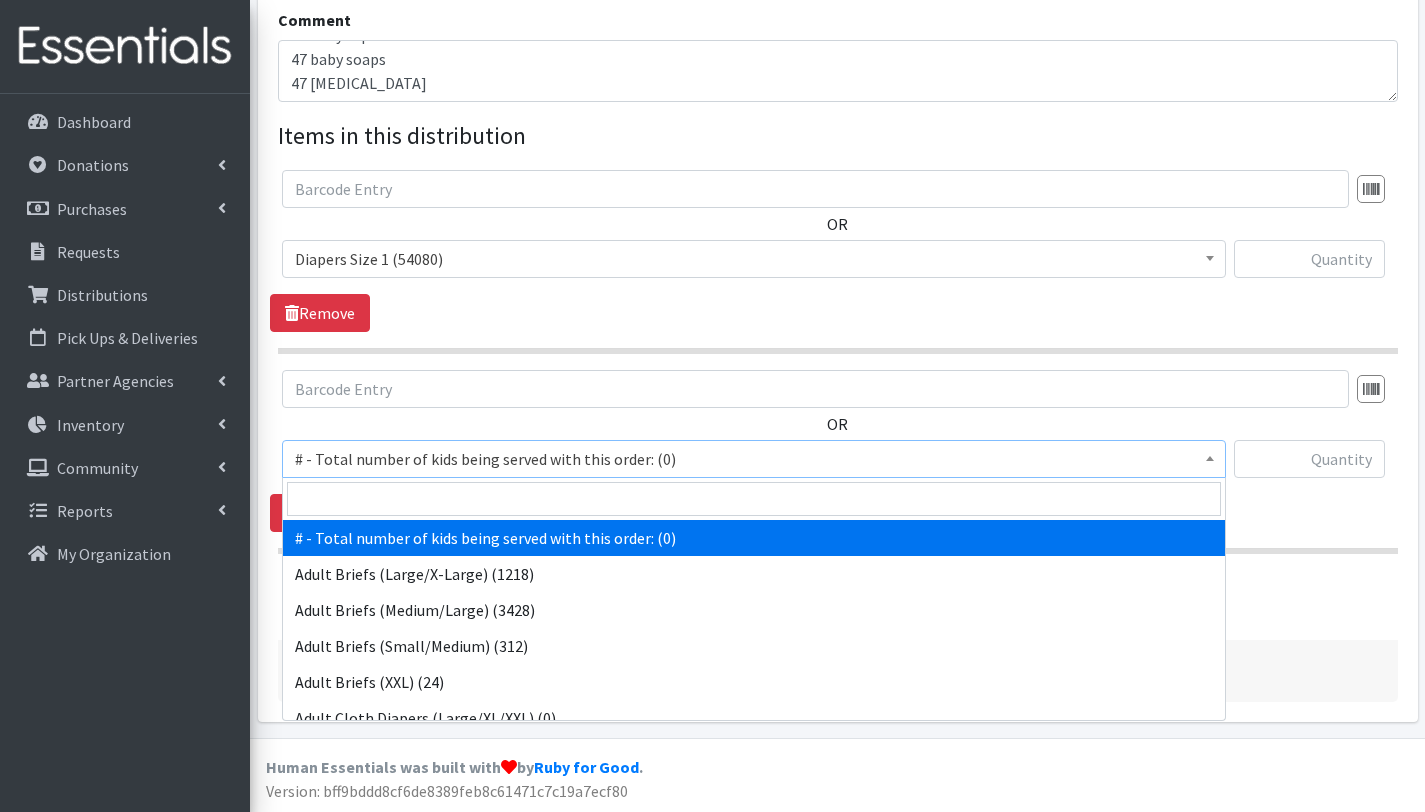 click on "# - Total number of kids being served with this order: (0)" at bounding box center [754, 459] 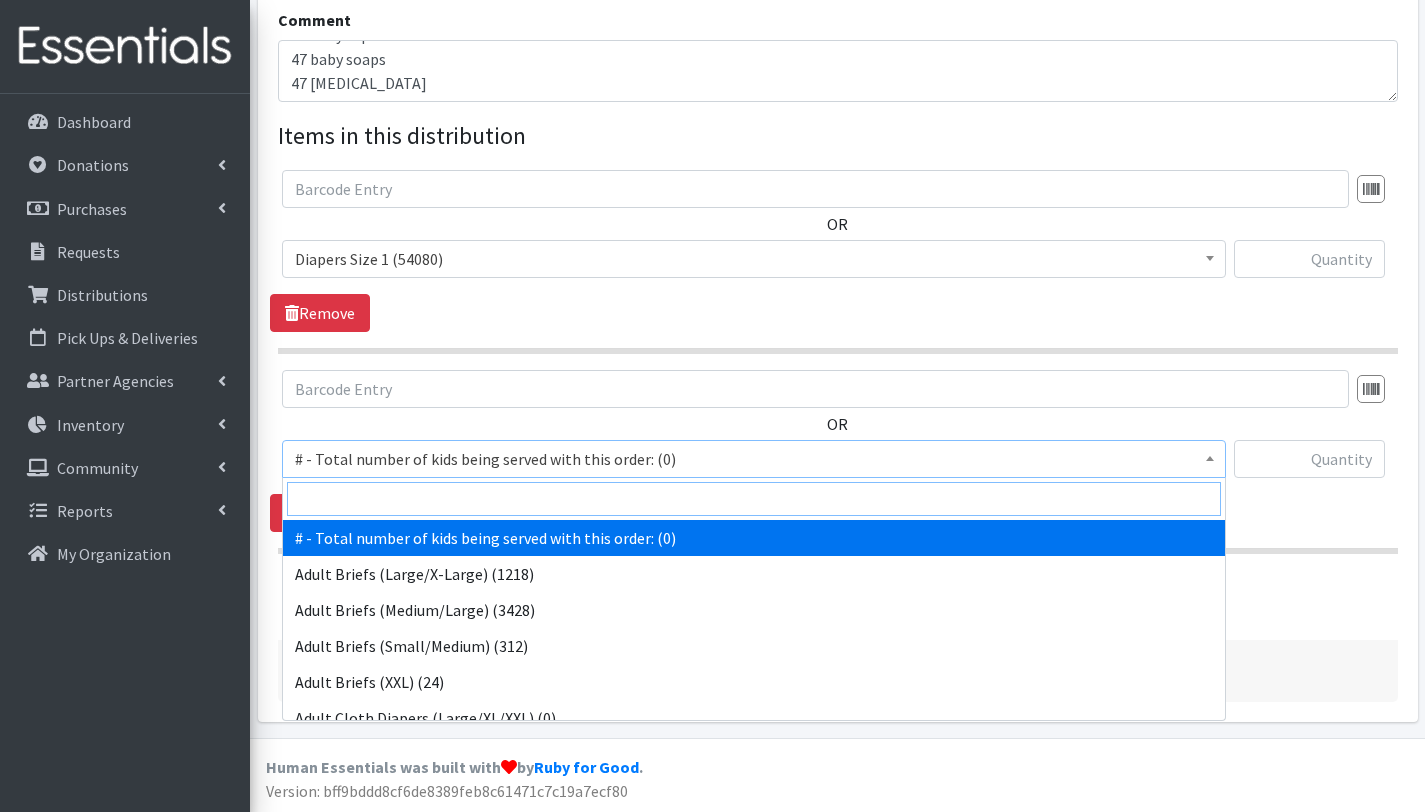 click at bounding box center [754, 499] 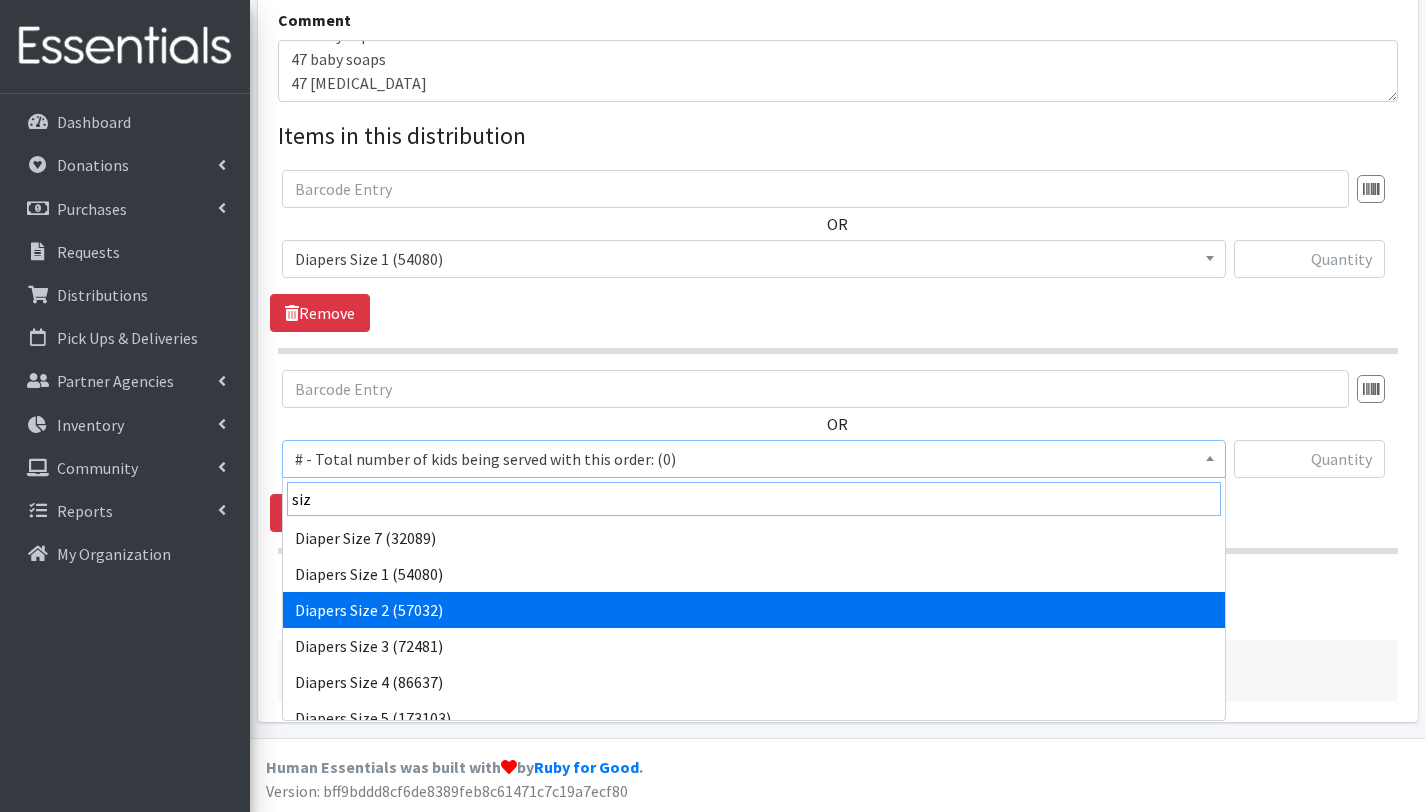 type on "siz" 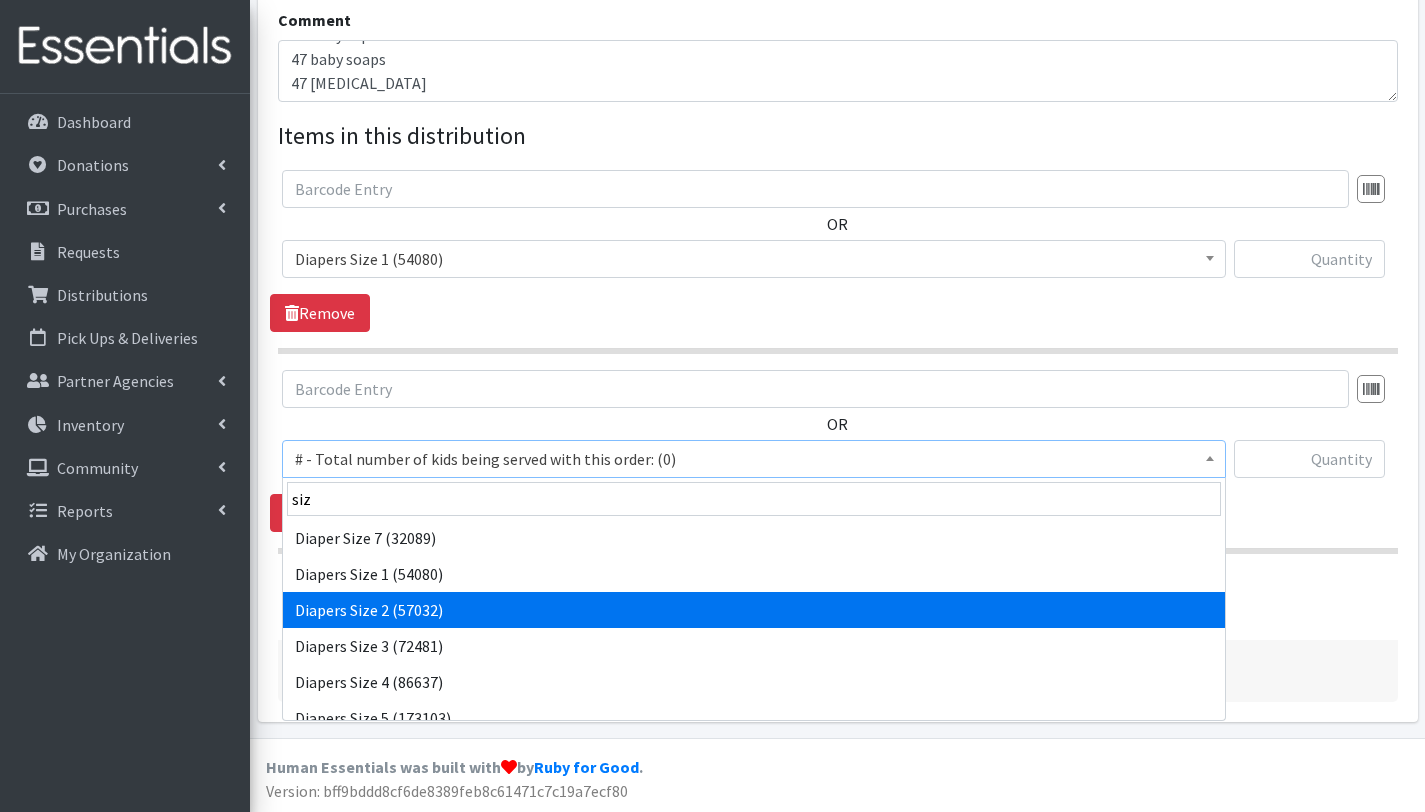 select on "2668" 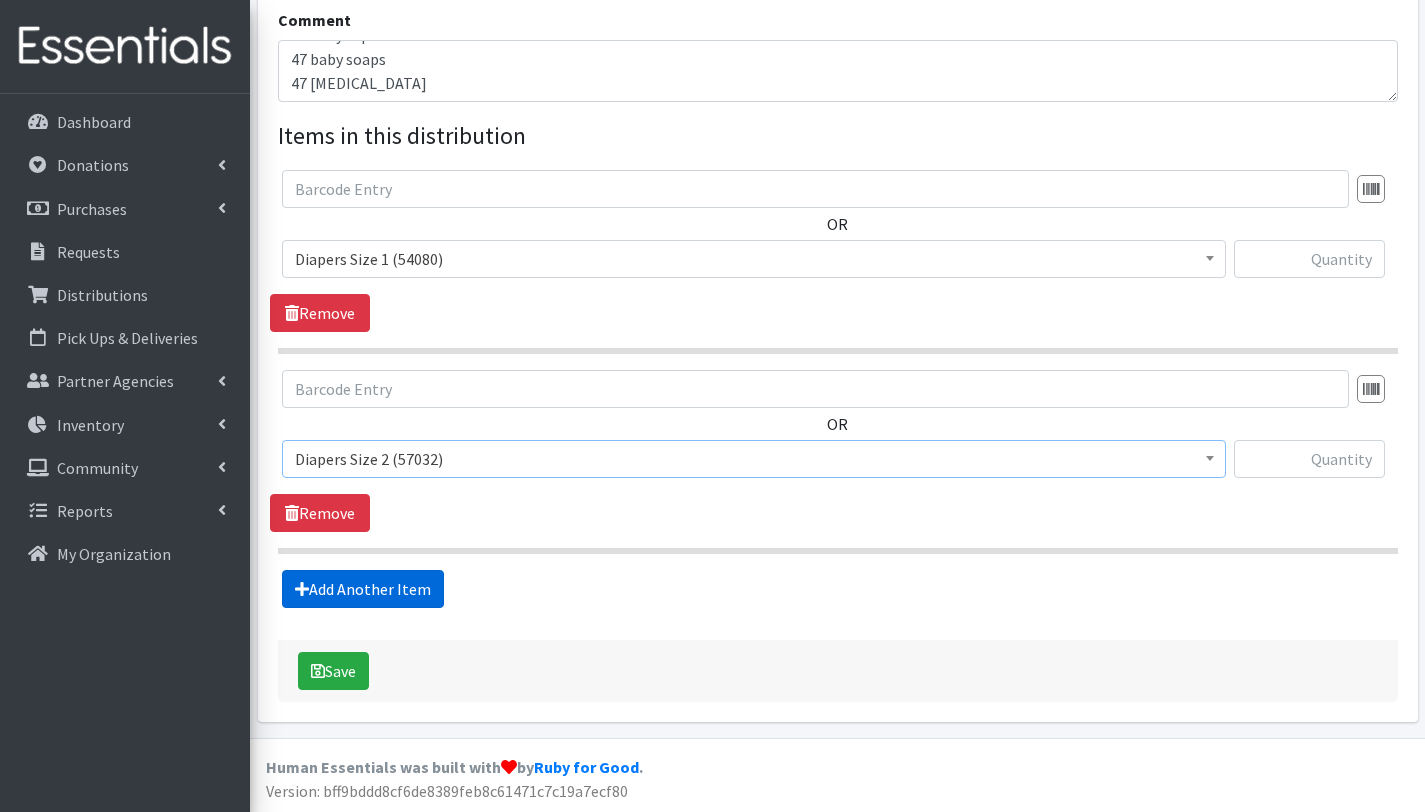 click on "Add Another Item" at bounding box center [363, 589] 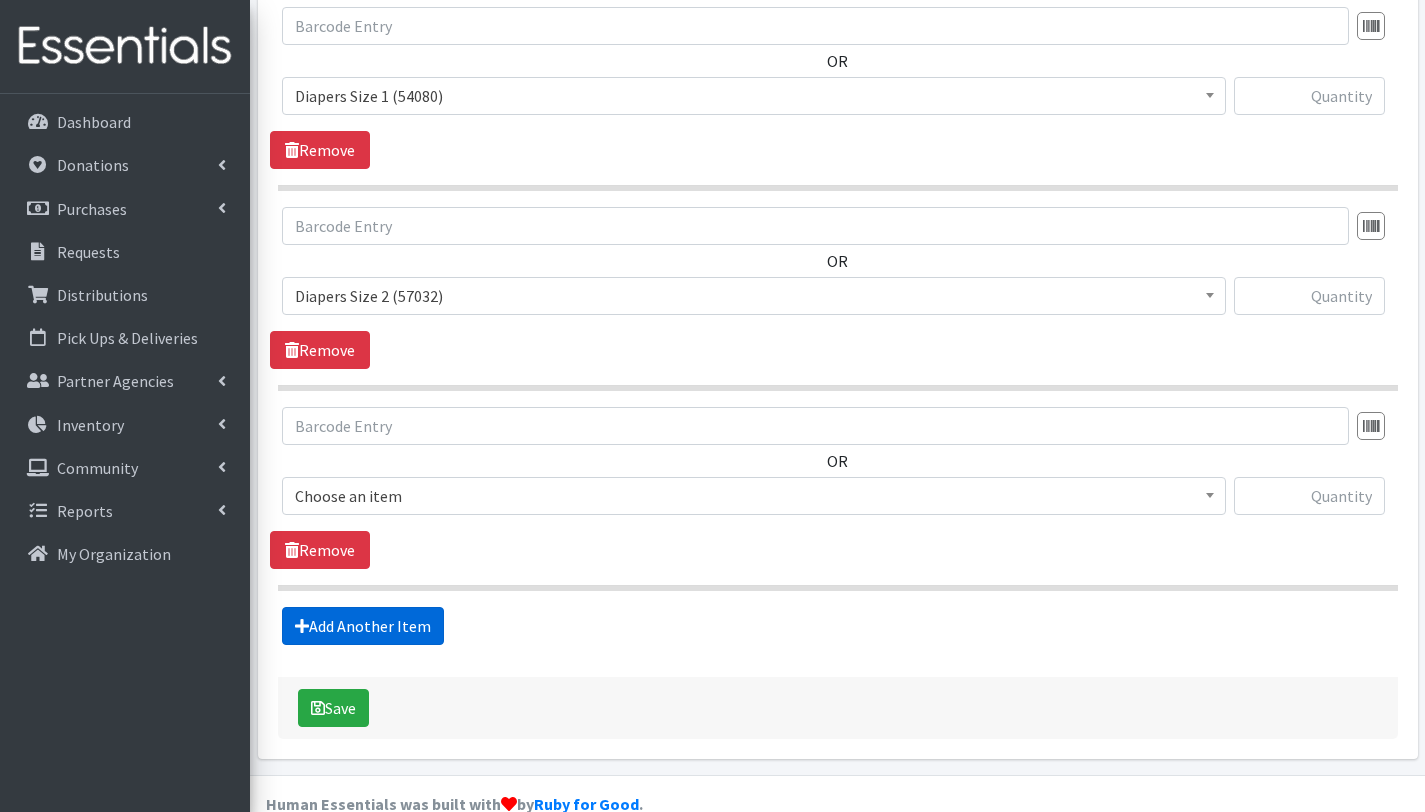 scroll, scrollTop: 853, scrollLeft: 0, axis: vertical 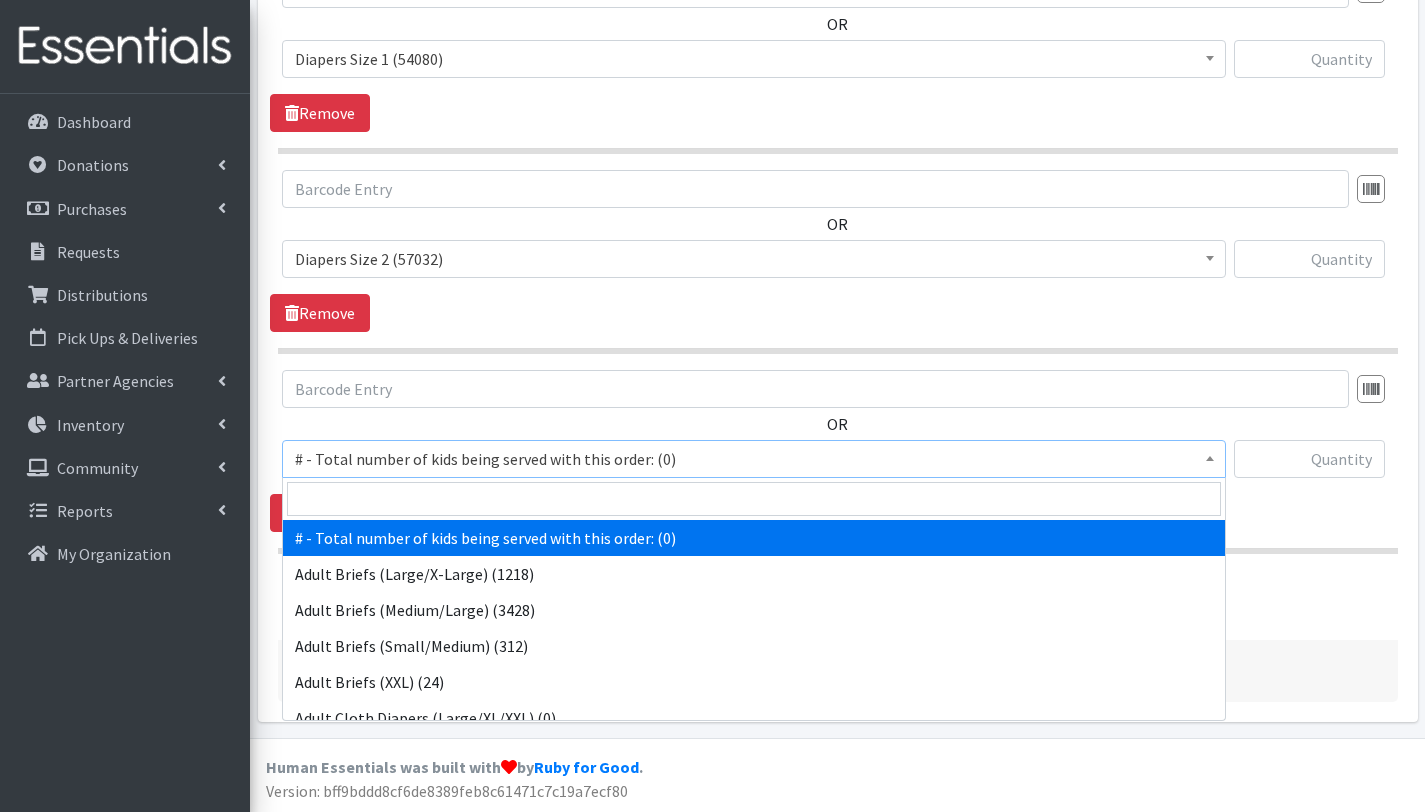 click on "# - Total number of kids being served with this order: (0)" at bounding box center (754, 459) 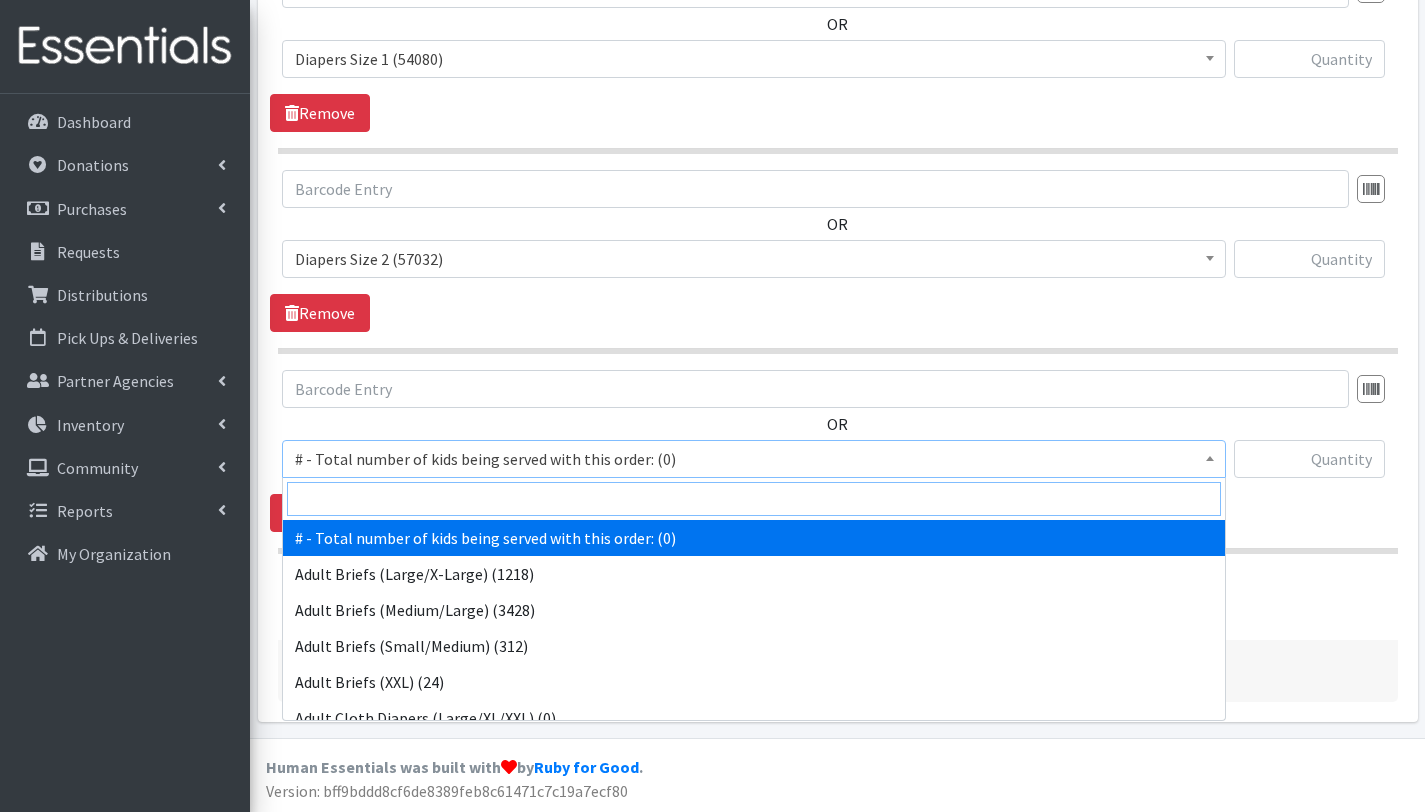click at bounding box center [754, 499] 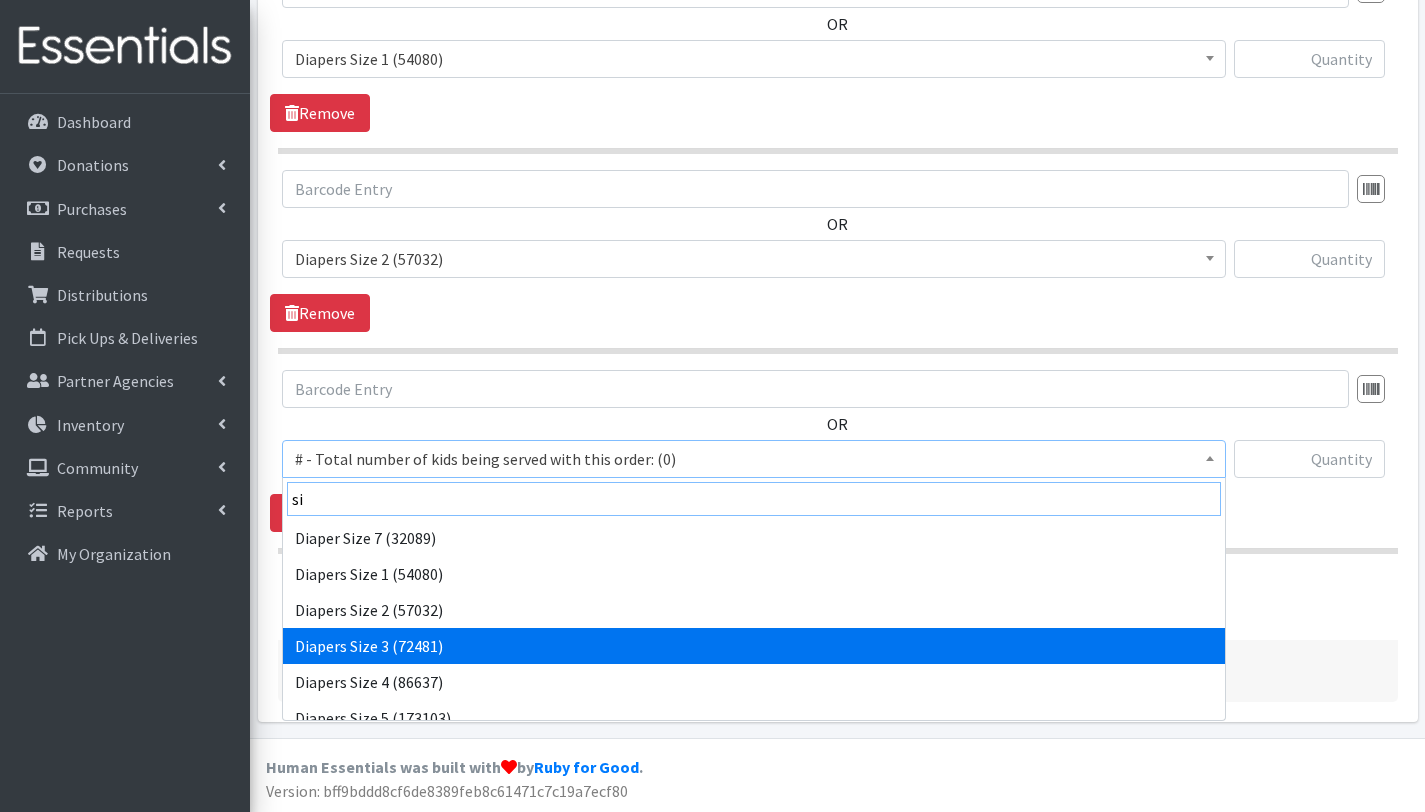 type on "si" 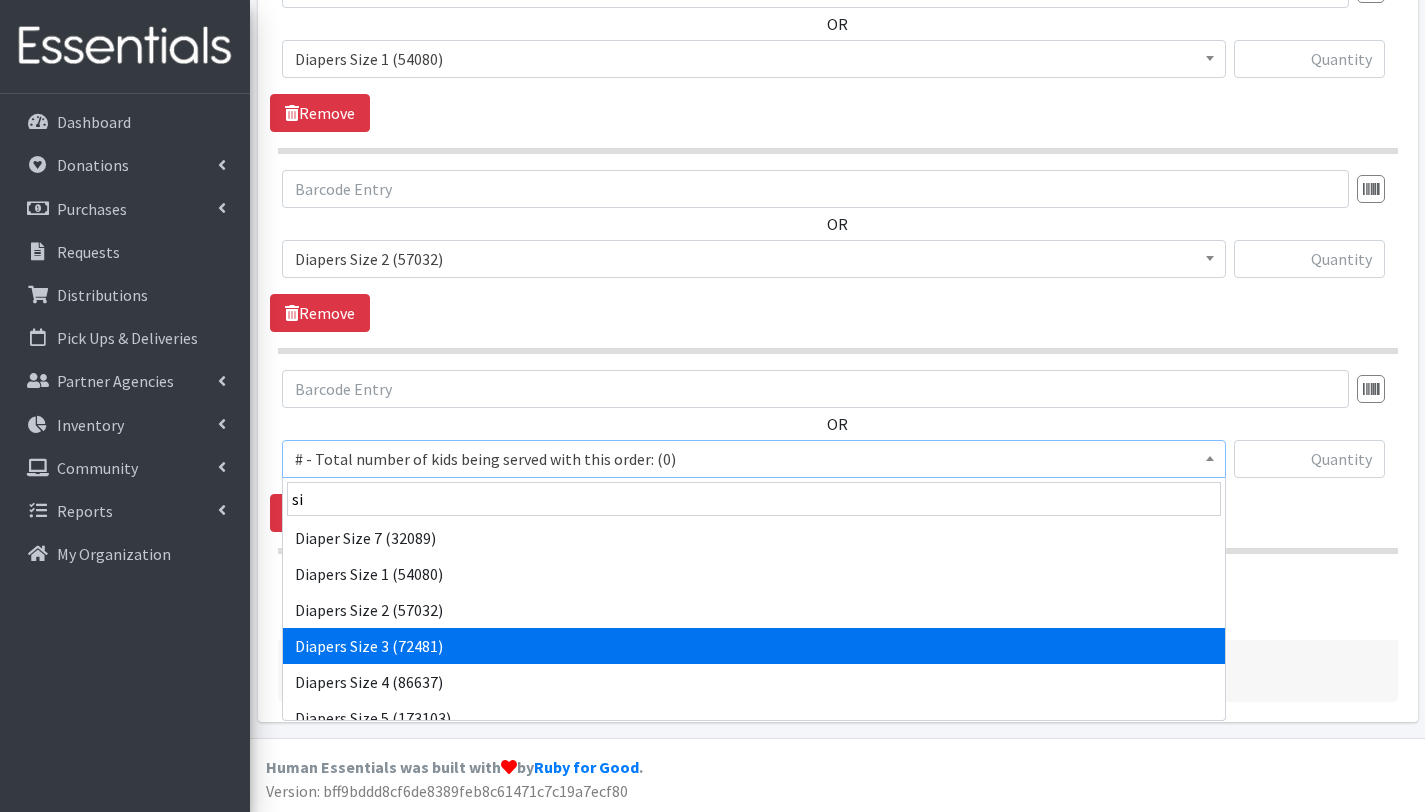 select on "2655" 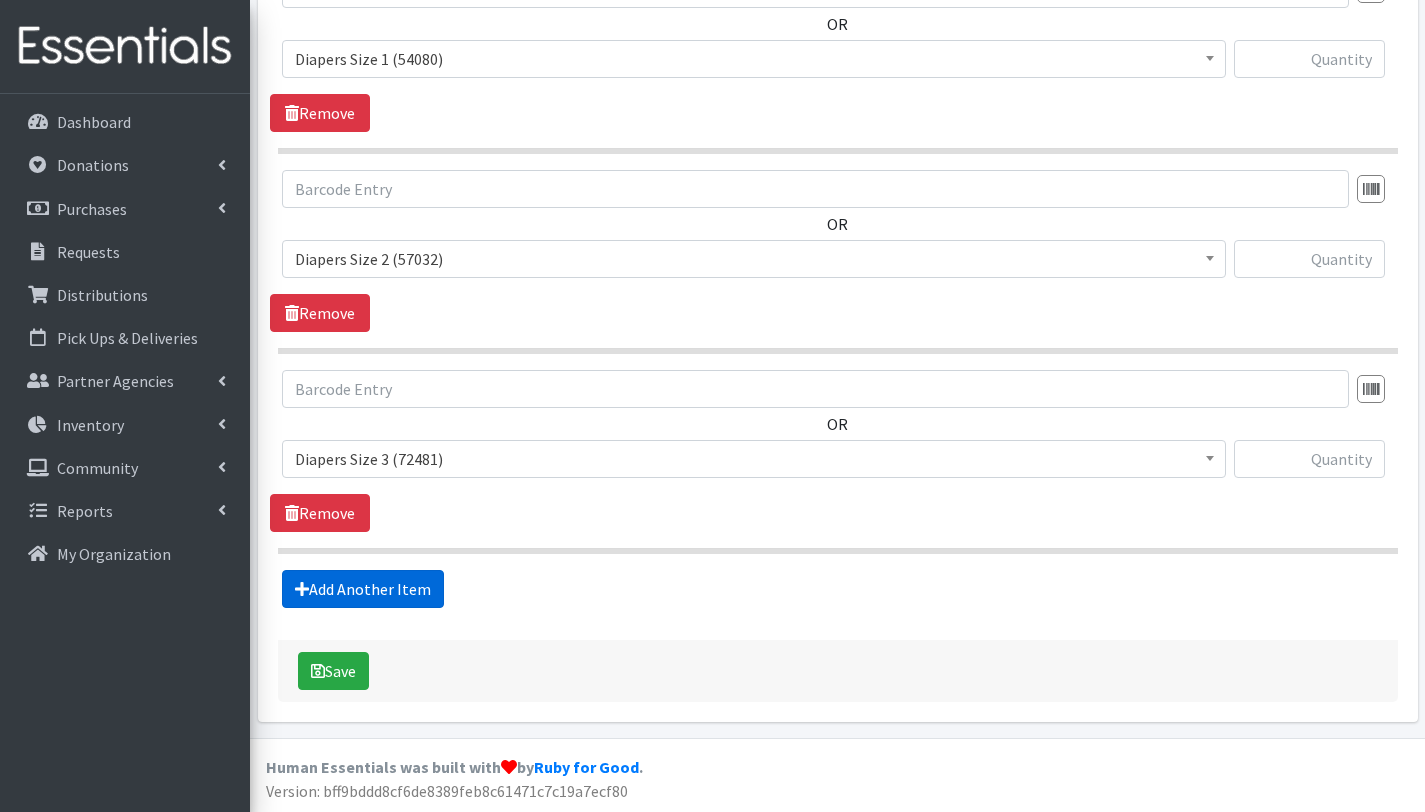 click on "Add Another Item" at bounding box center (363, 589) 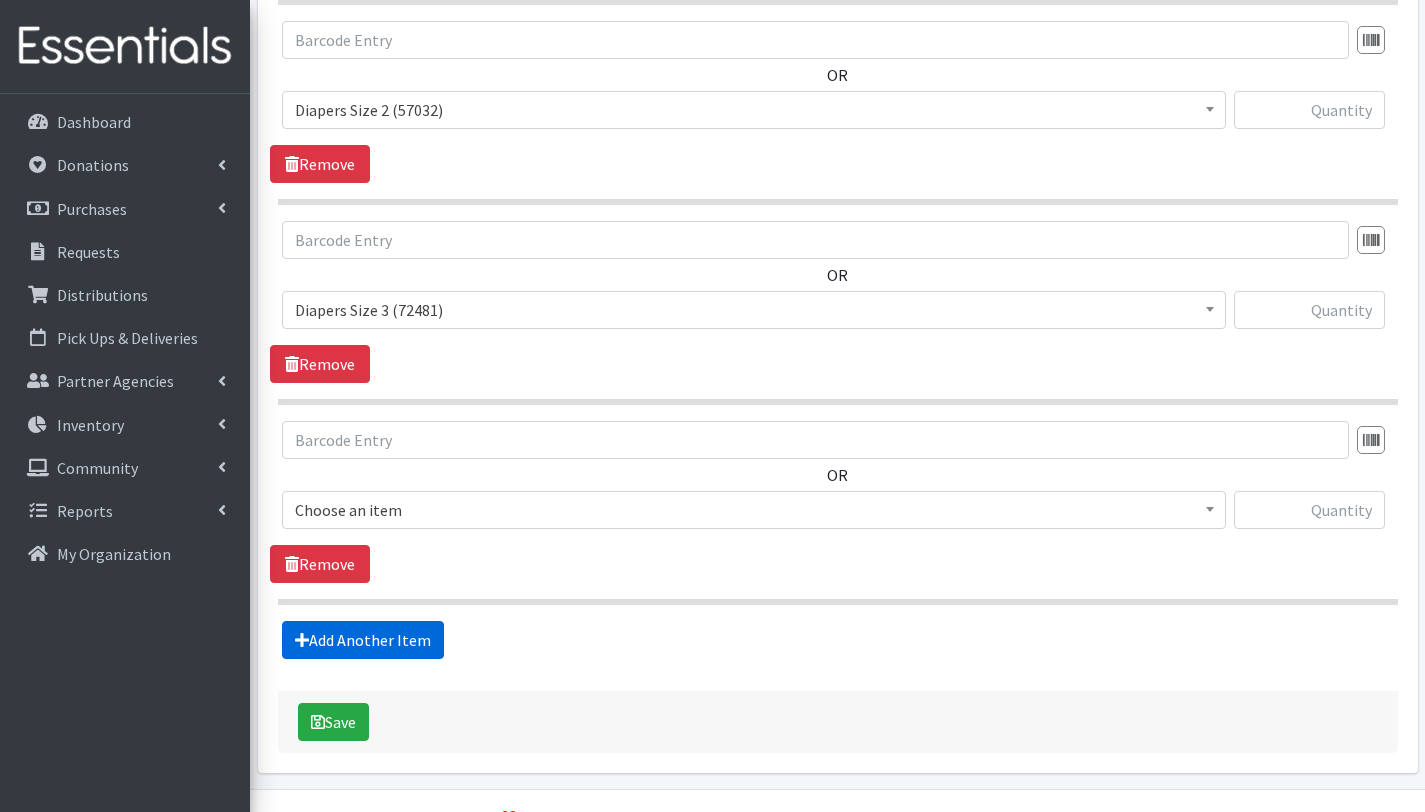 scroll, scrollTop: 1053, scrollLeft: 0, axis: vertical 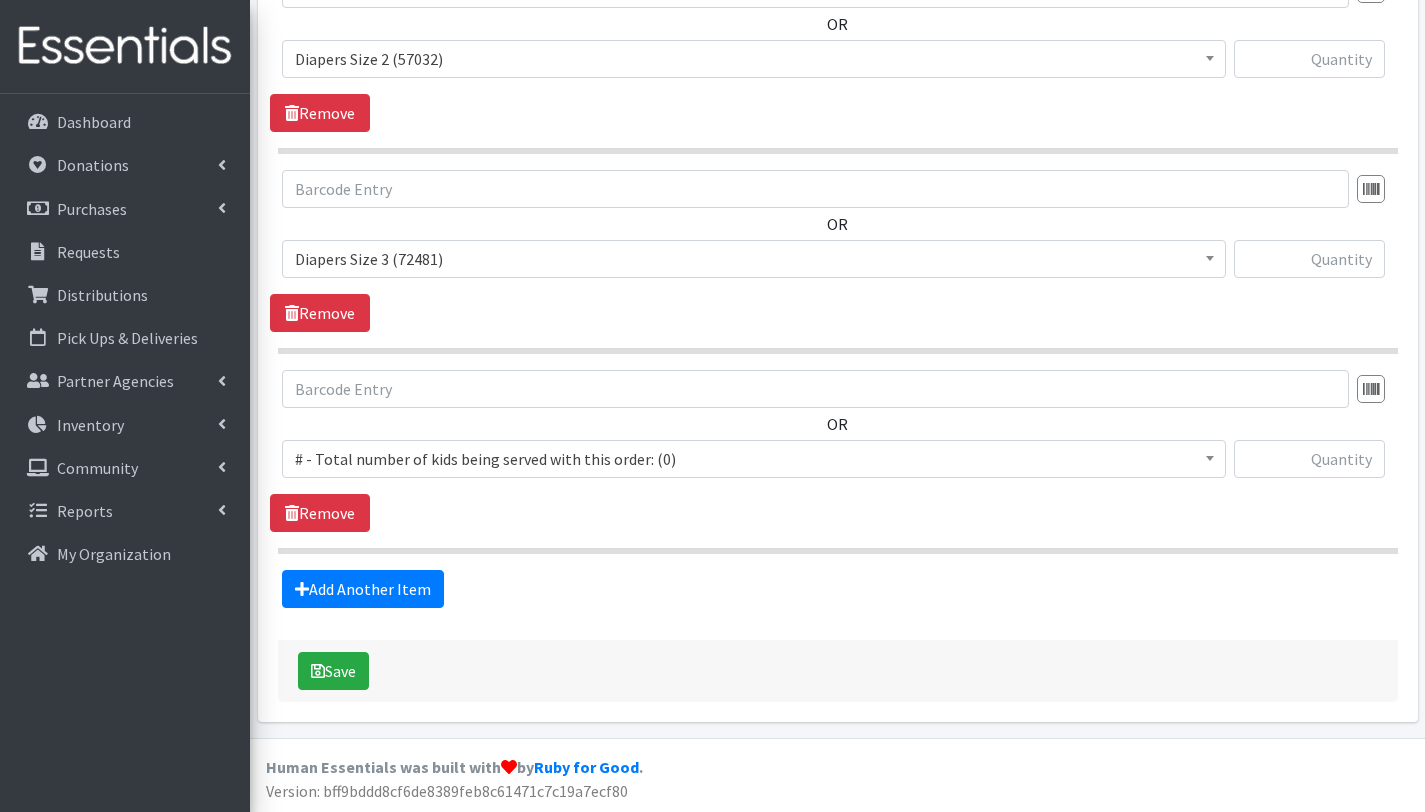click on "# - Total number of kids being served with this order: (0)" at bounding box center [754, 459] 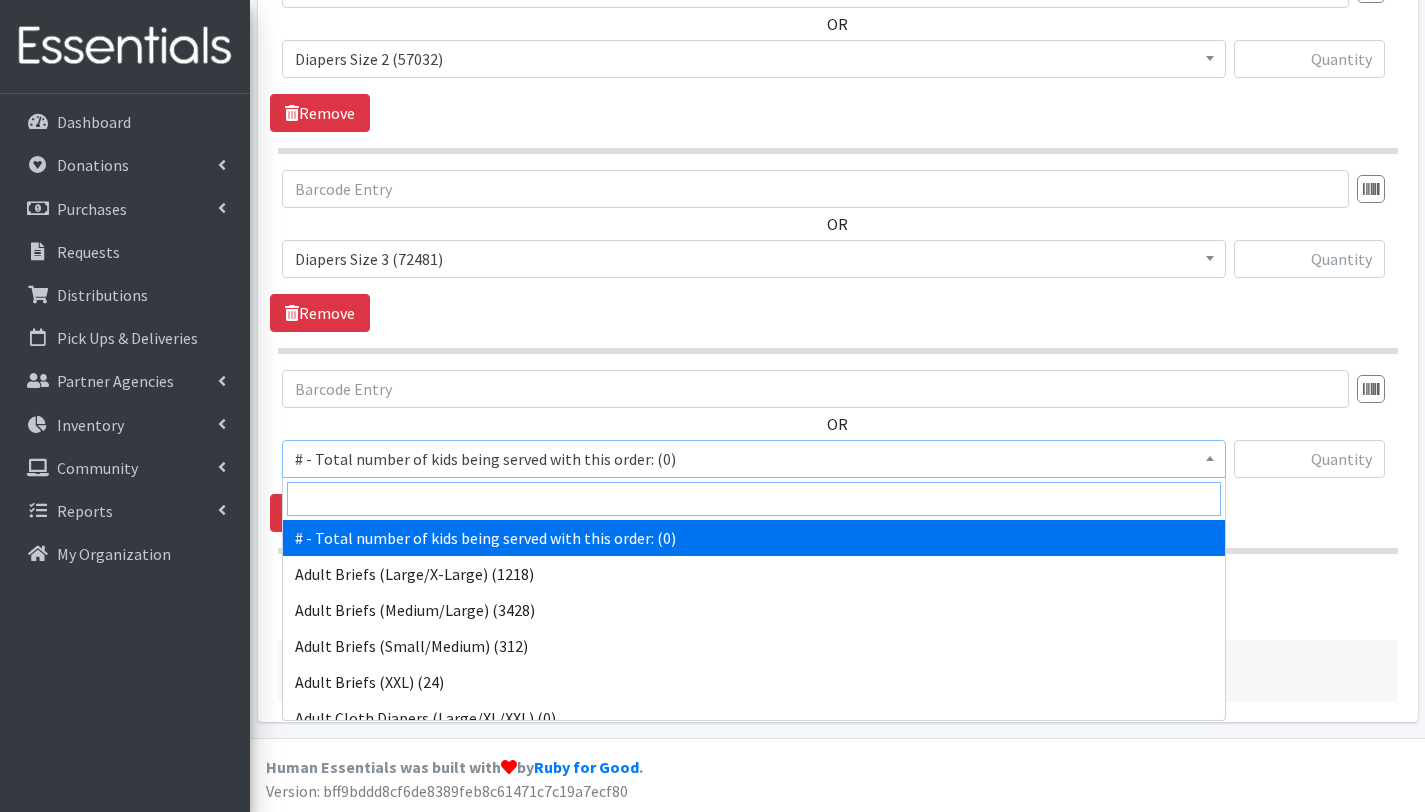 click at bounding box center (754, 499) 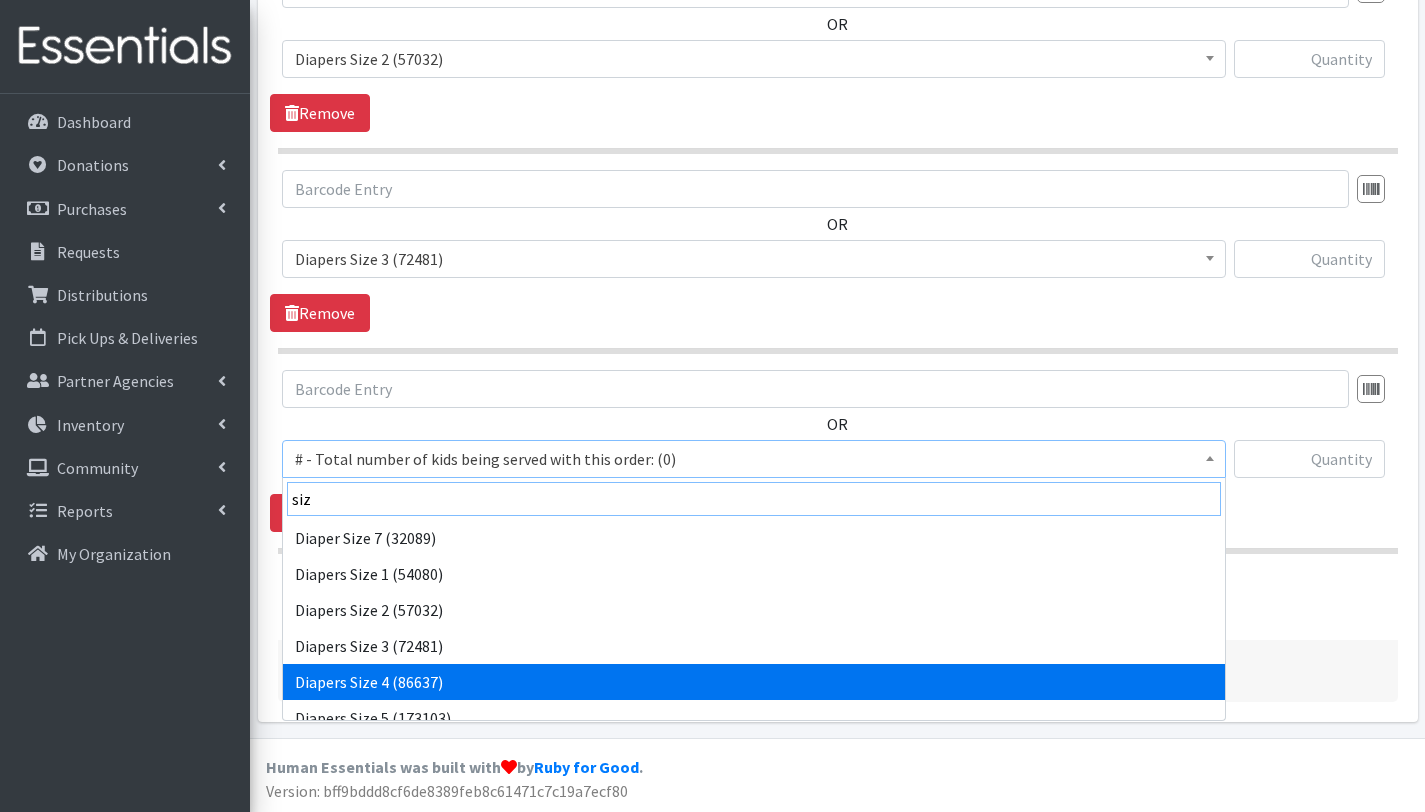 type on "siz" 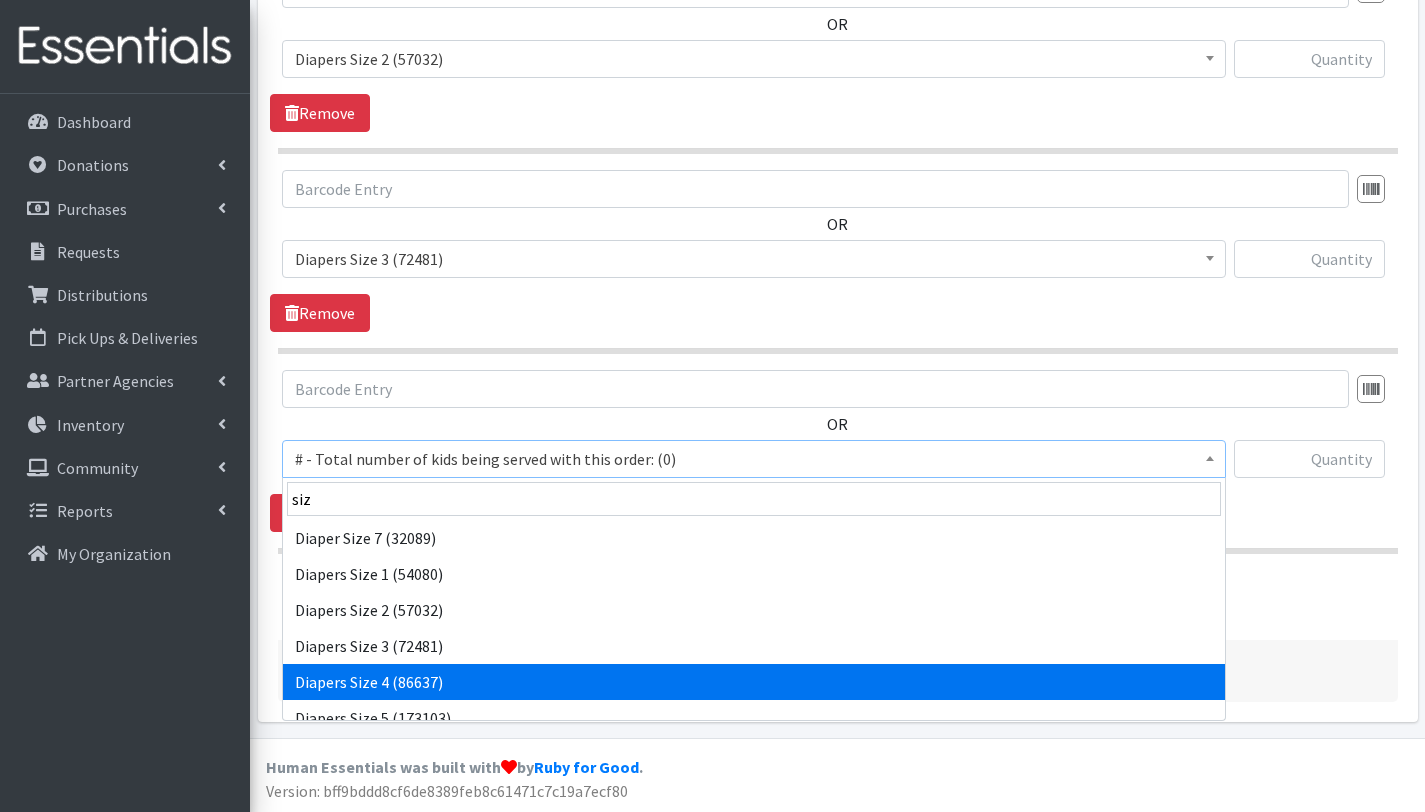 select on "2661" 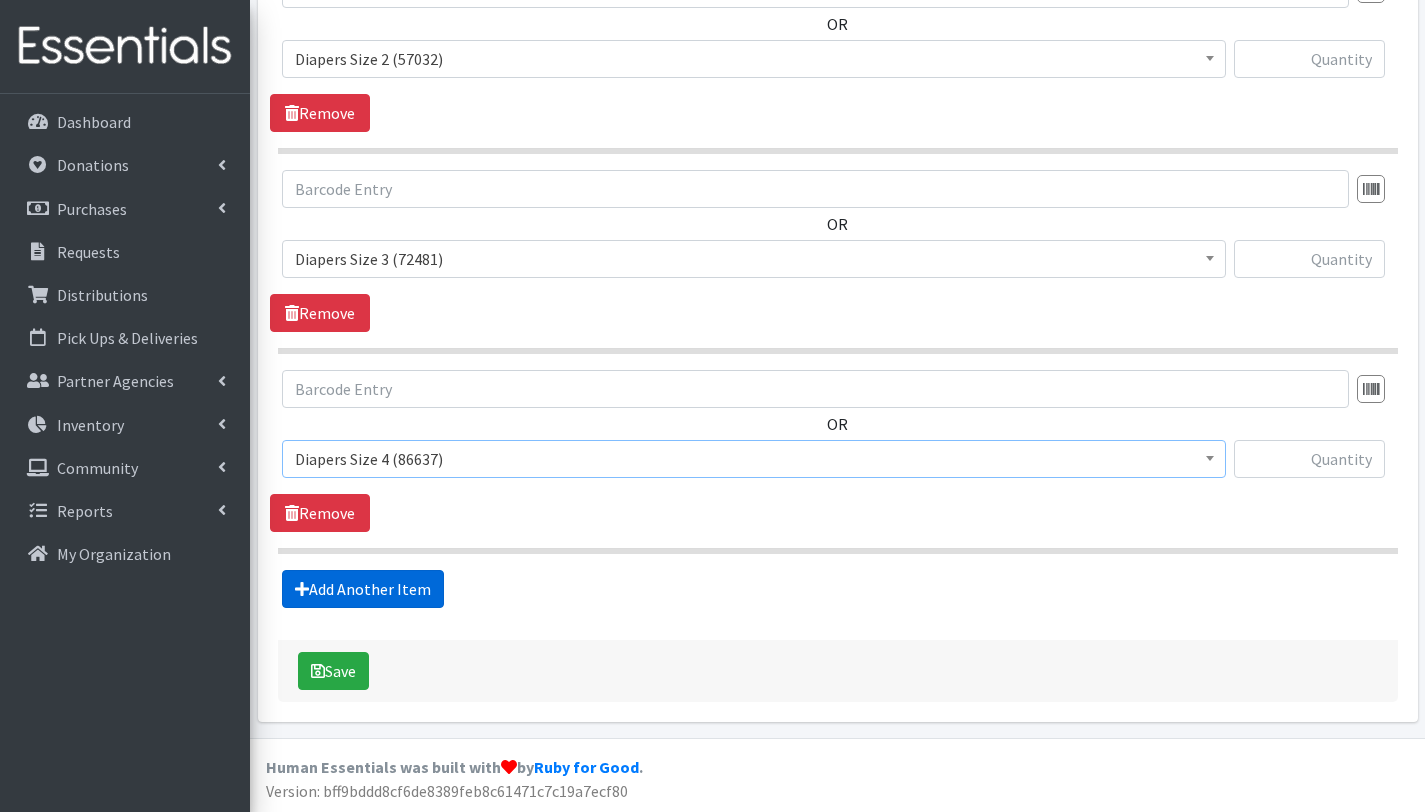 click on "Add Another Item" at bounding box center (363, 589) 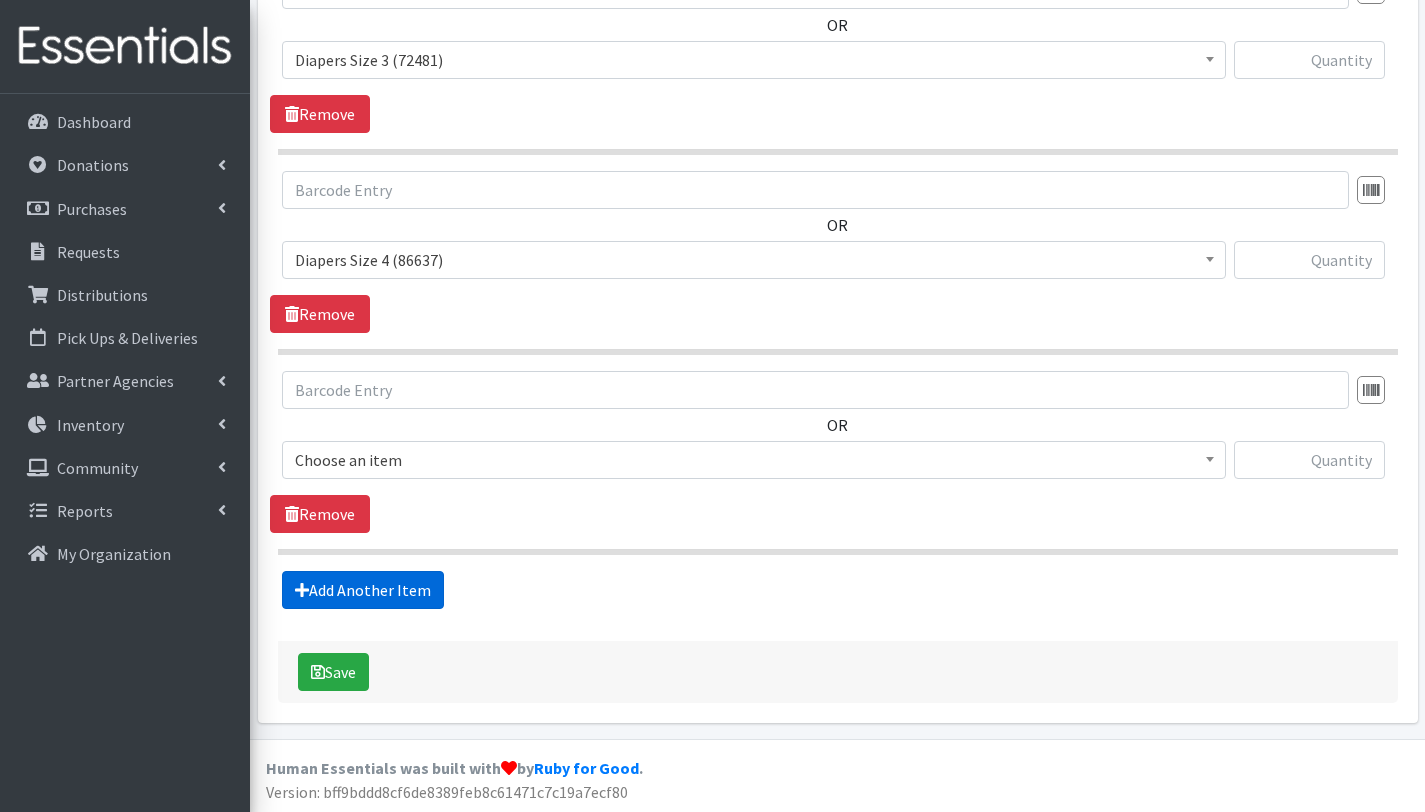 scroll, scrollTop: 1253, scrollLeft: 0, axis: vertical 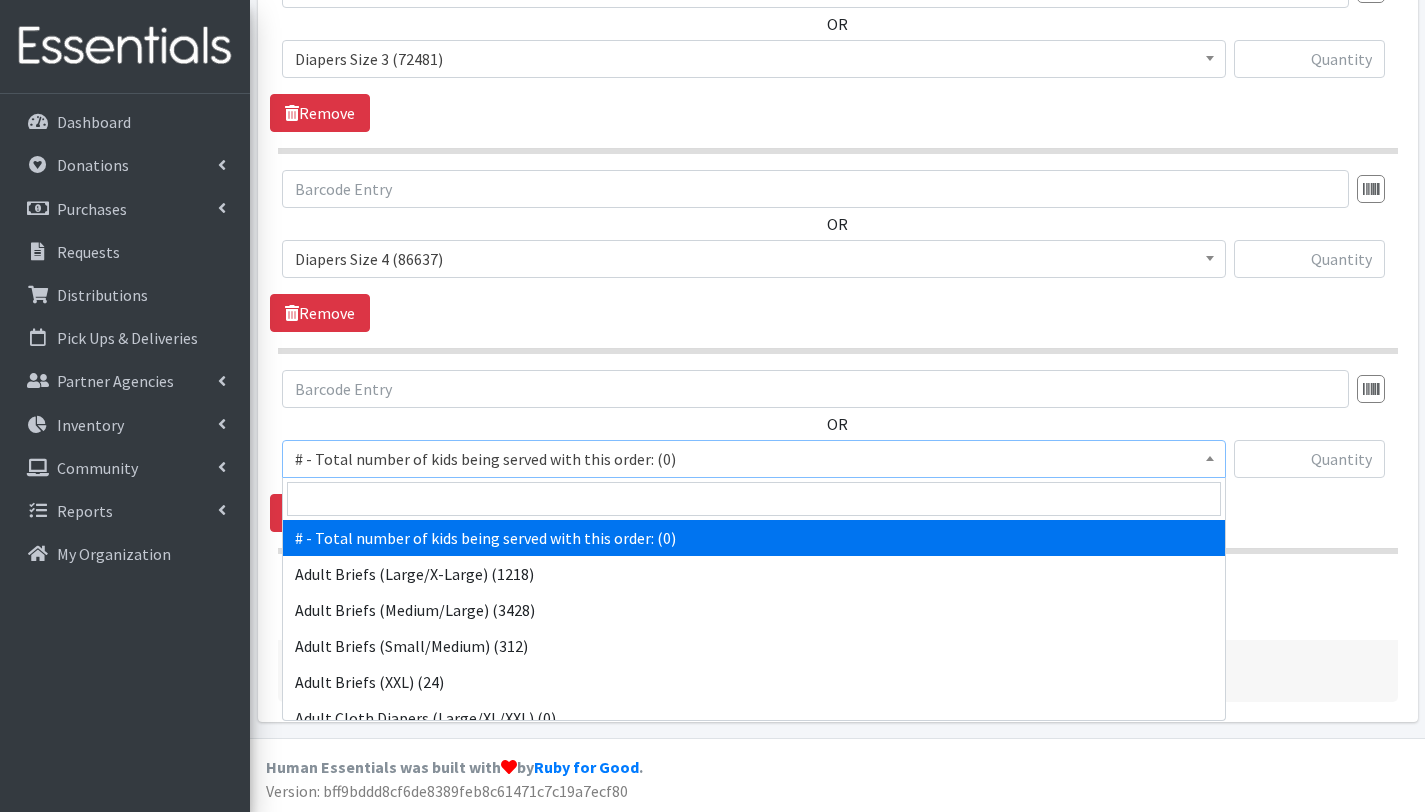 click on "# - Total number of kids being served with this order: (0)" at bounding box center [754, 459] 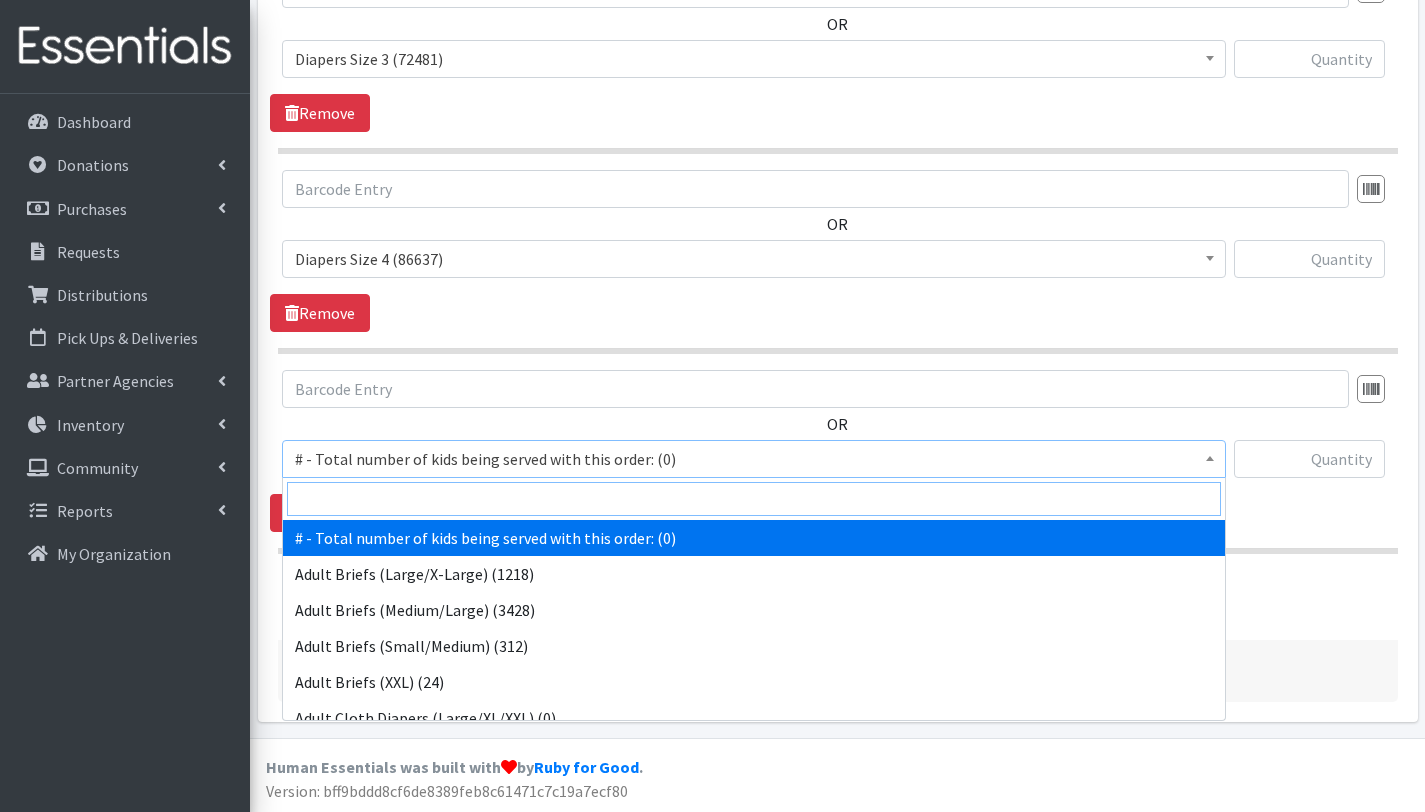 click at bounding box center [754, 499] 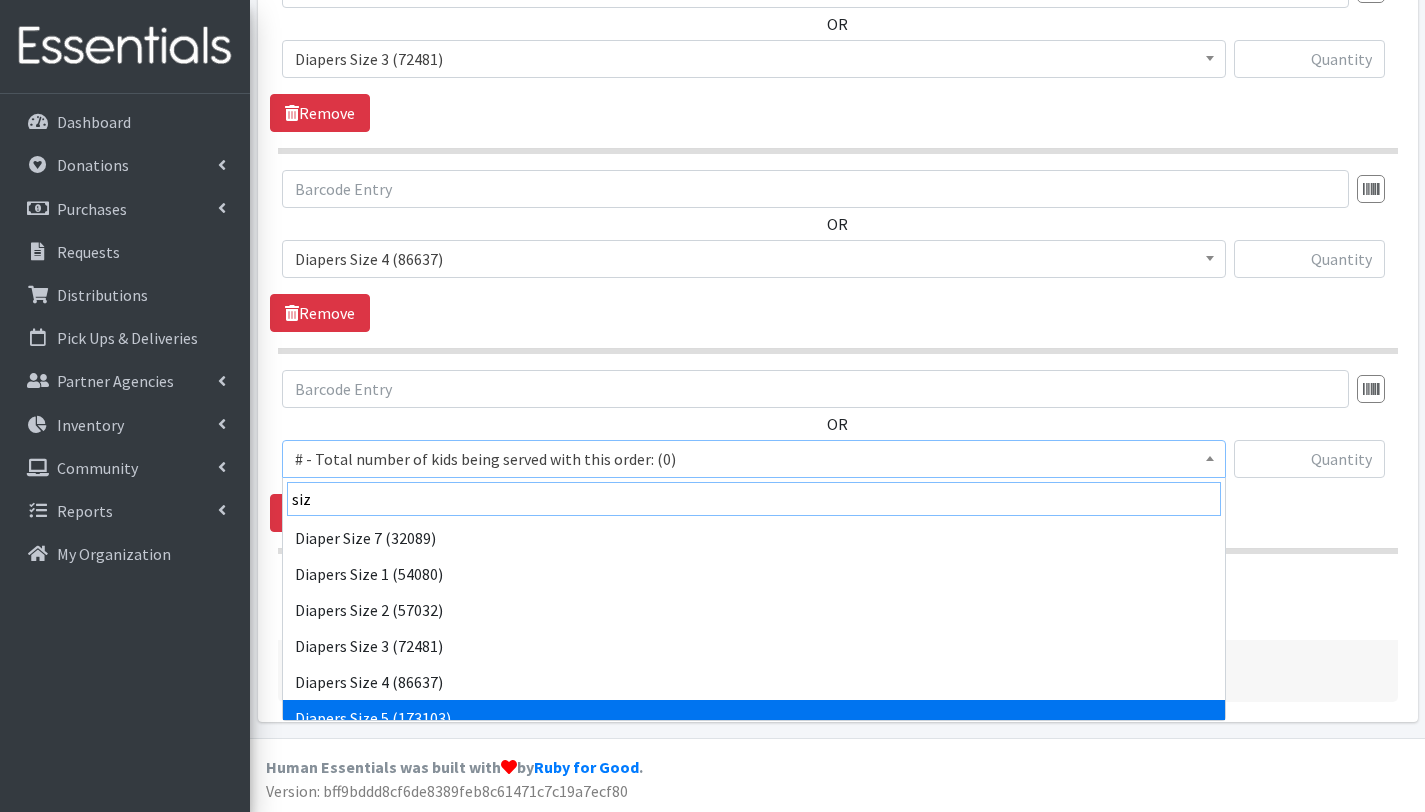 type on "siz" 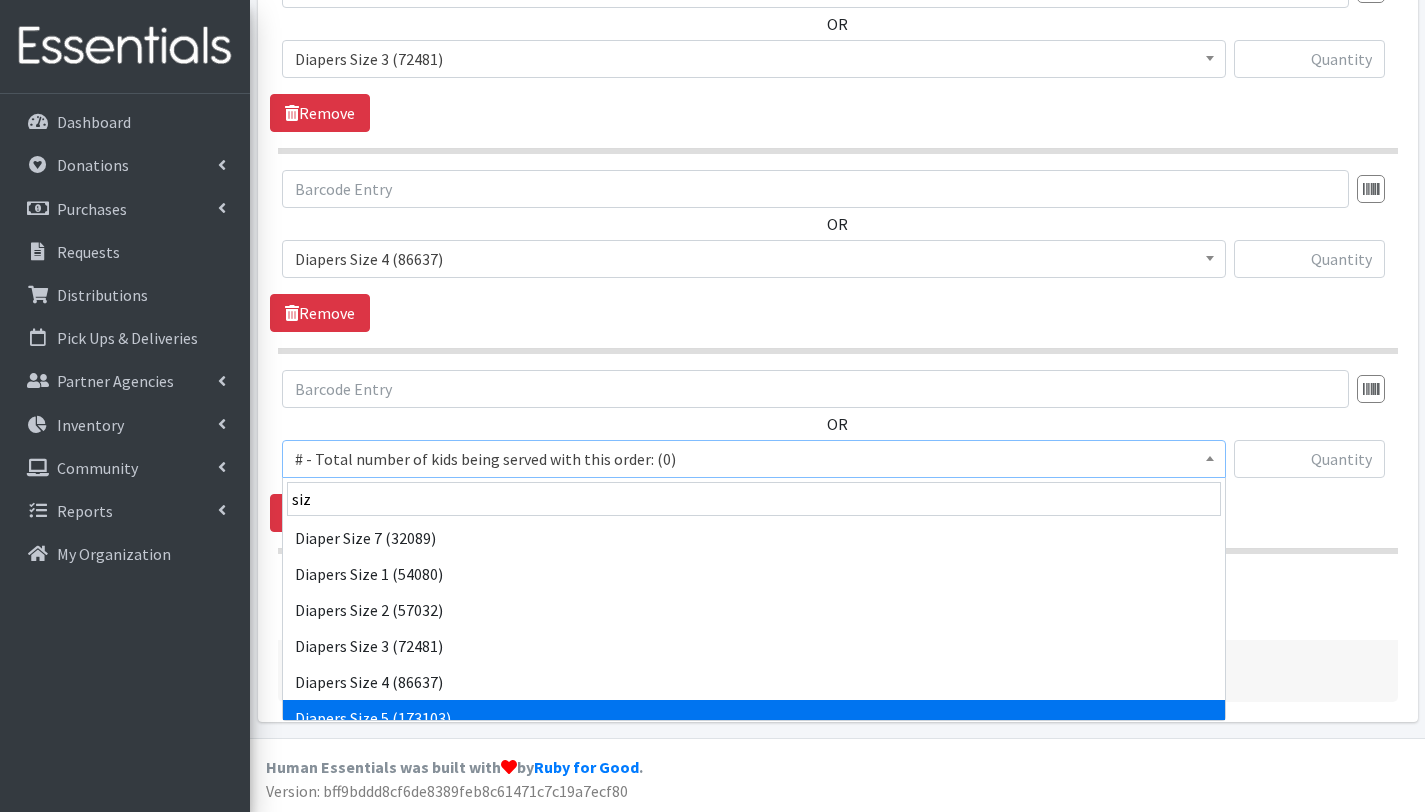 select on "2652" 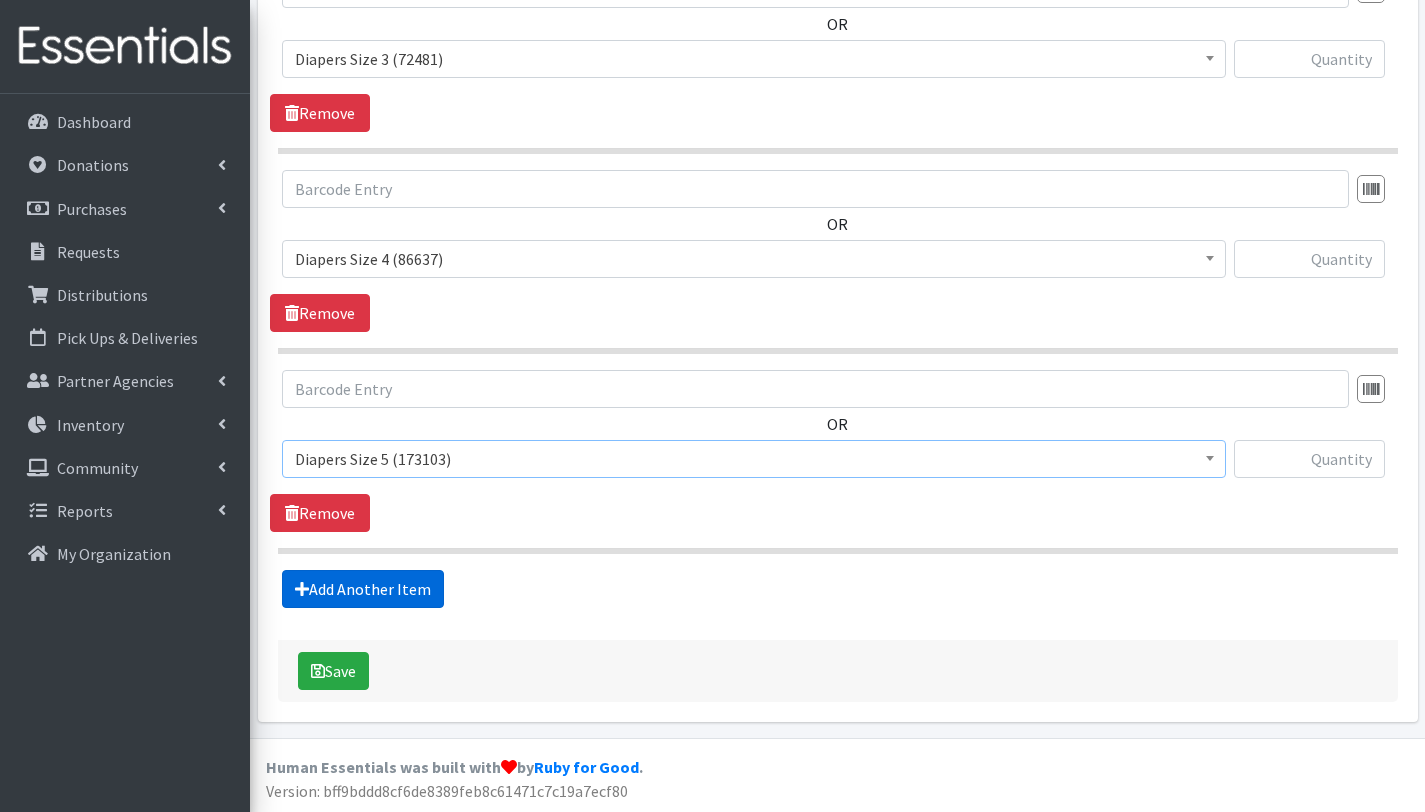 click on "Add Another Item" at bounding box center [363, 589] 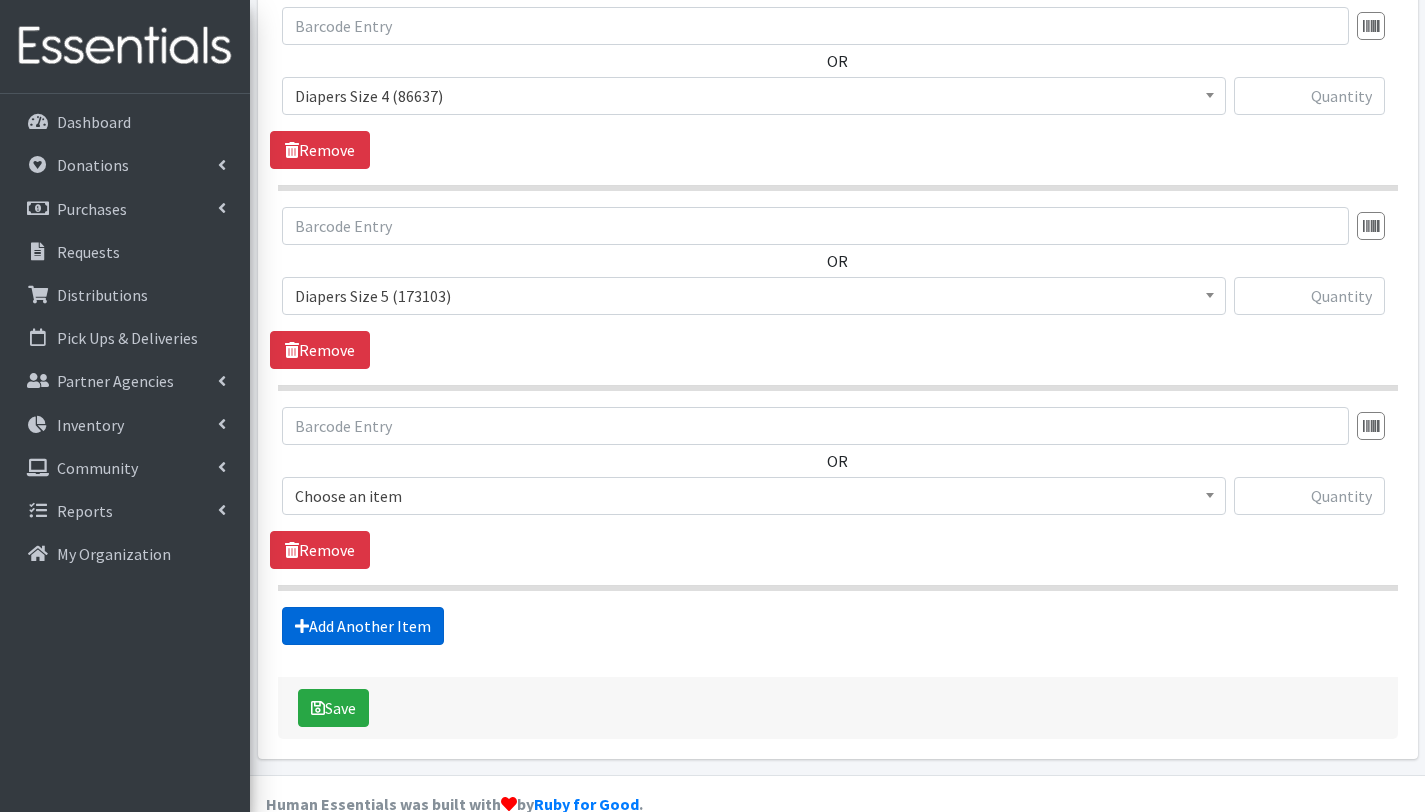 scroll, scrollTop: 1453, scrollLeft: 0, axis: vertical 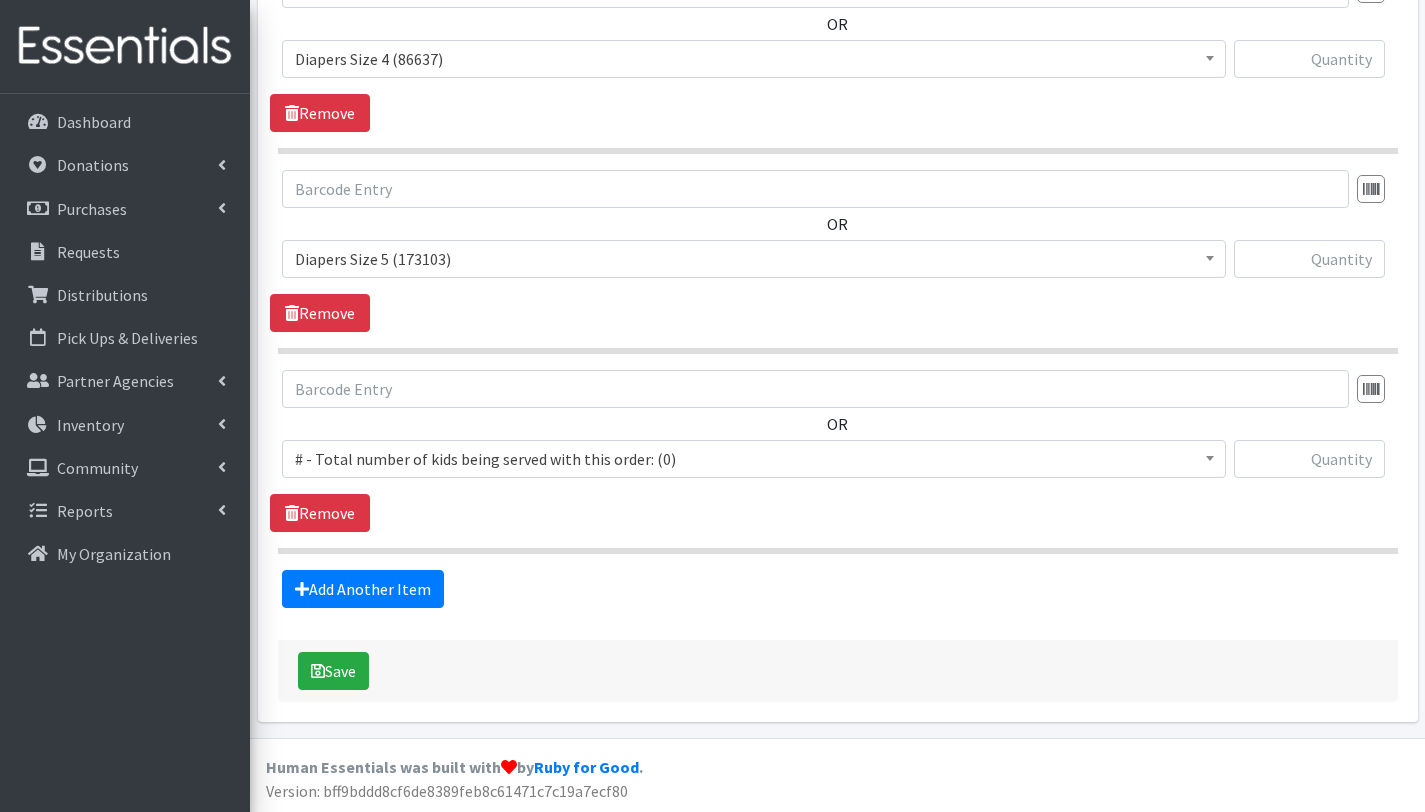 click on "# - Total number of kids being served with this order: (0)" at bounding box center [754, 459] 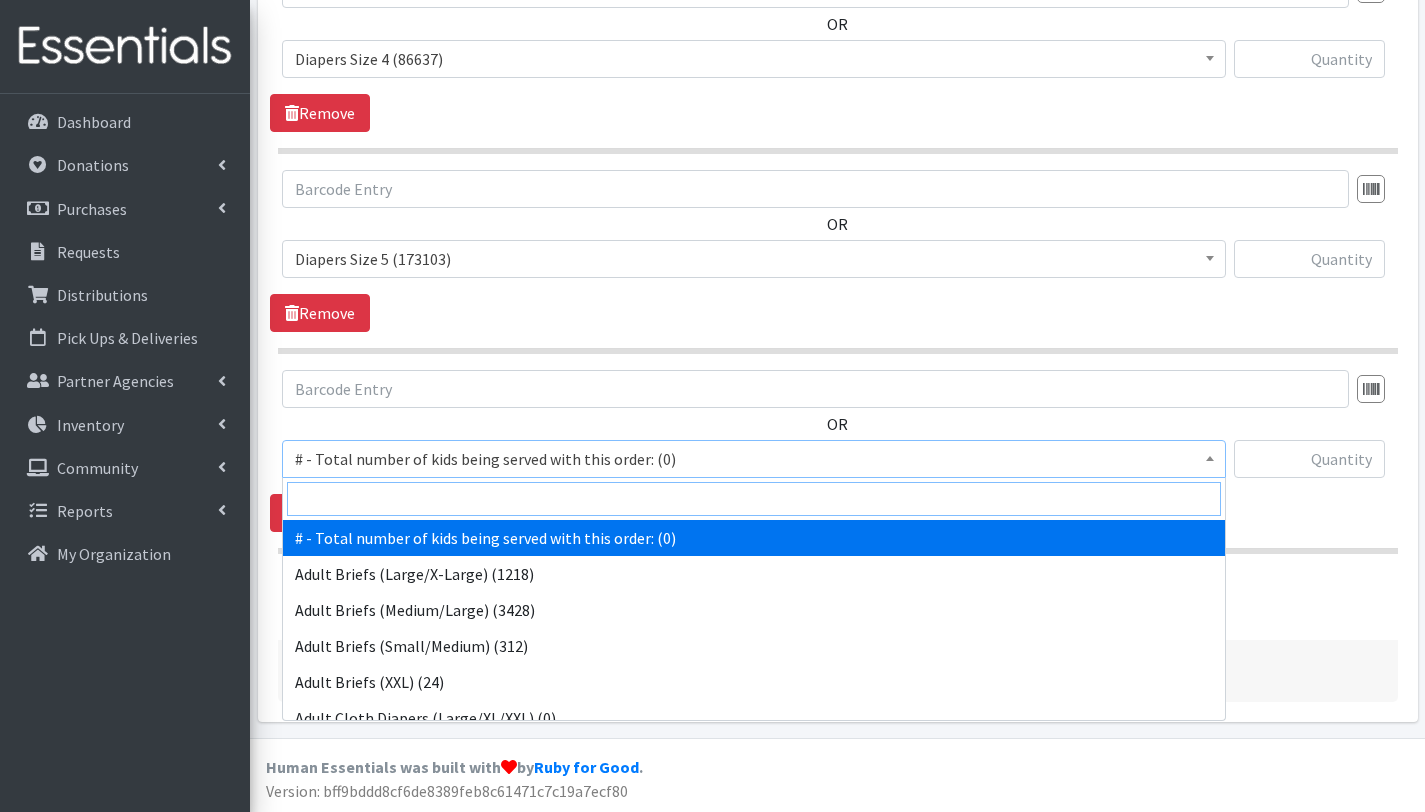 click at bounding box center [754, 499] 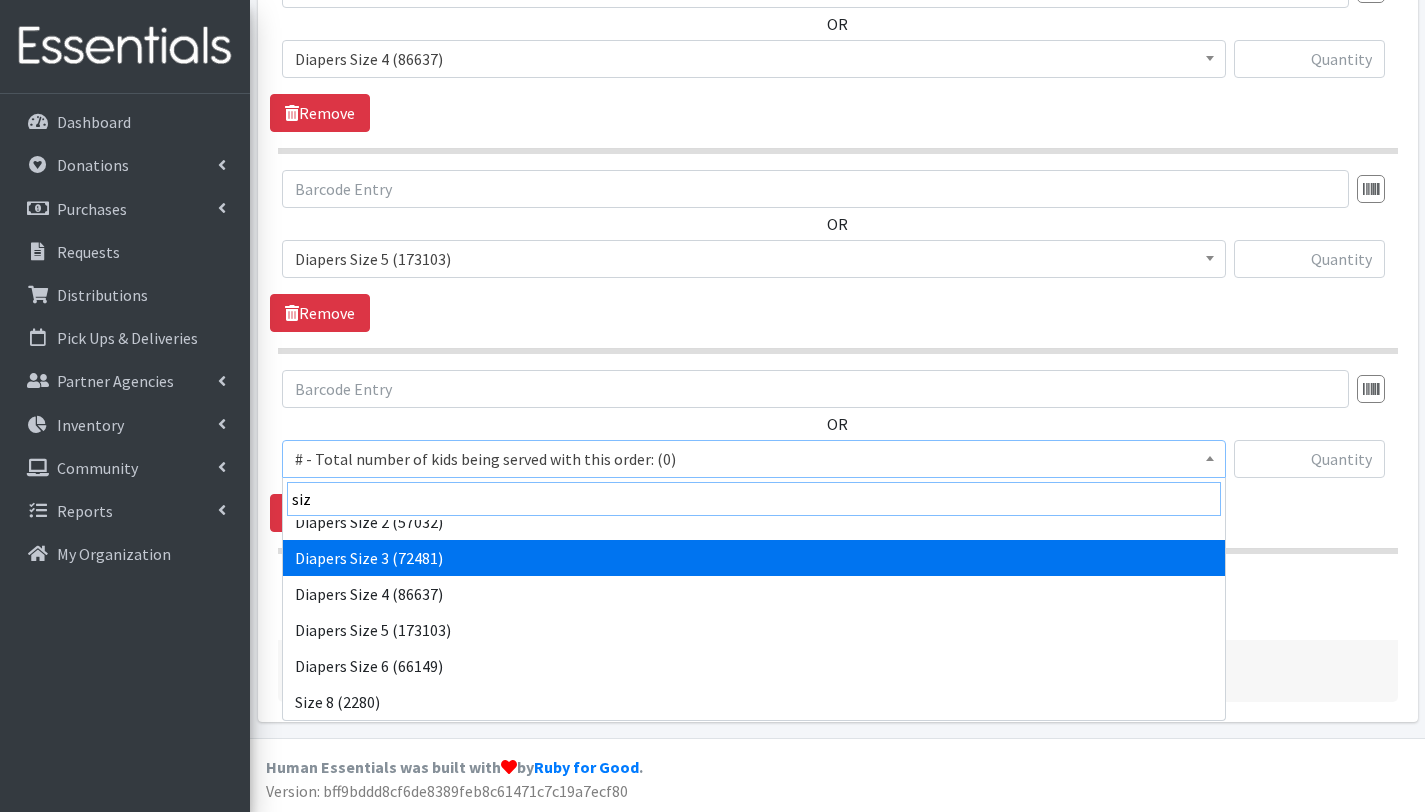 scroll, scrollTop: 85, scrollLeft: 0, axis: vertical 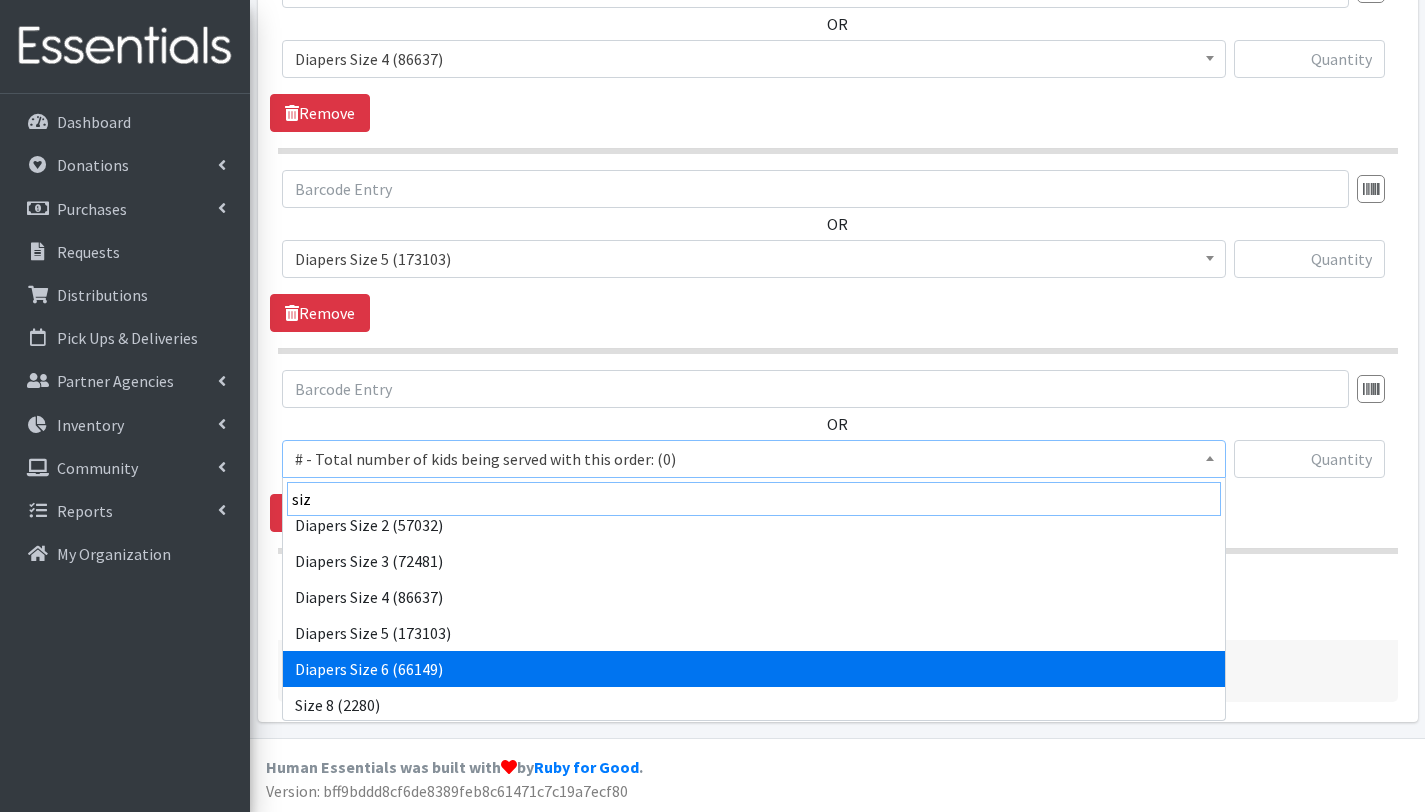 type on "siz" 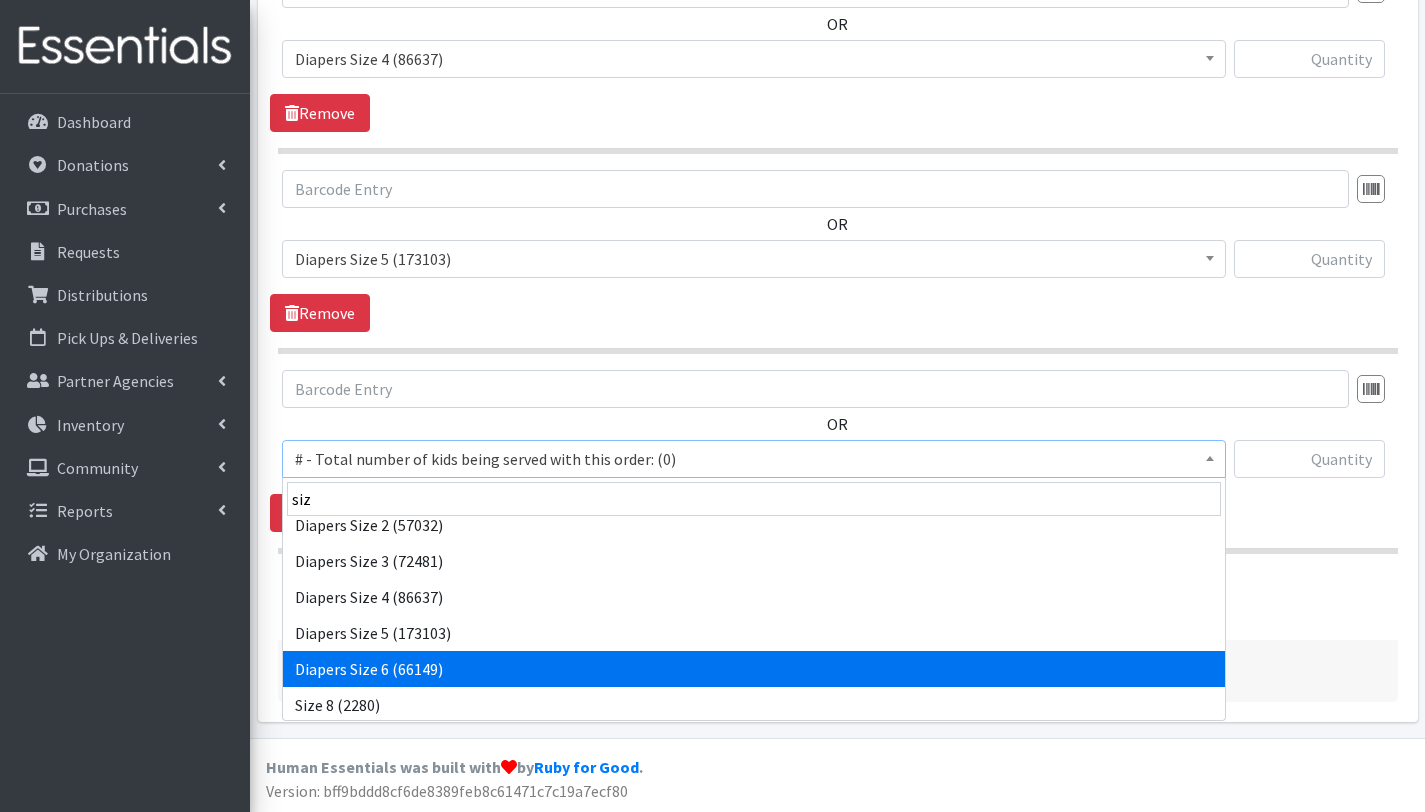 select on "2674" 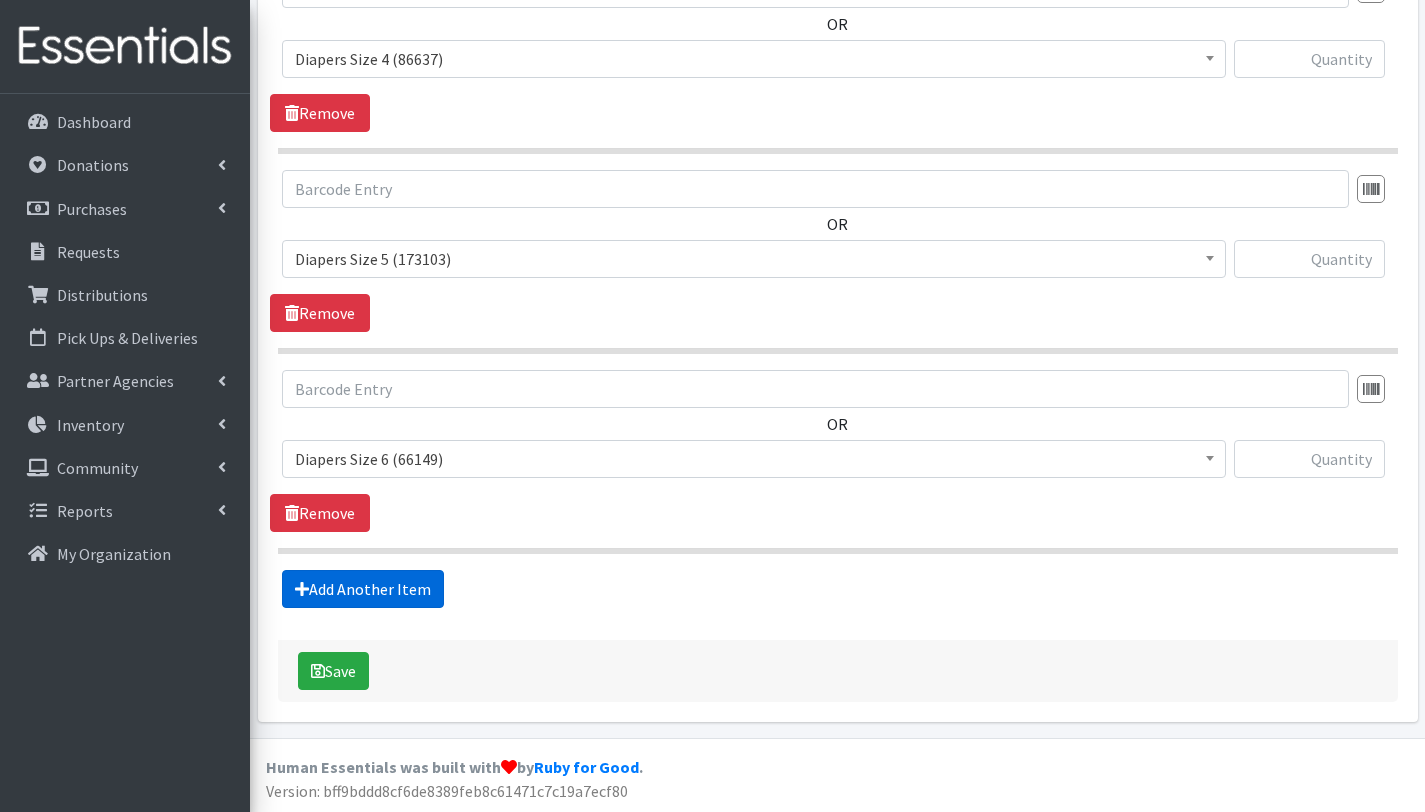 click on "Add Another Item" at bounding box center (363, 589) 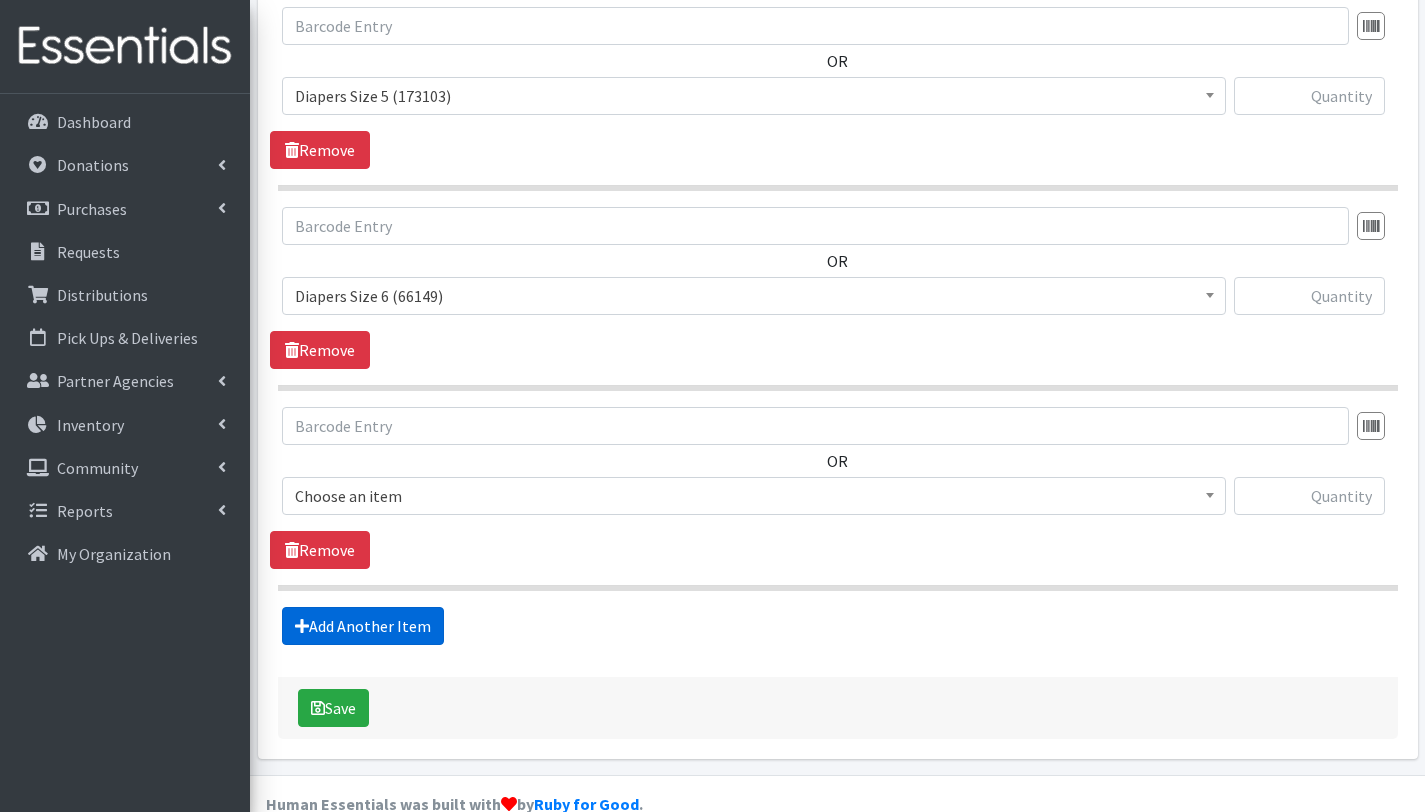 scroll, scrollTop: 1653, scrollLeft: 0, axis: vertical 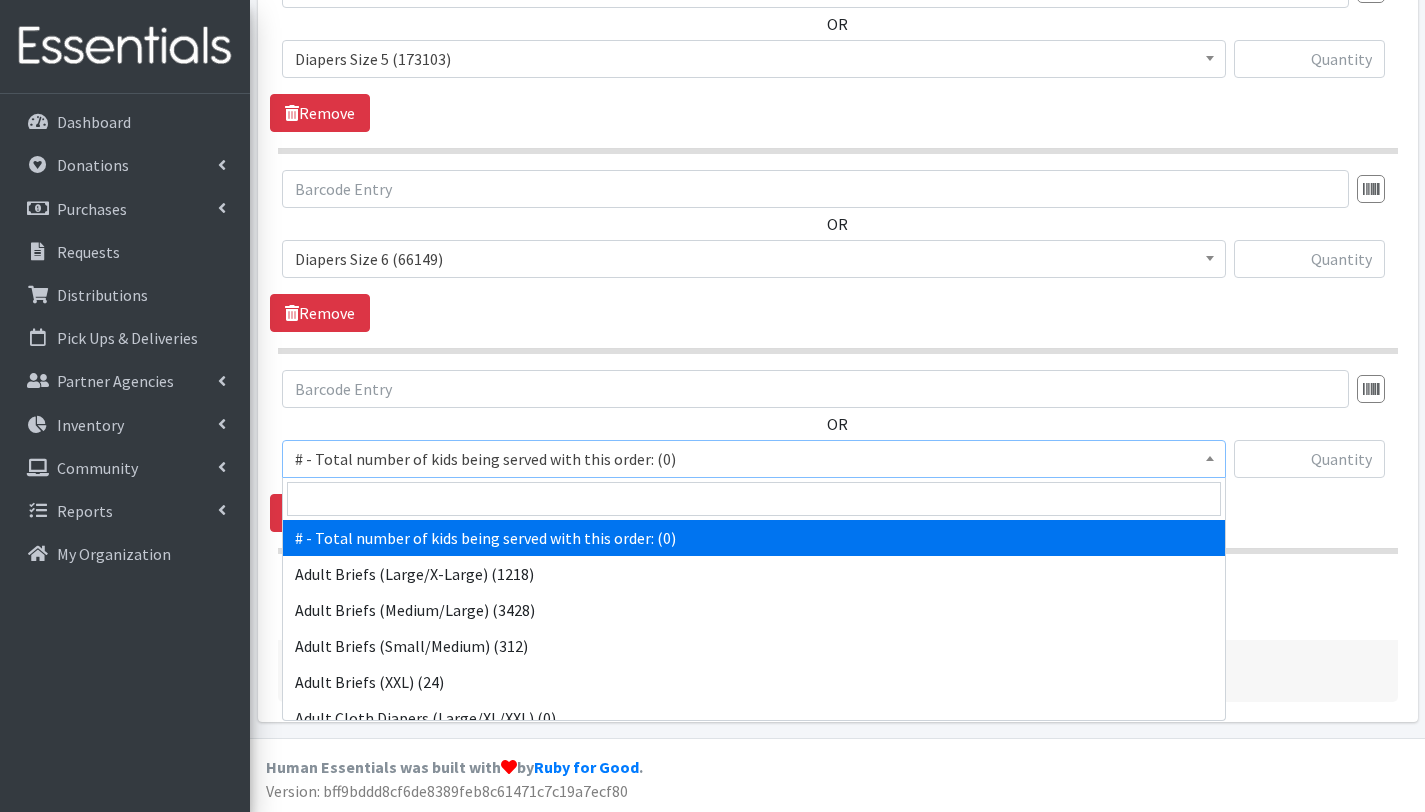 click on "# - Total number of kids being served with this order: (0)" at bounding box center (754, 459) 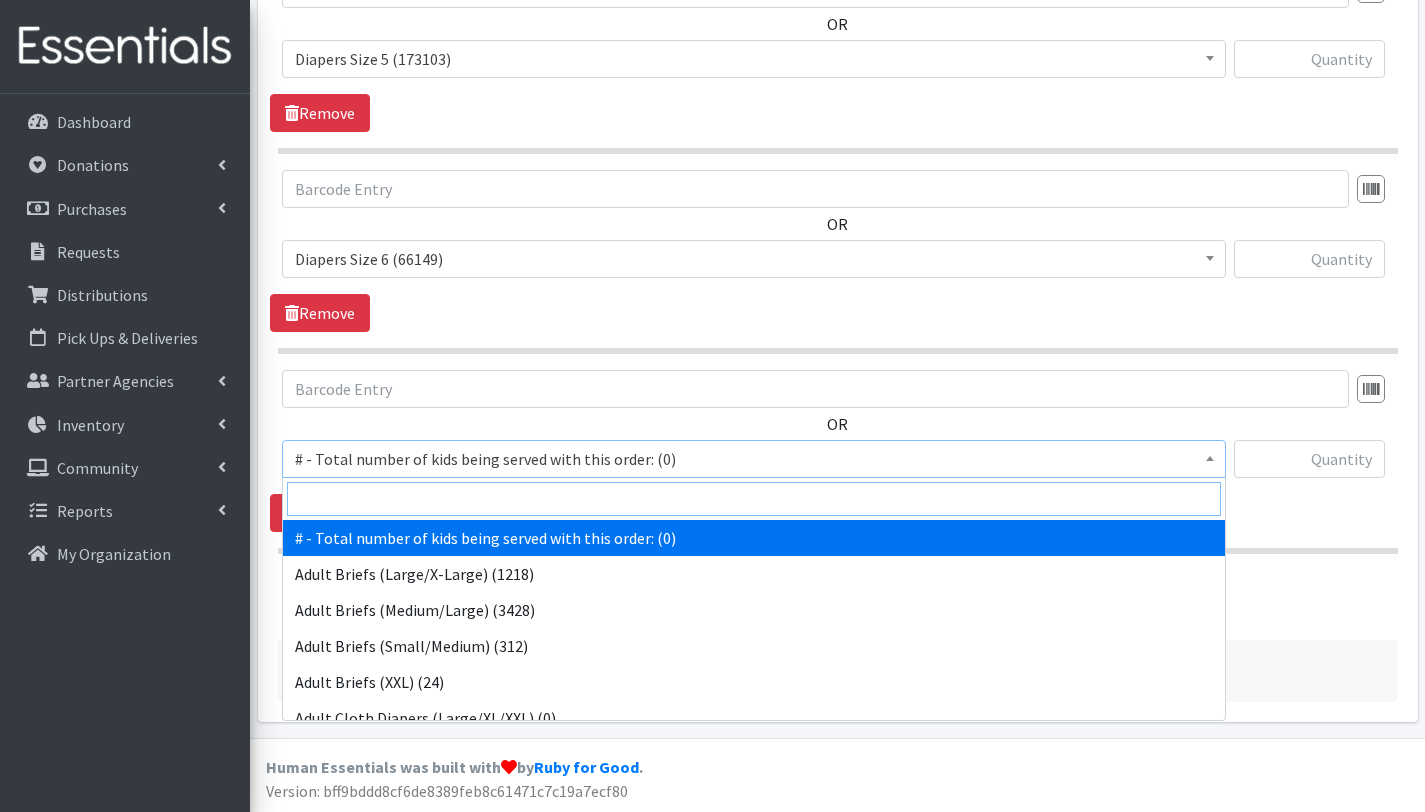 click at bounding box center [754, 499] 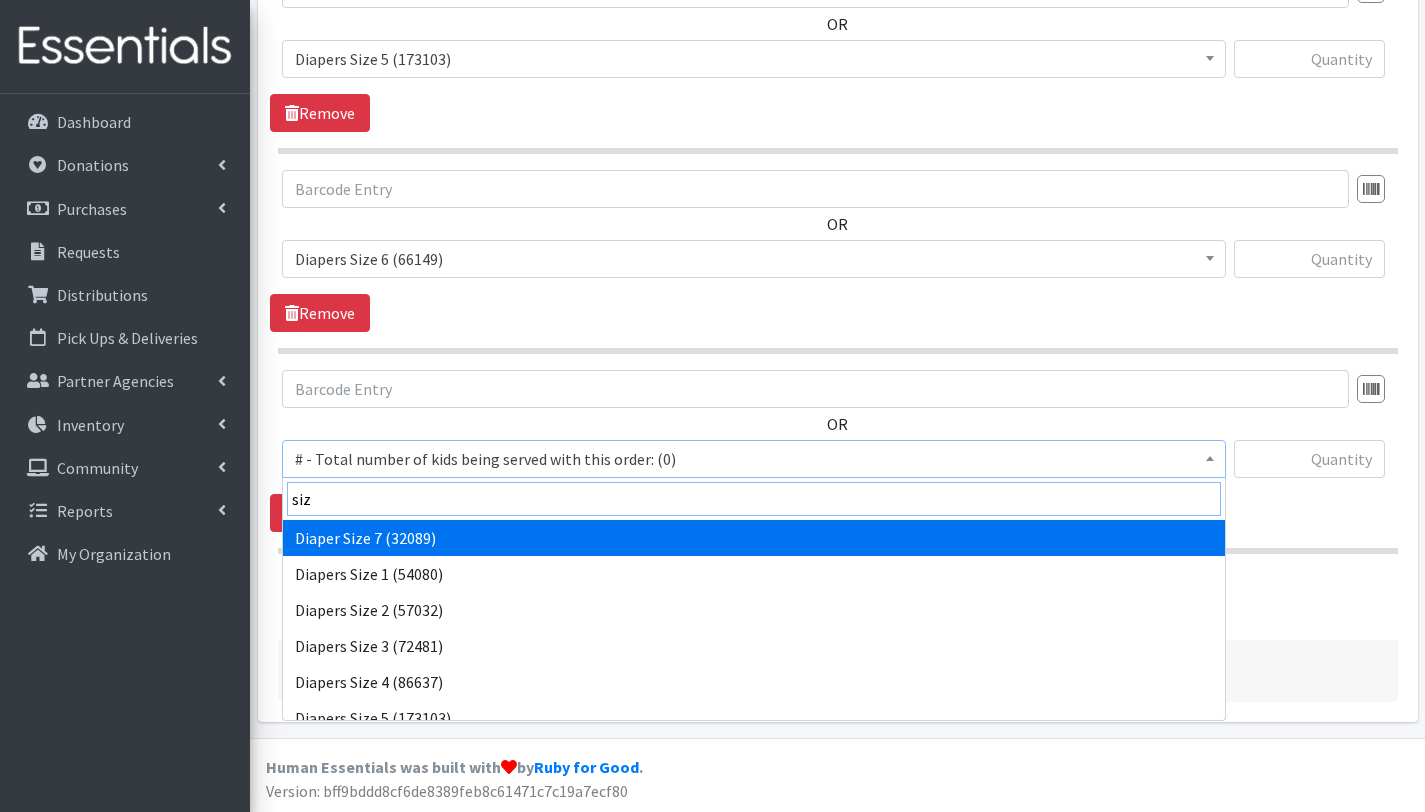 type on "siz" 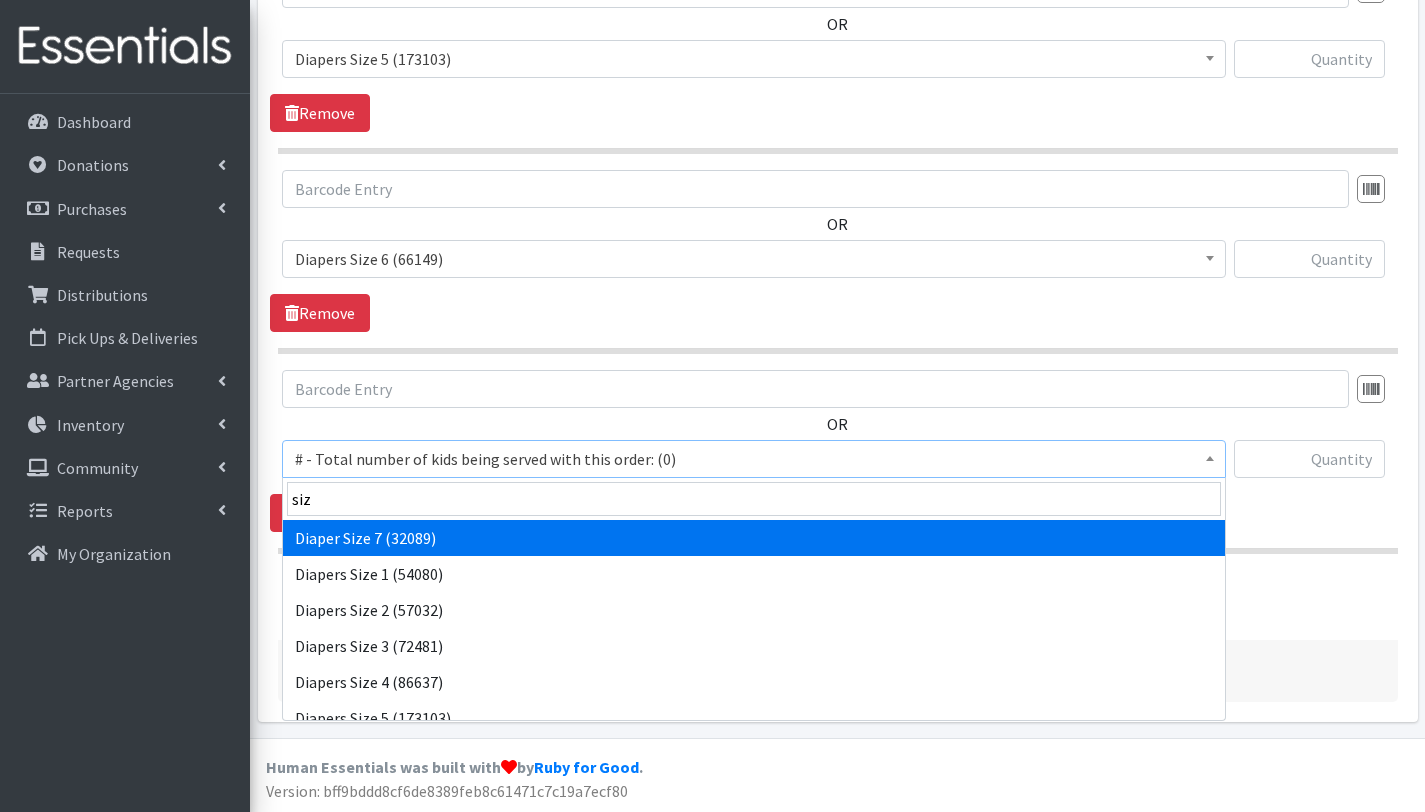 select on "12644" 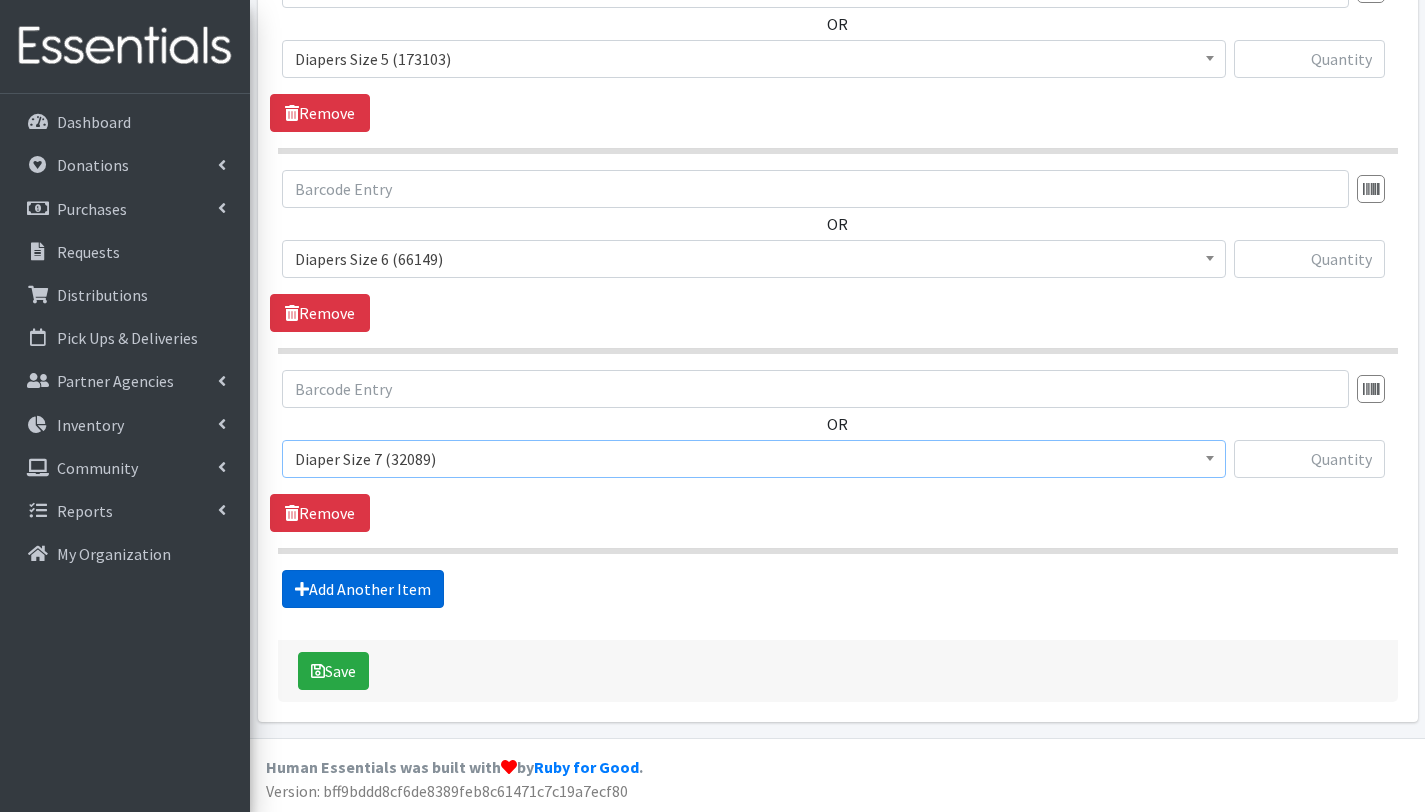 click on "Add Another Item" at bounding box center (363, 589) 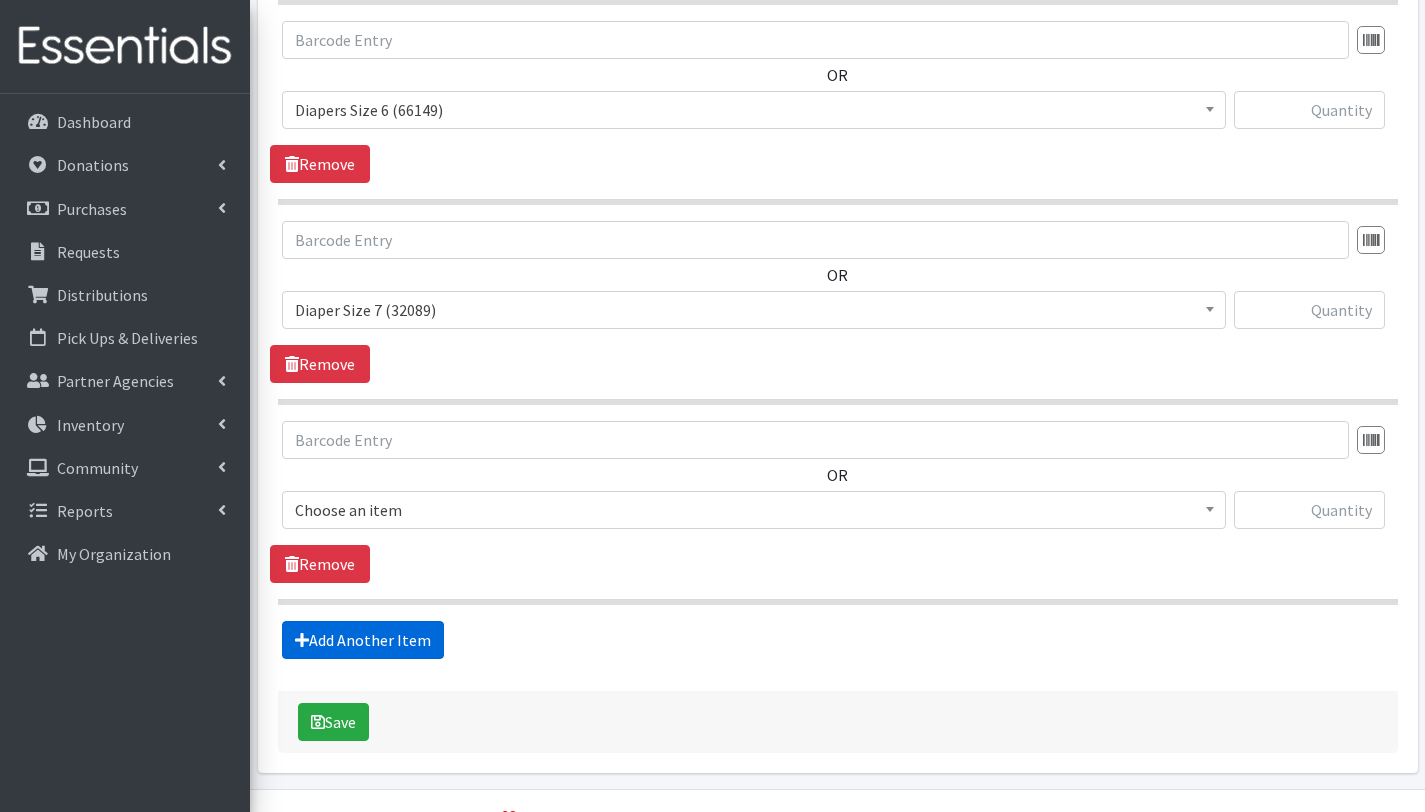 scroll, scrollTop: 1853, scrollLeft: 0, axis: vertical 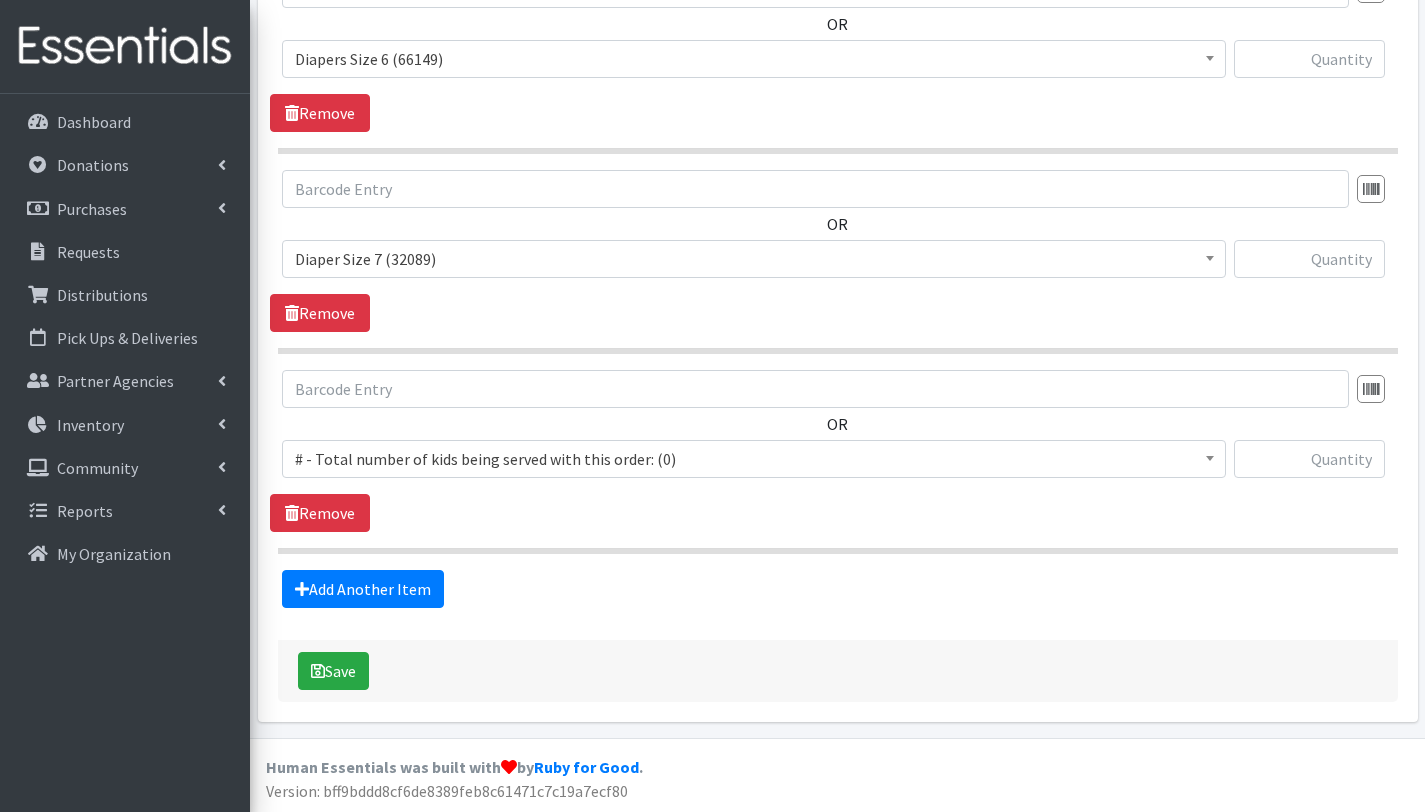 click on "# - Total number of kids being served with this order: (0)" at bounding box center (754, 459) 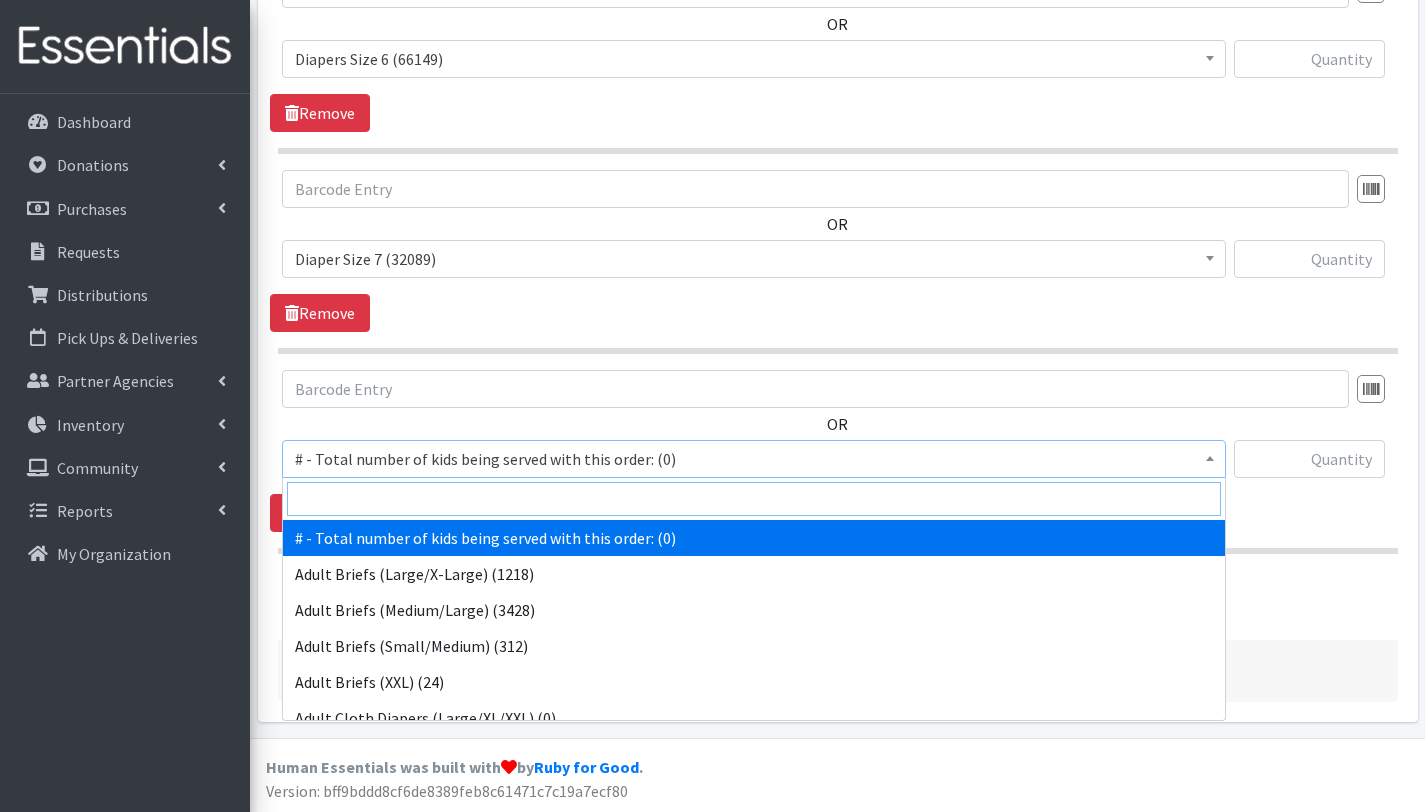 click at bounding box center (754, 499) 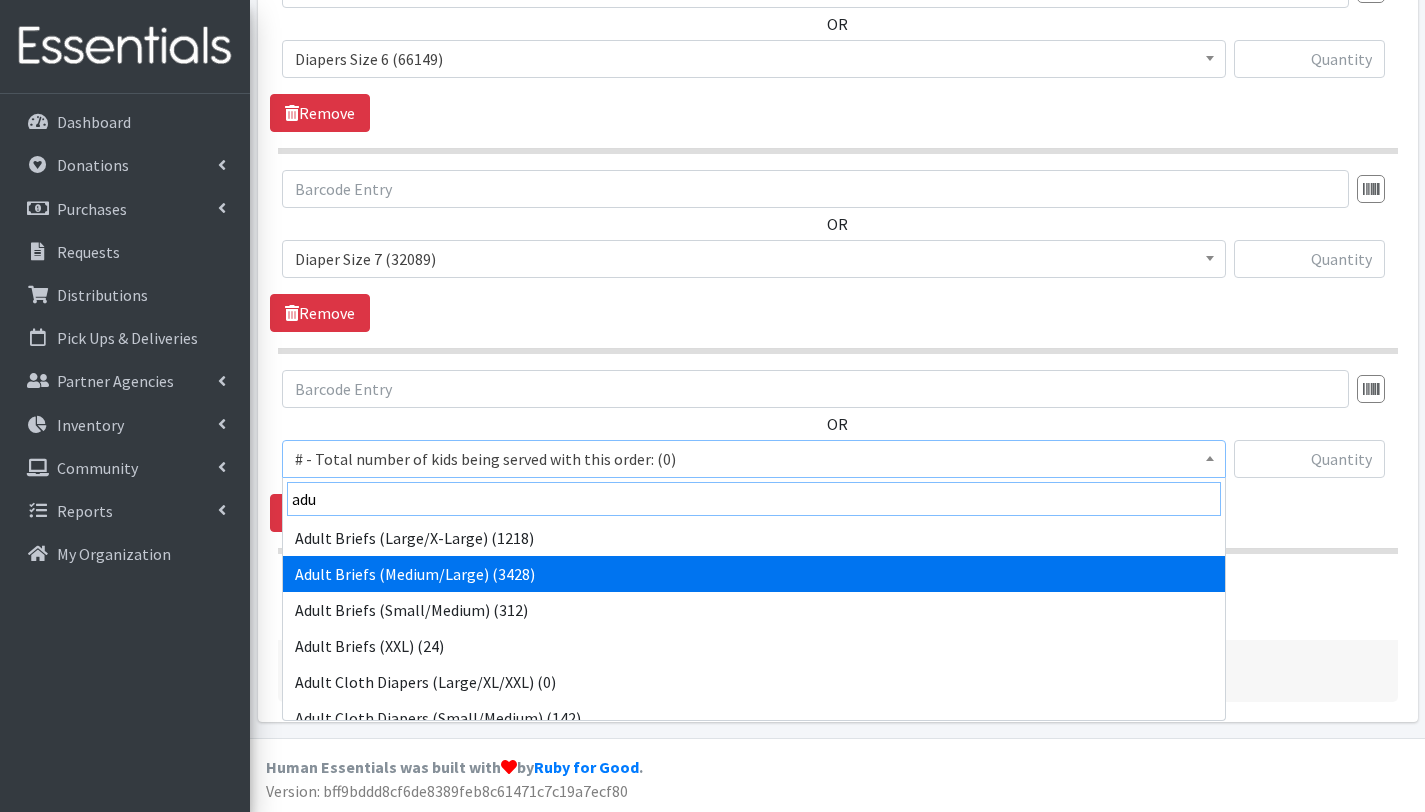 type on "adu" 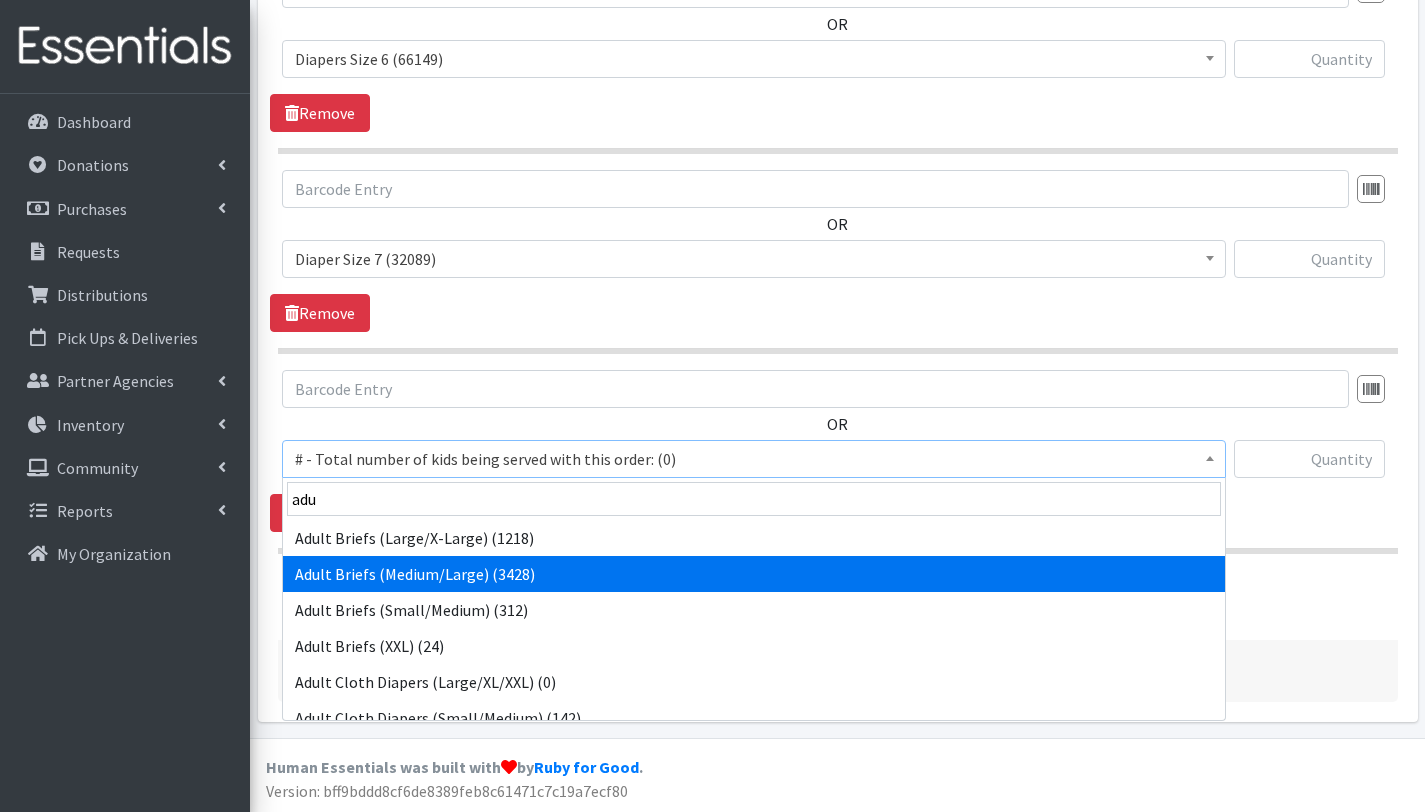 select on "2682" 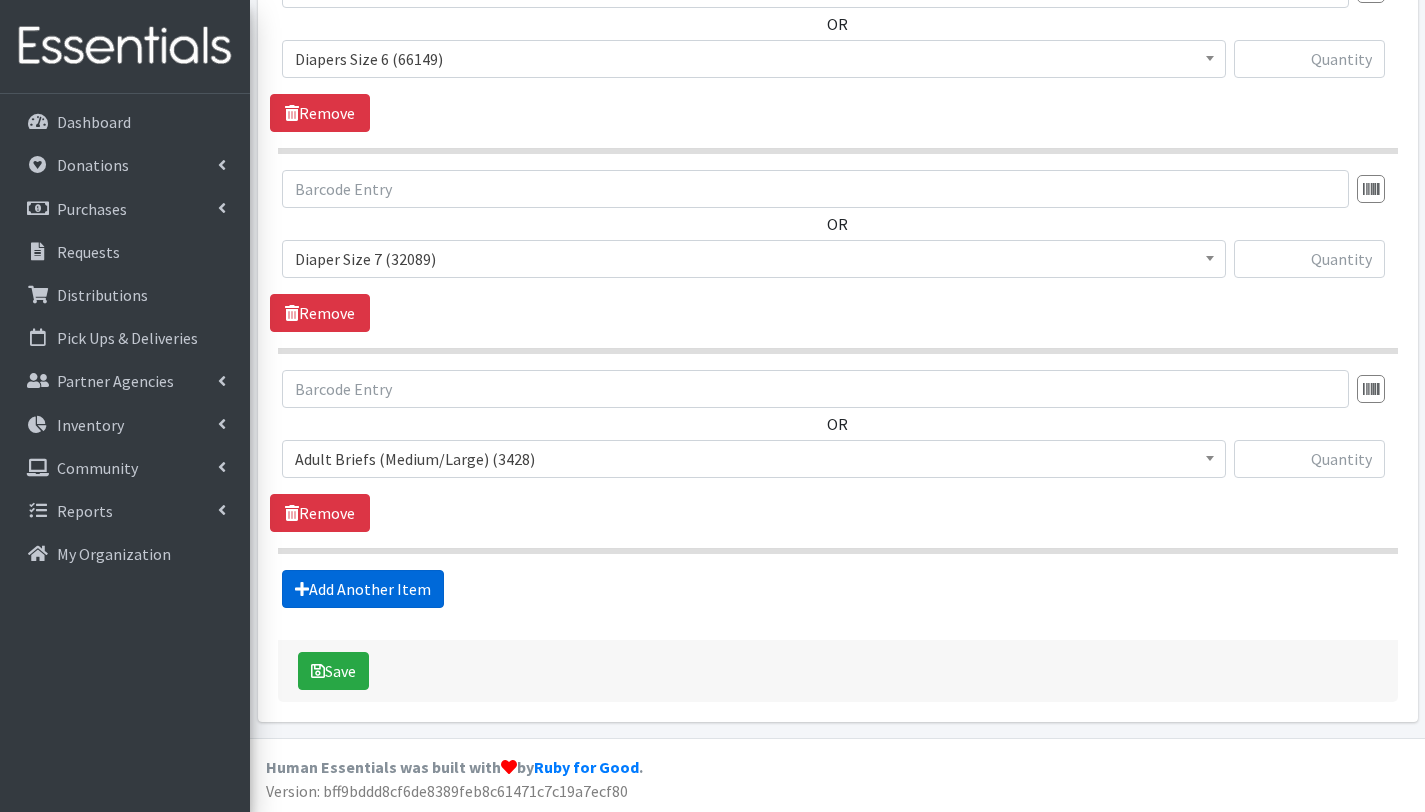 click on "Add Another Item" at bounding box center [363, 589] 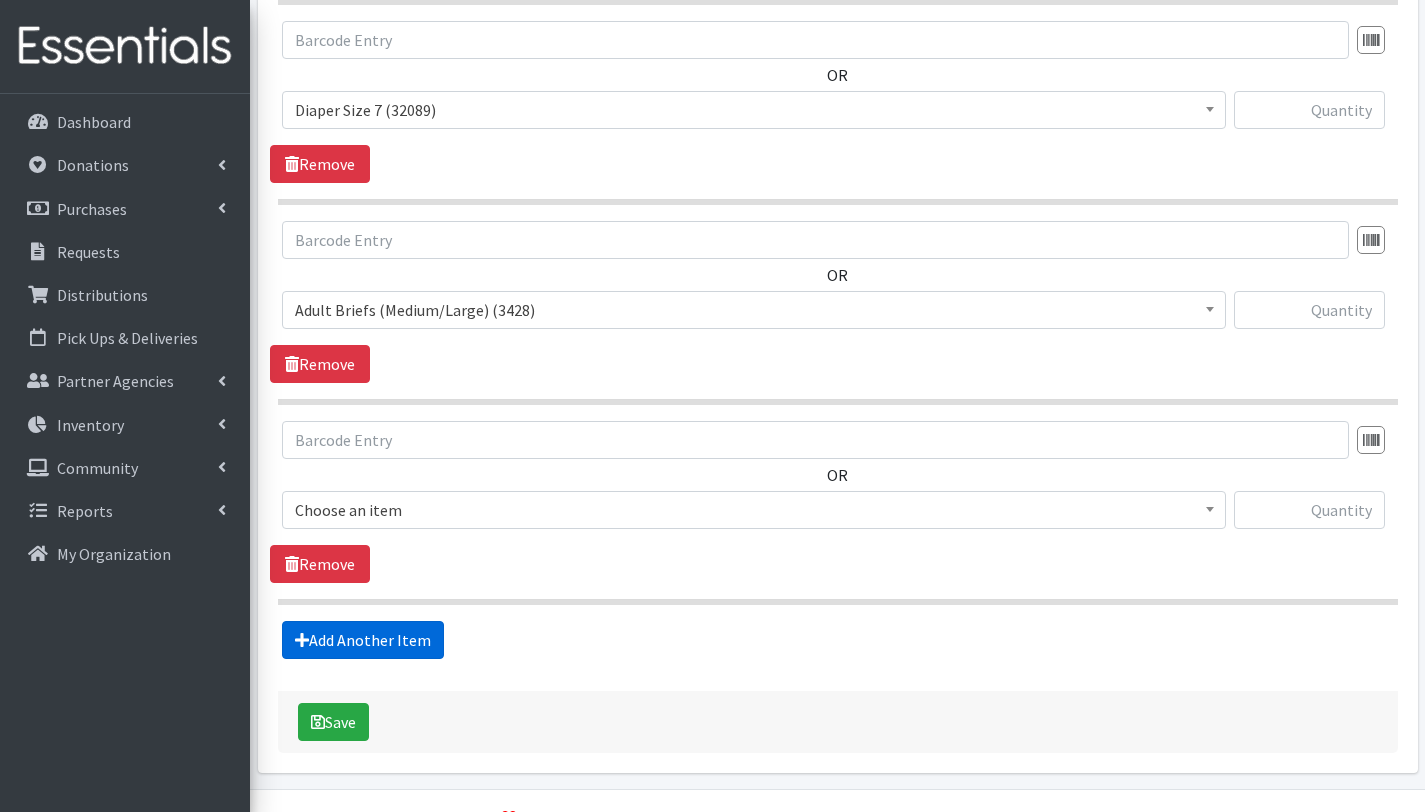 scroll, scrollTop: 2053, scrollLeft: 0, axis: vertical 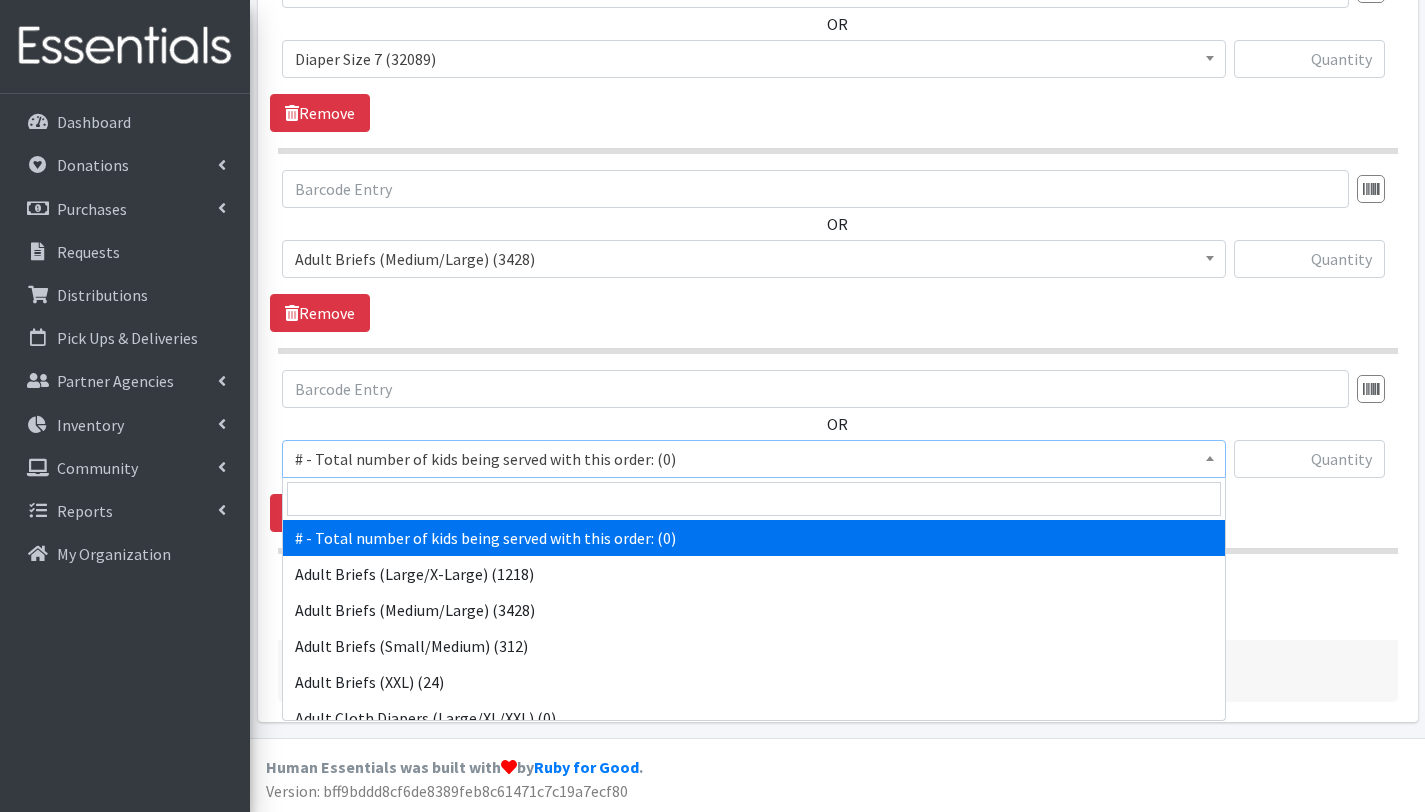 click on "# - Total number of kids being served with this order: (0)" at bounding box center [754, 459] 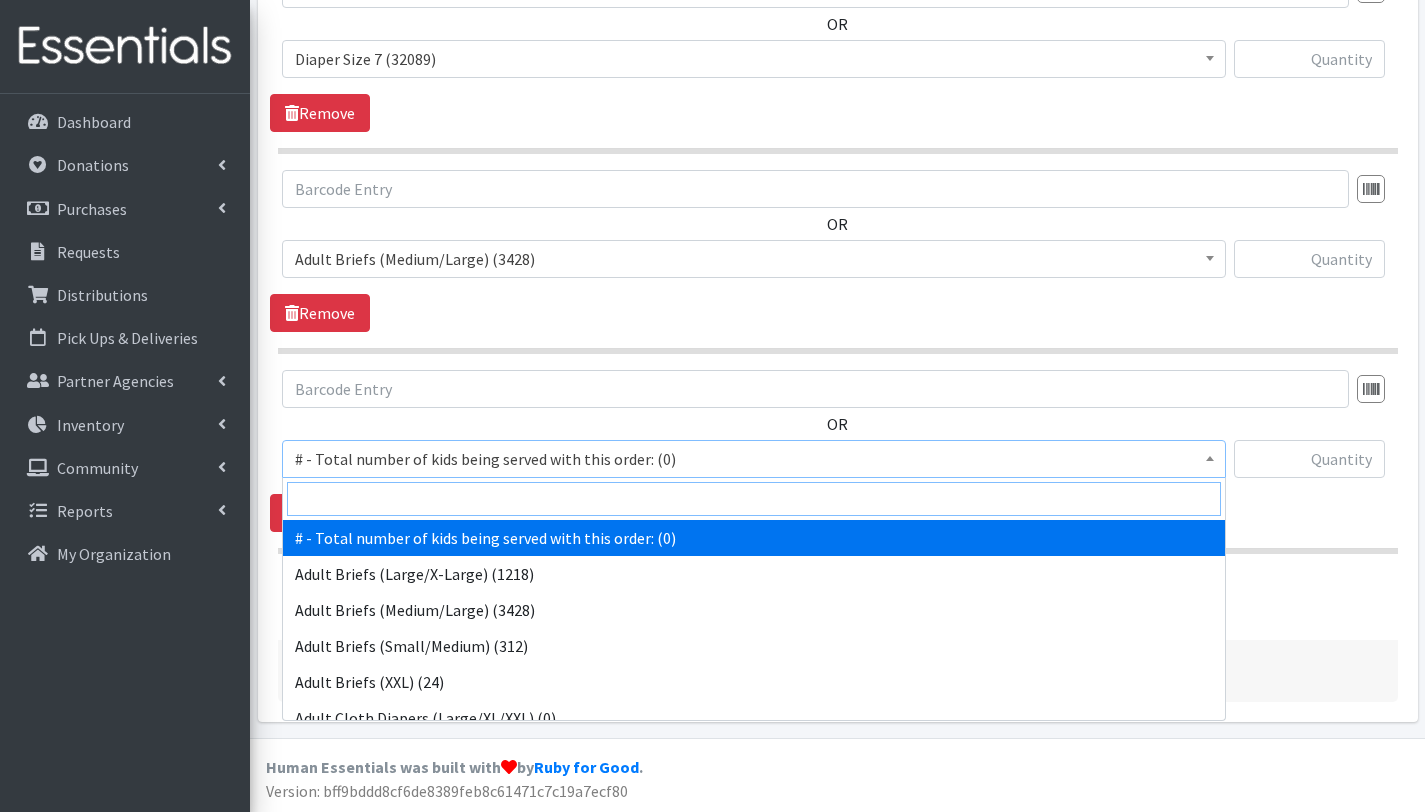 click at bounding box center [754, 499] 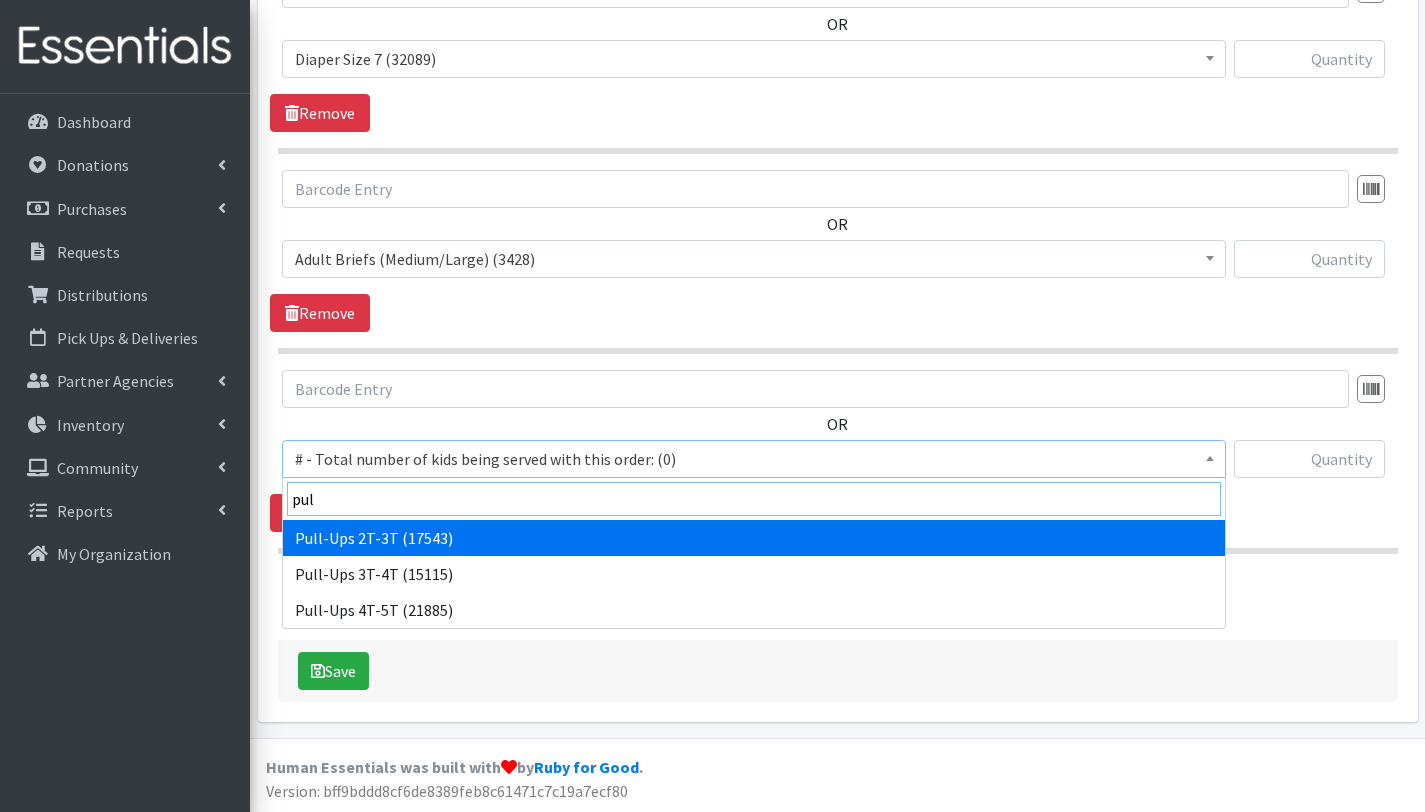 type on "pul" 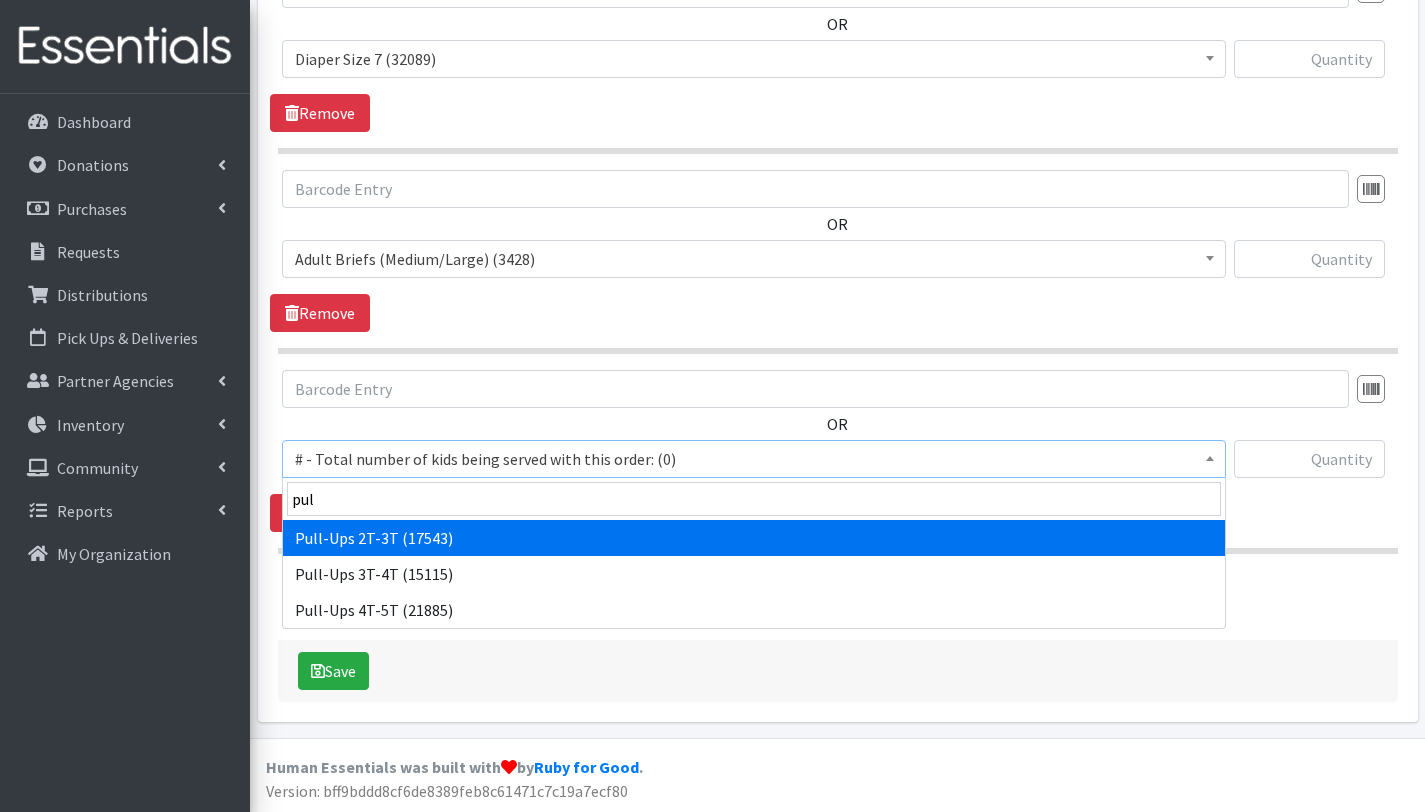 select on "2644" 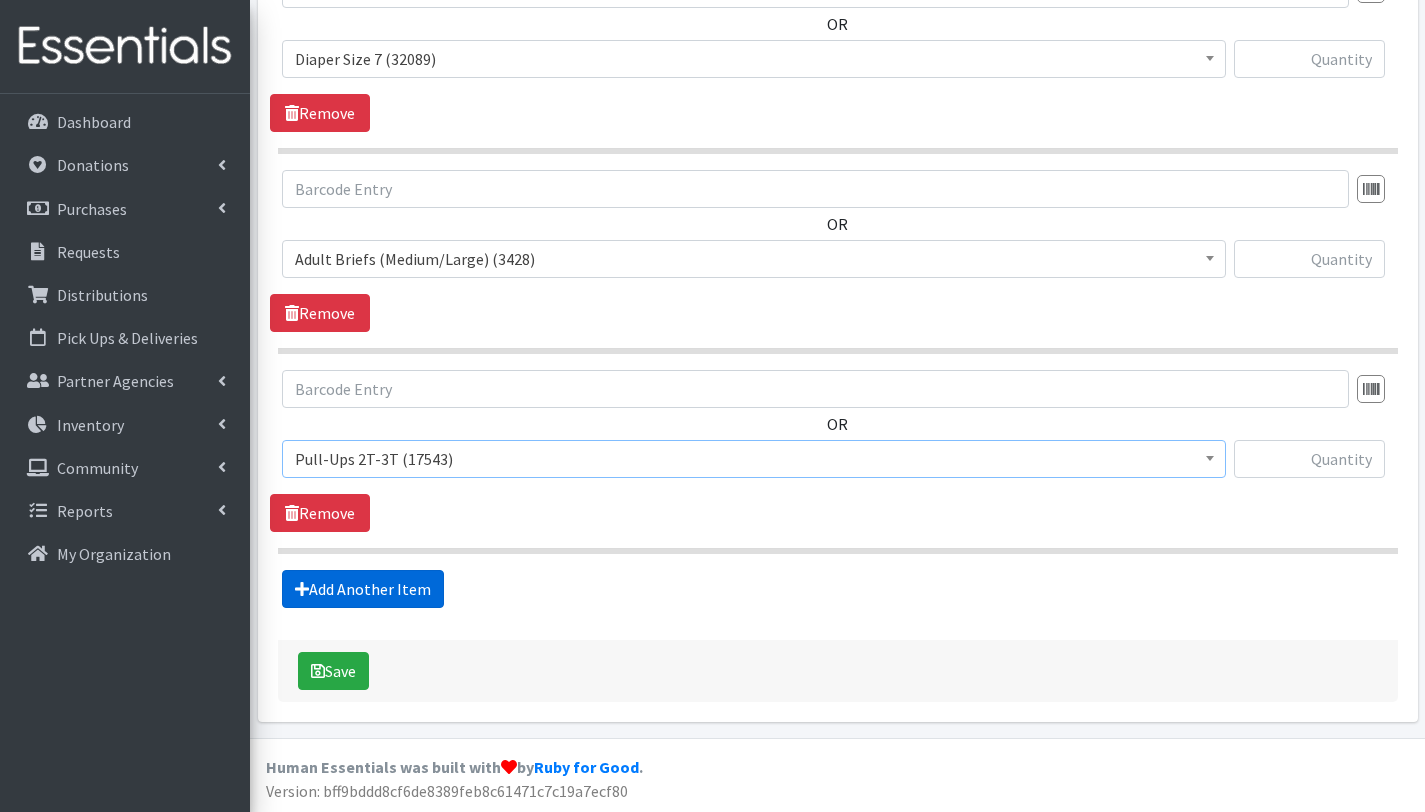 click on "Add Another Item" at bounding box center (363, 589) 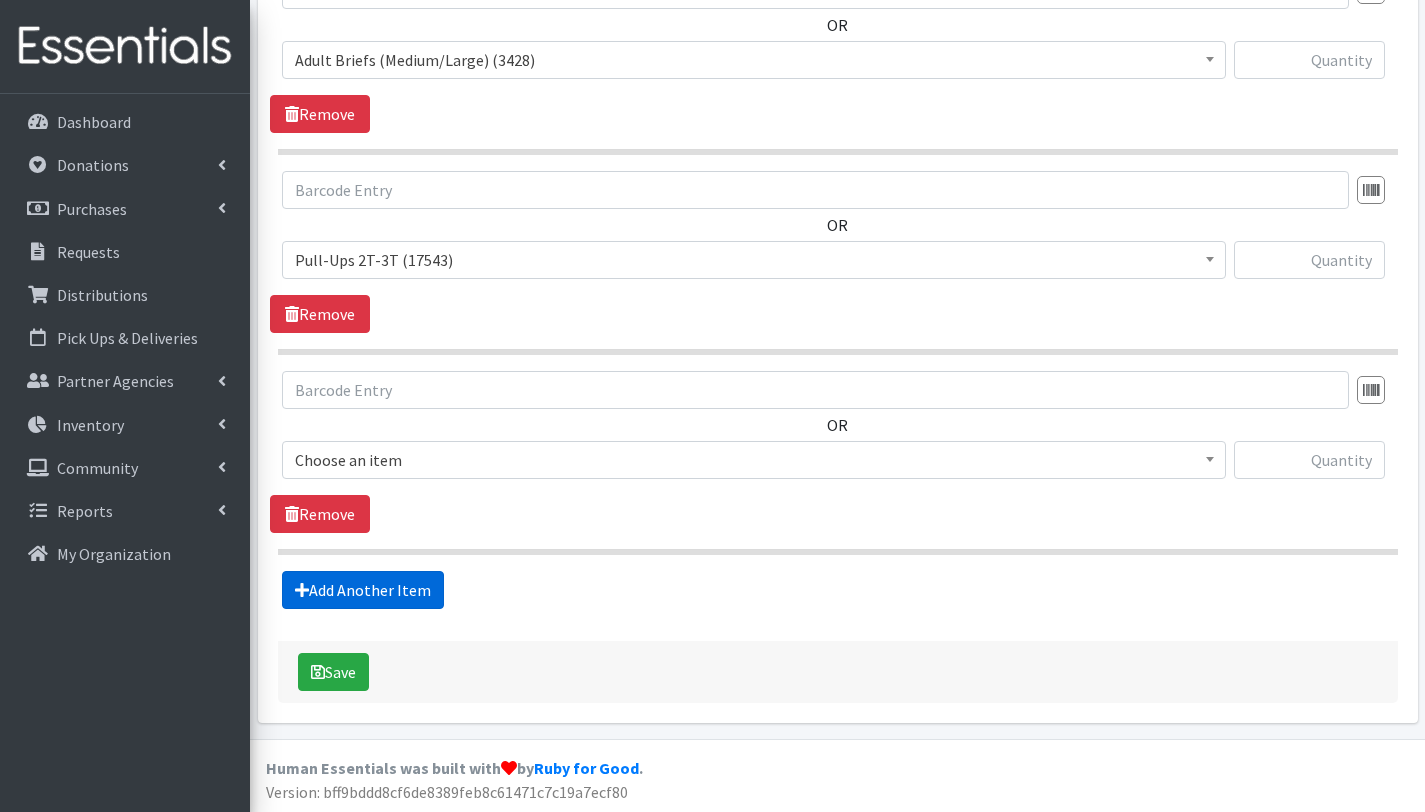 scroll, scrollTop: 2253, scrollLeft: 0, axis: vertical 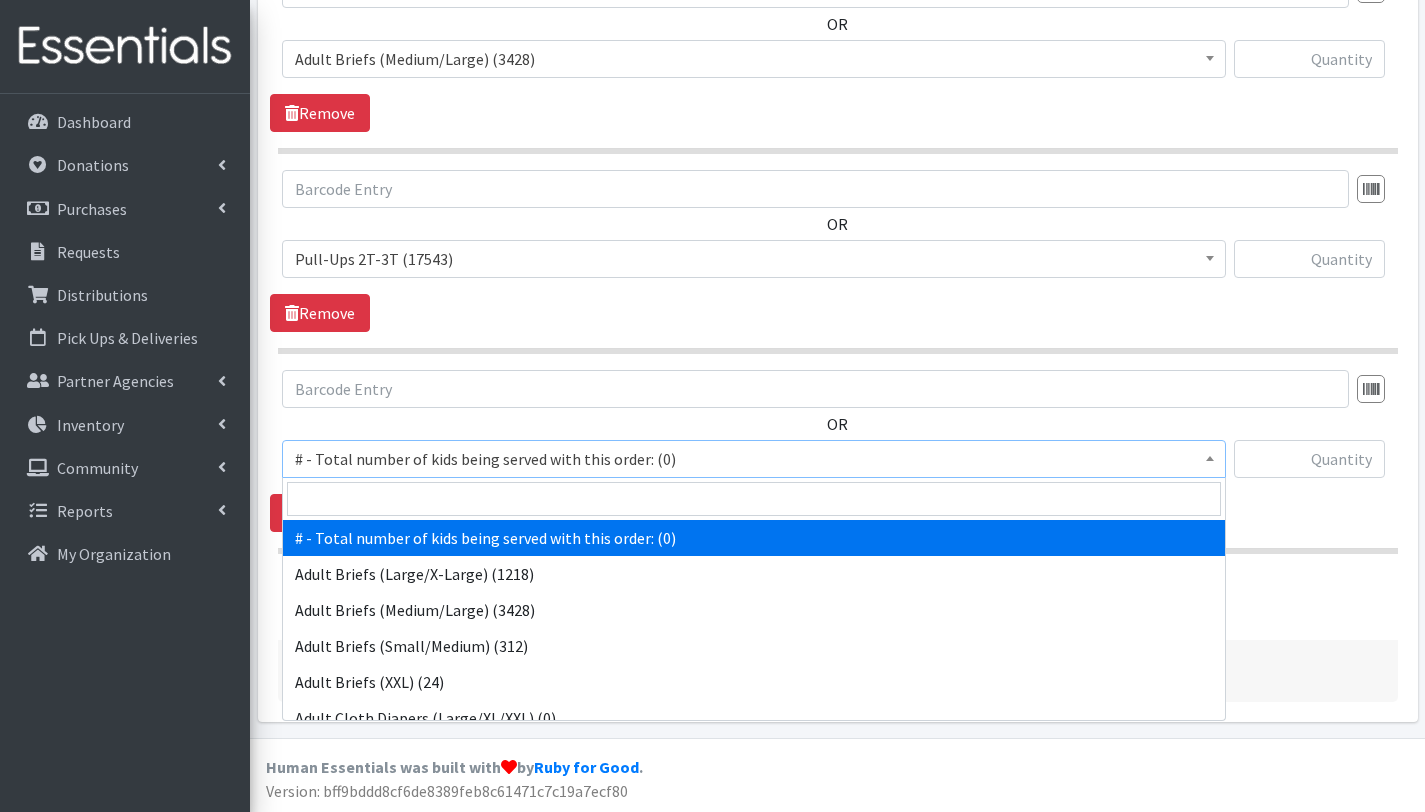 click on "# - Total number of kids being served with this order: (0)" at bounding box center [754, 459] 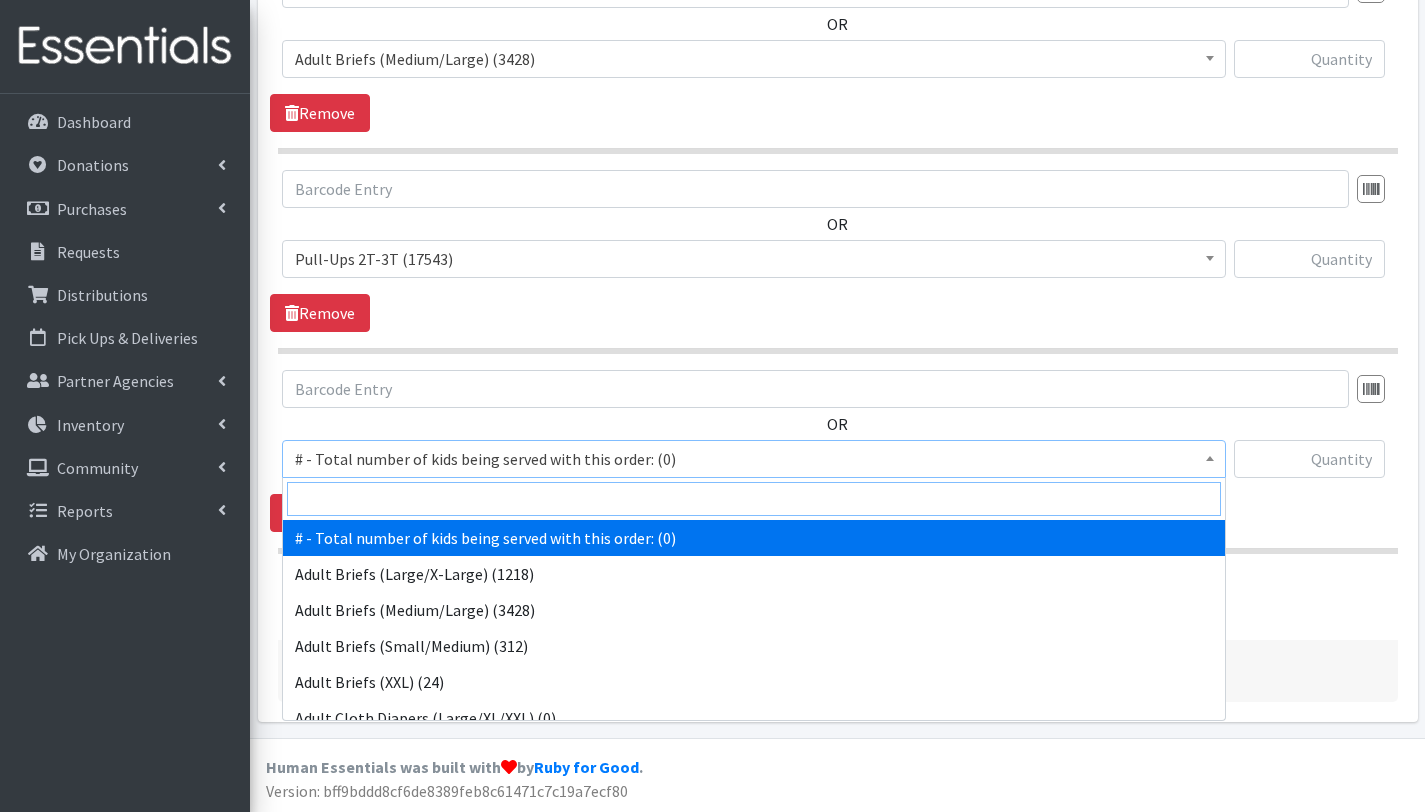 click at bounding box center (754, 499) 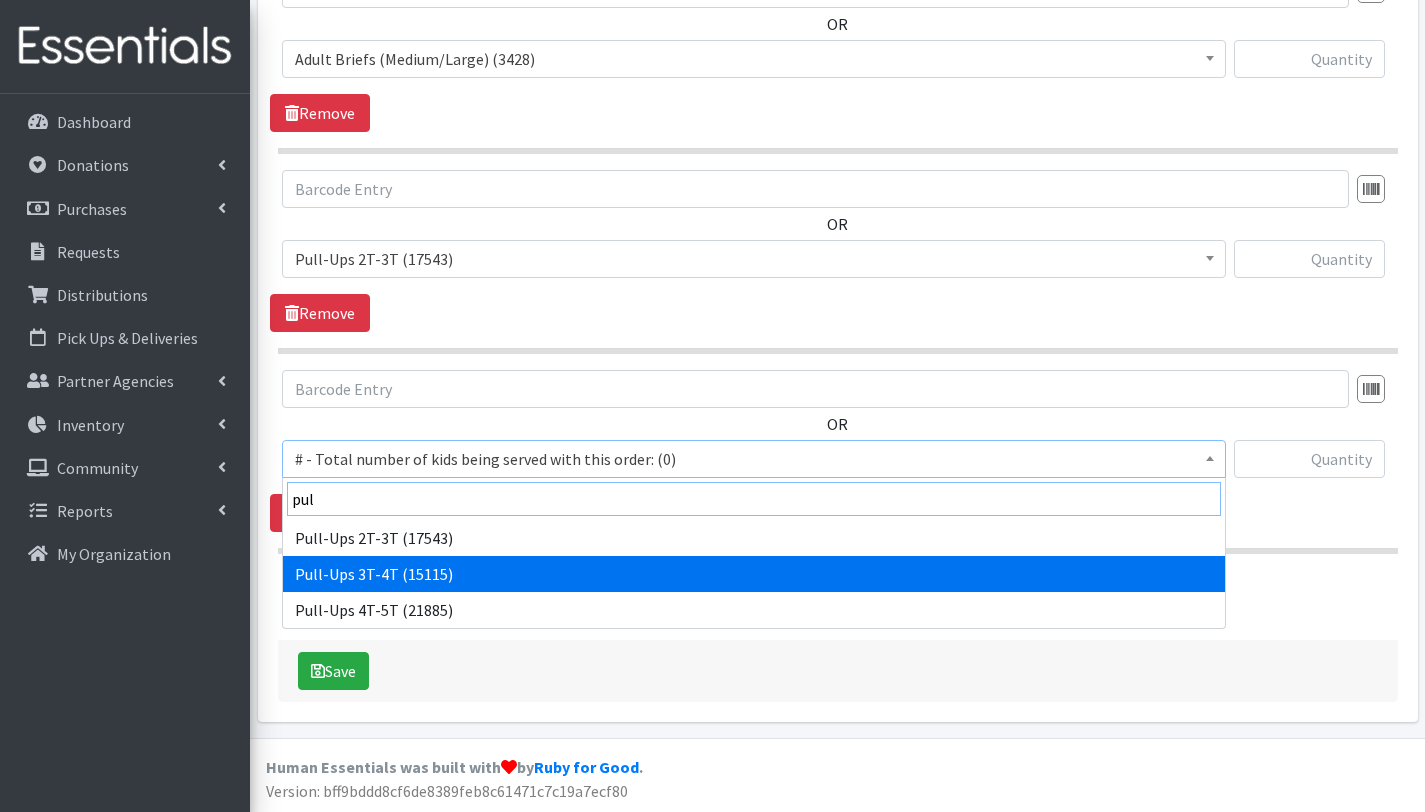 type on "pul" 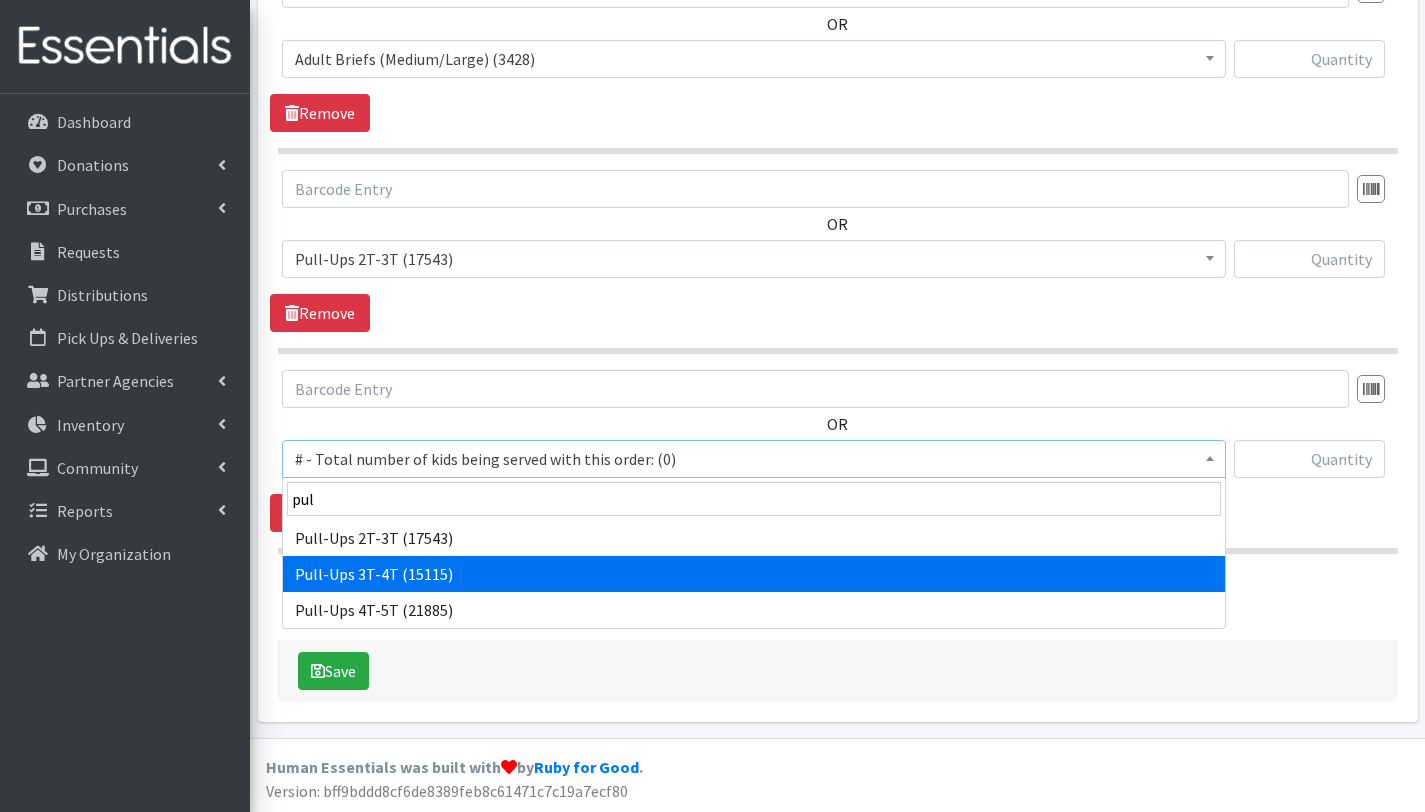 select on "2679" 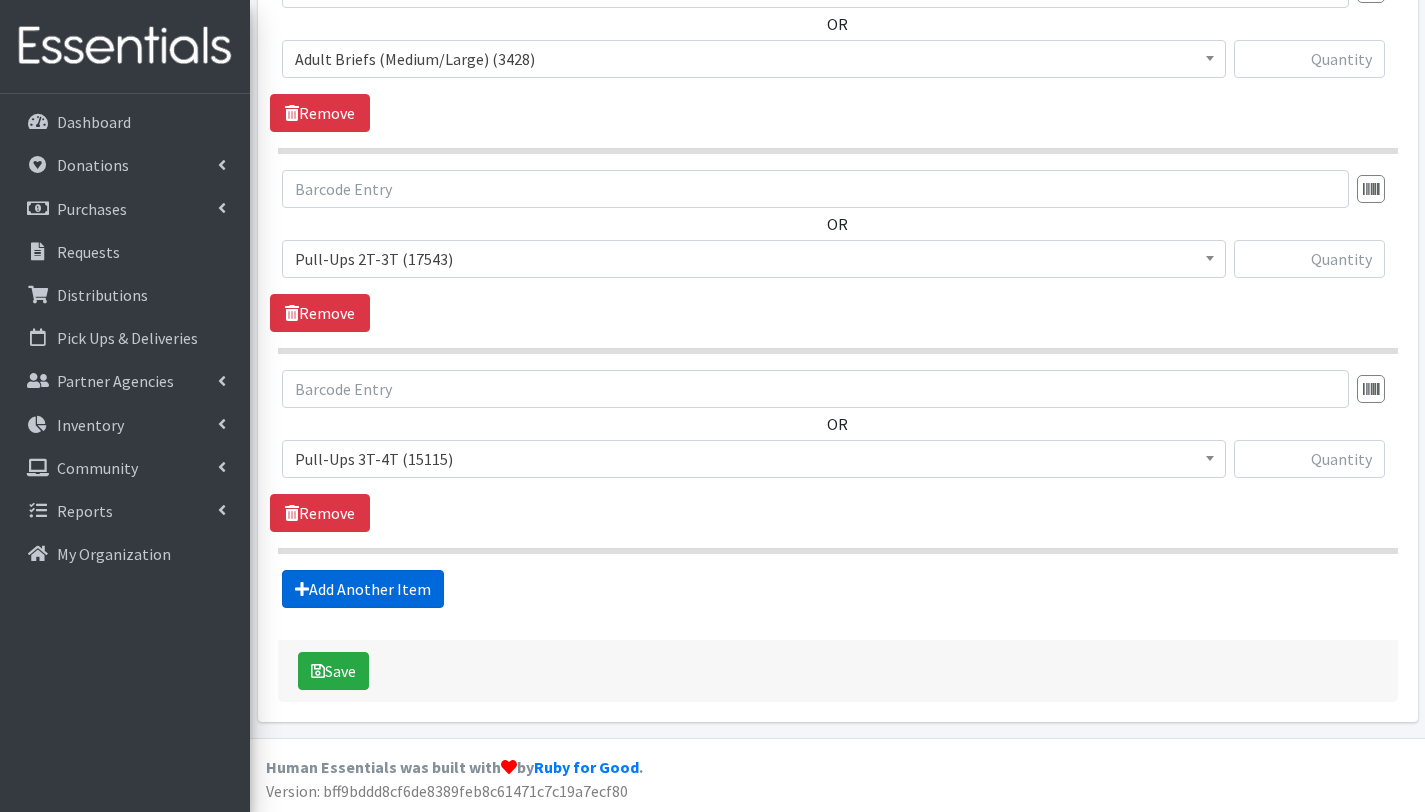 click on "Add Another Item" at bounding box center (363, 589) 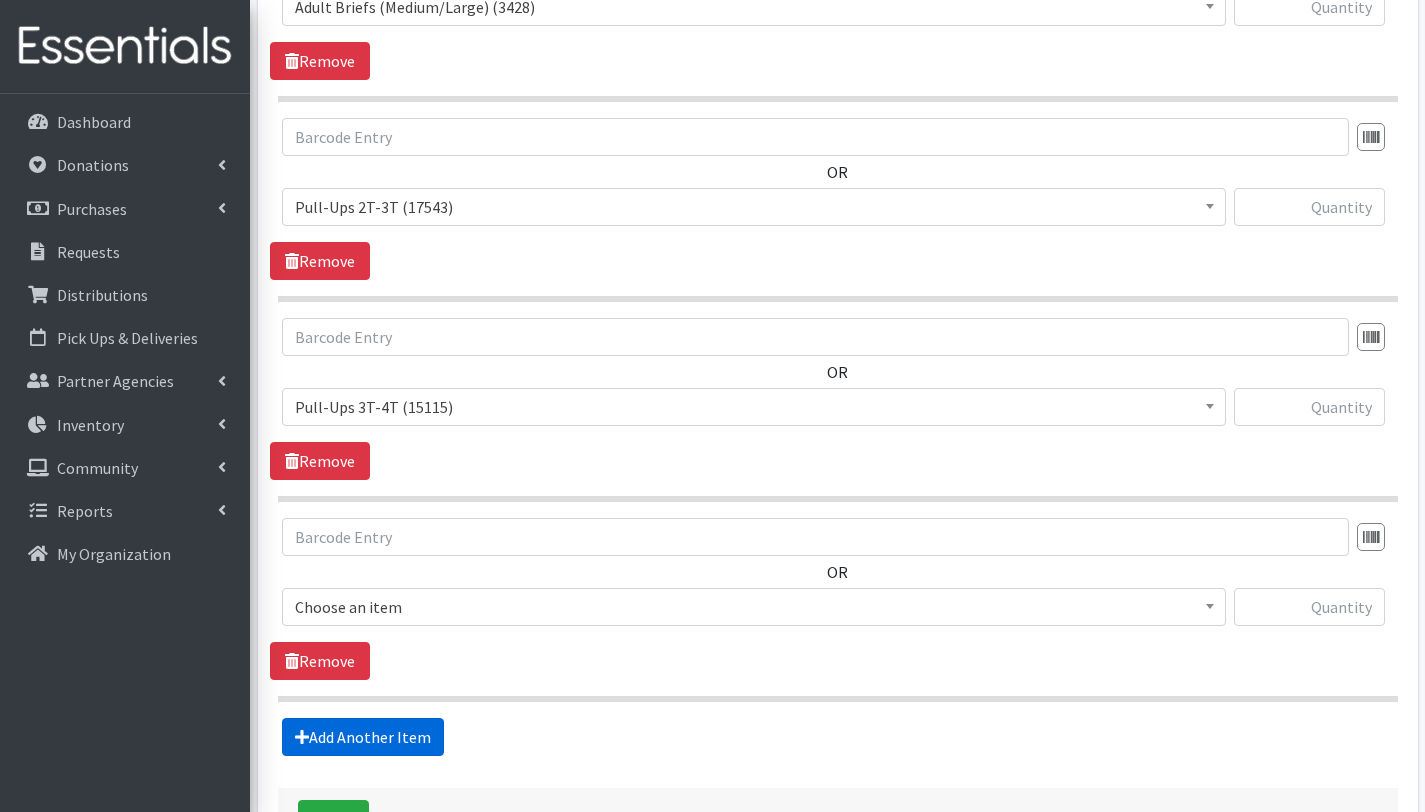 scroll, scrollTop: 2453, scrollLeft: 0, axis: vertical 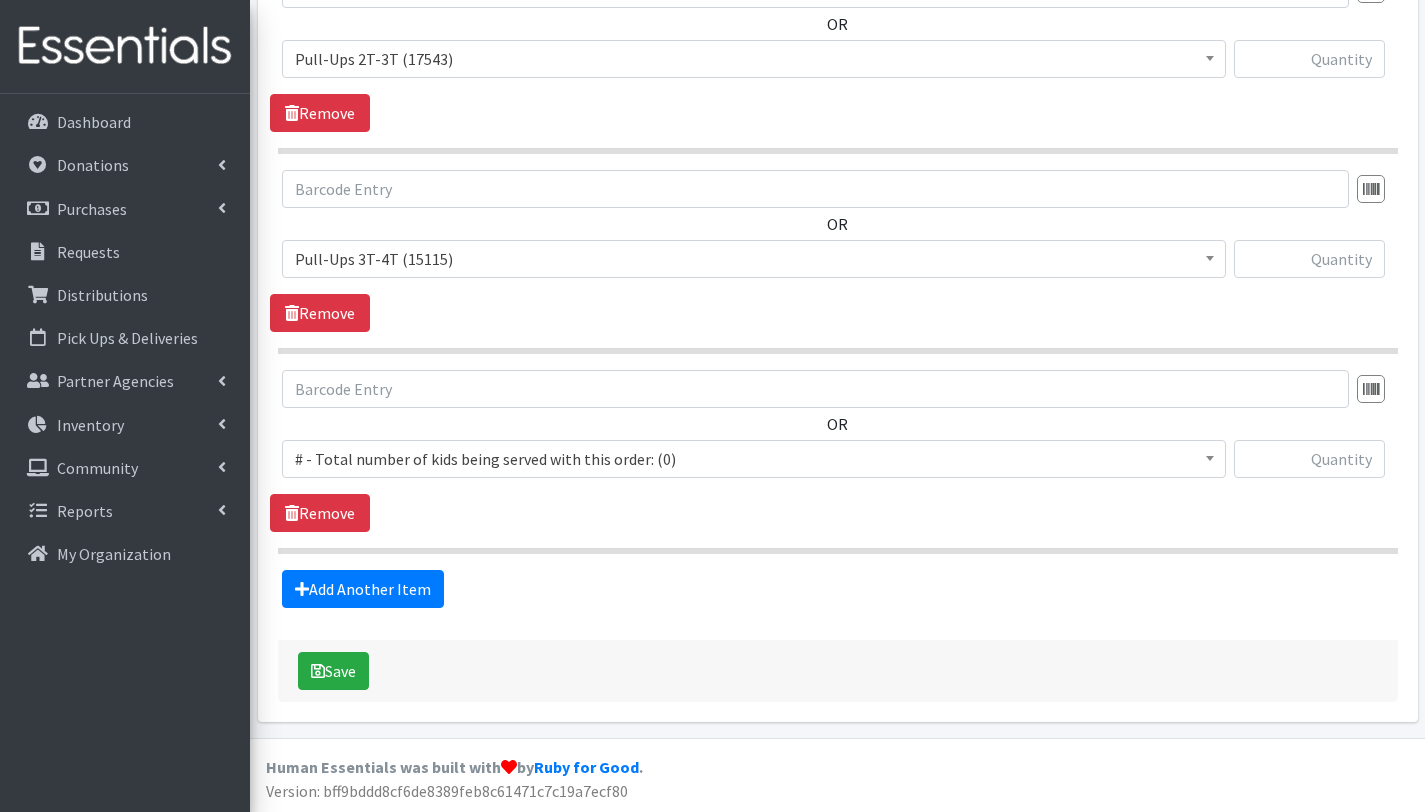 click on "# - Total number of kids being served with this order: (0)" at bounding box center [754, 459] 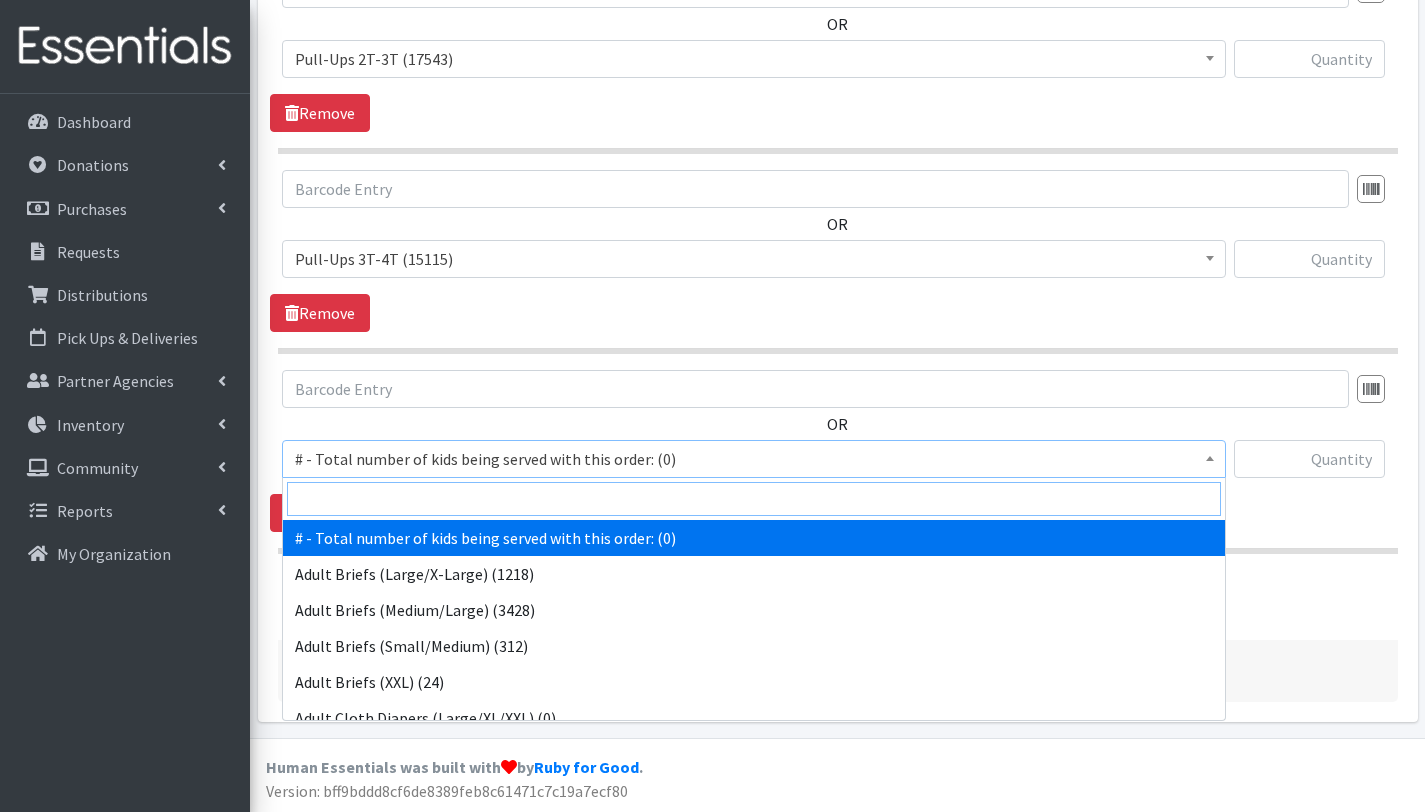 click at bounding box center [754, 499] 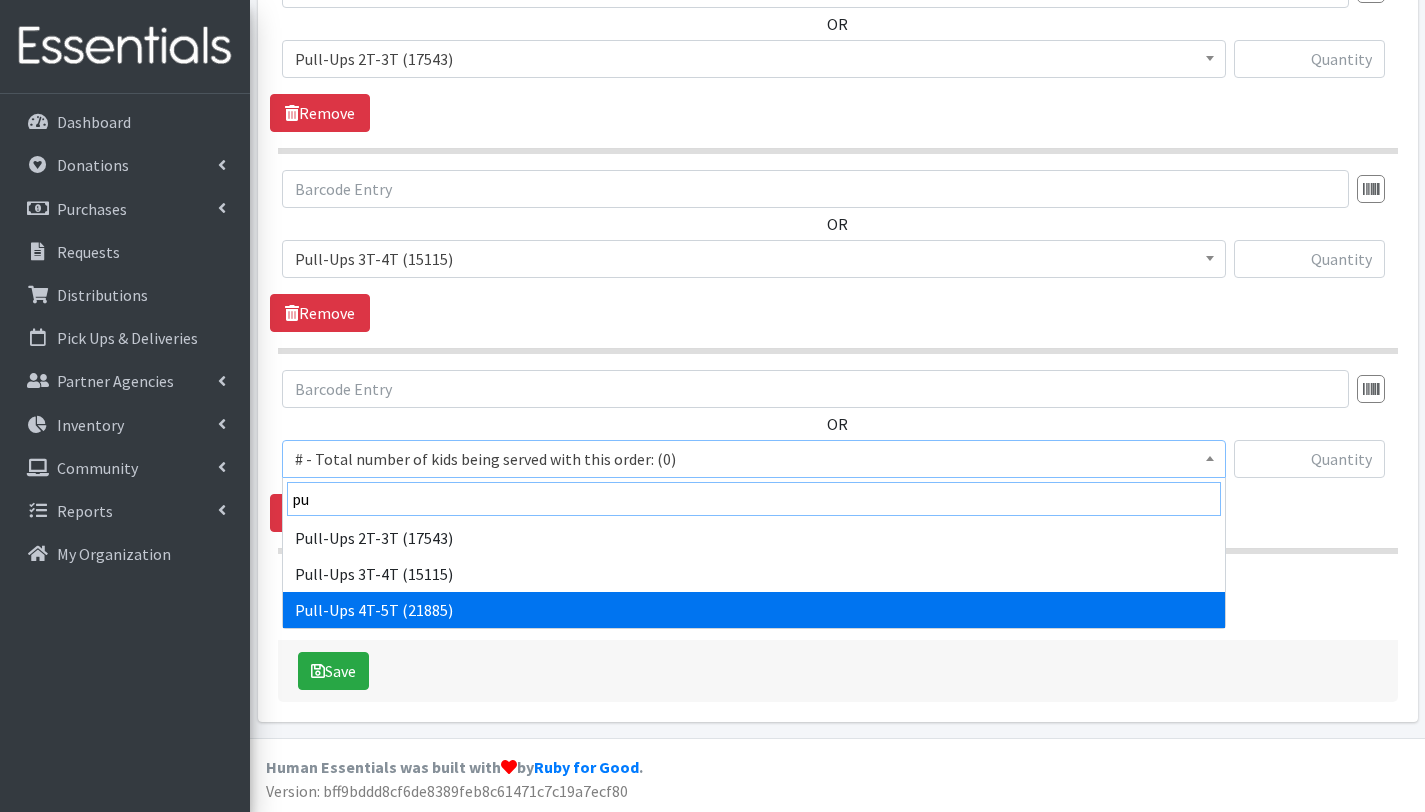 type on "pu" 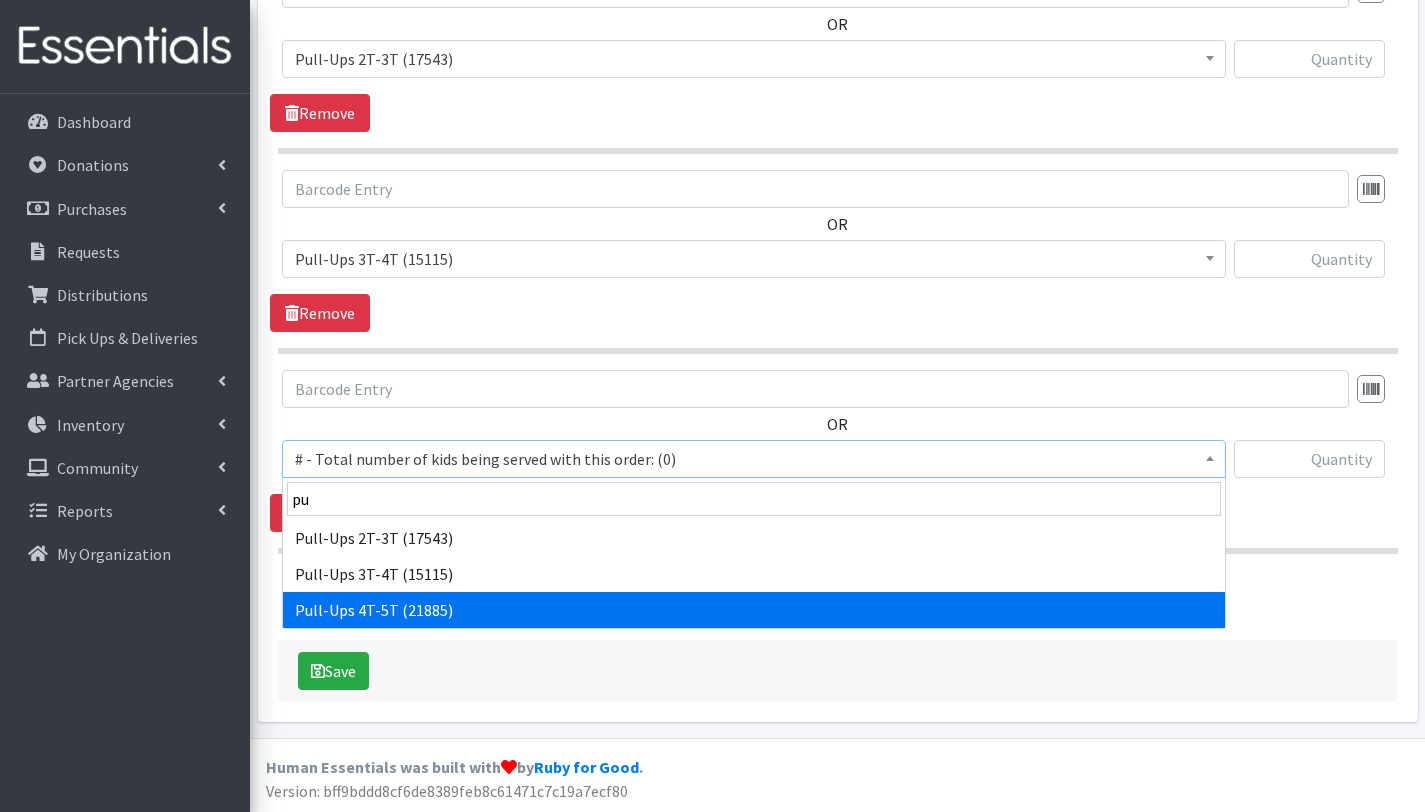 select on "2680" 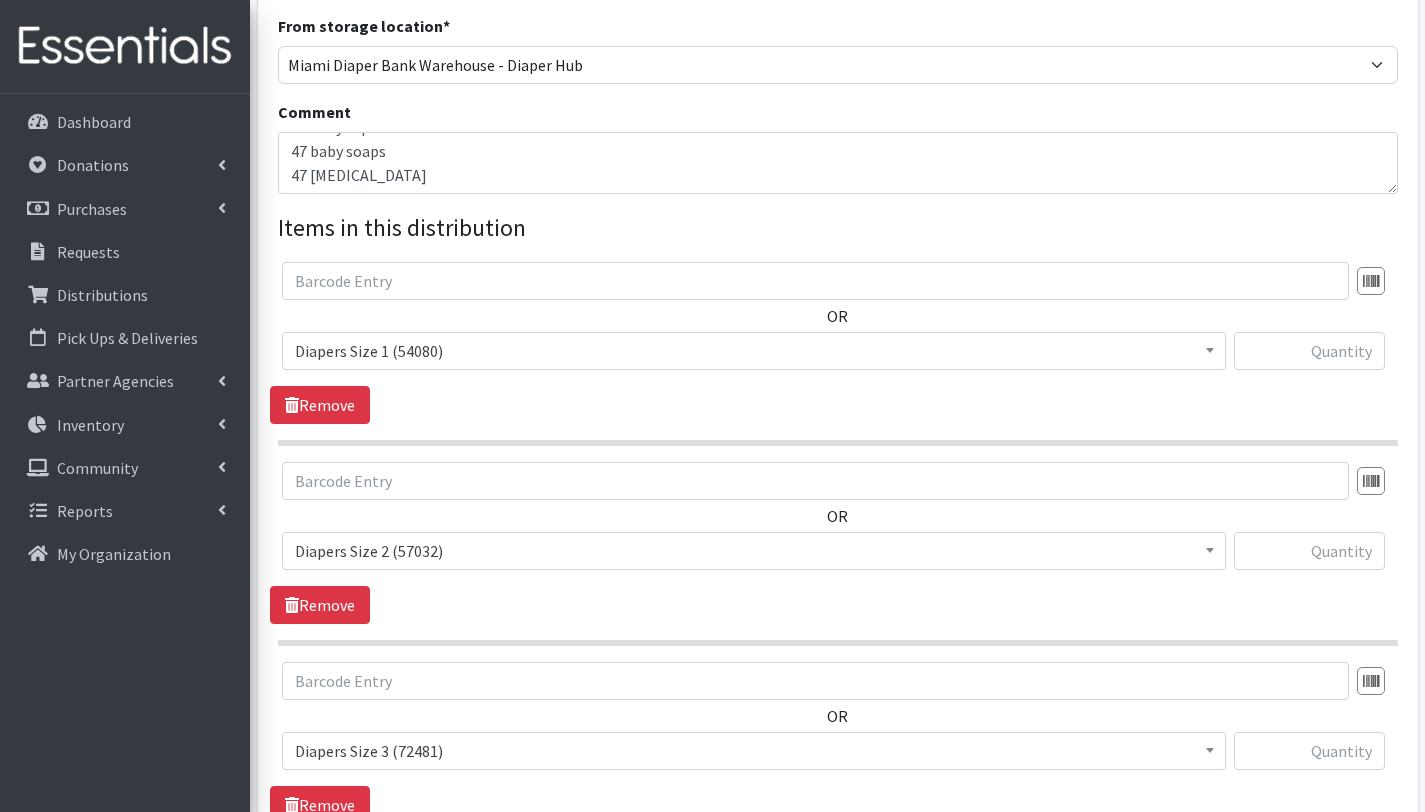 scroll, scrollTop: 563, scrollLeft: 0, axis: vertical 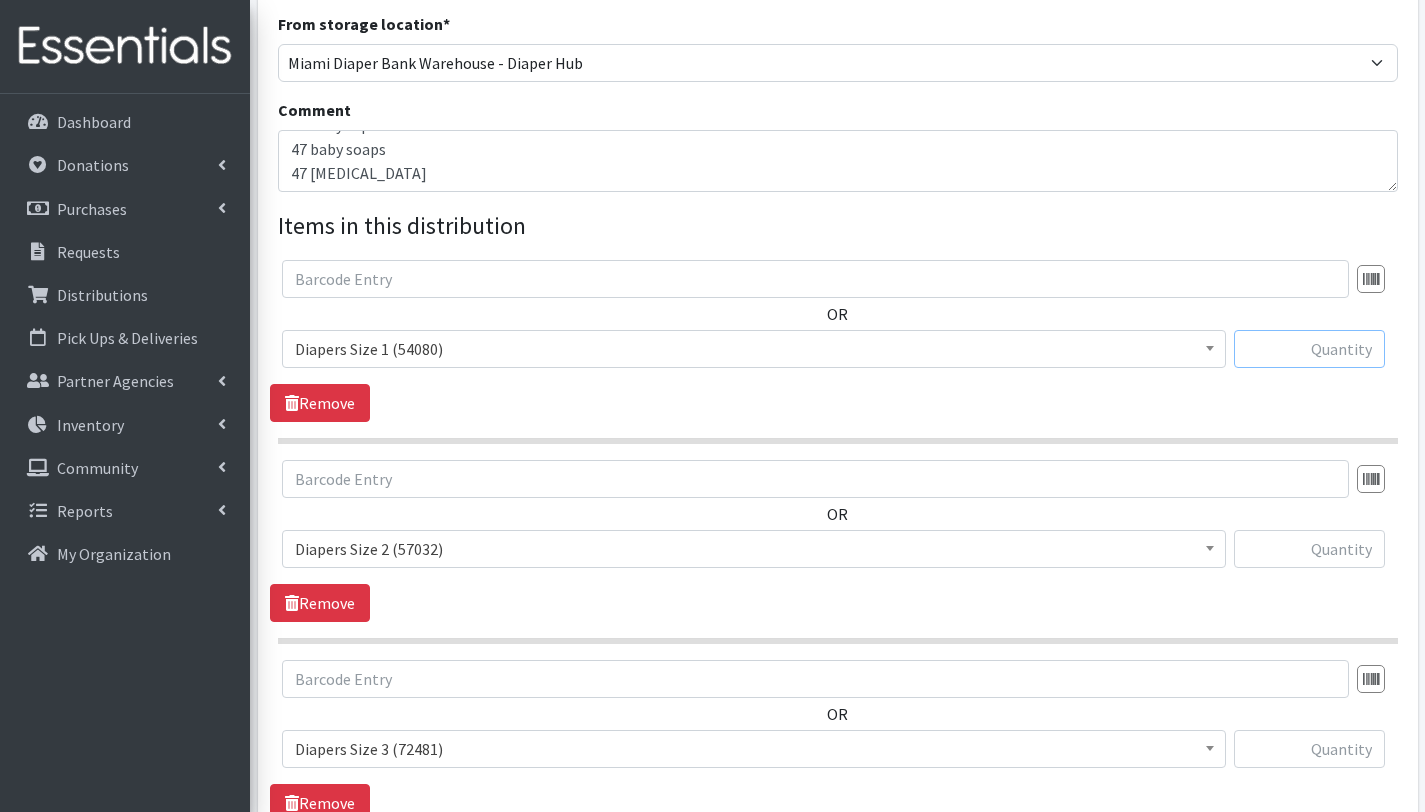click at bounding box center [1309, 349] 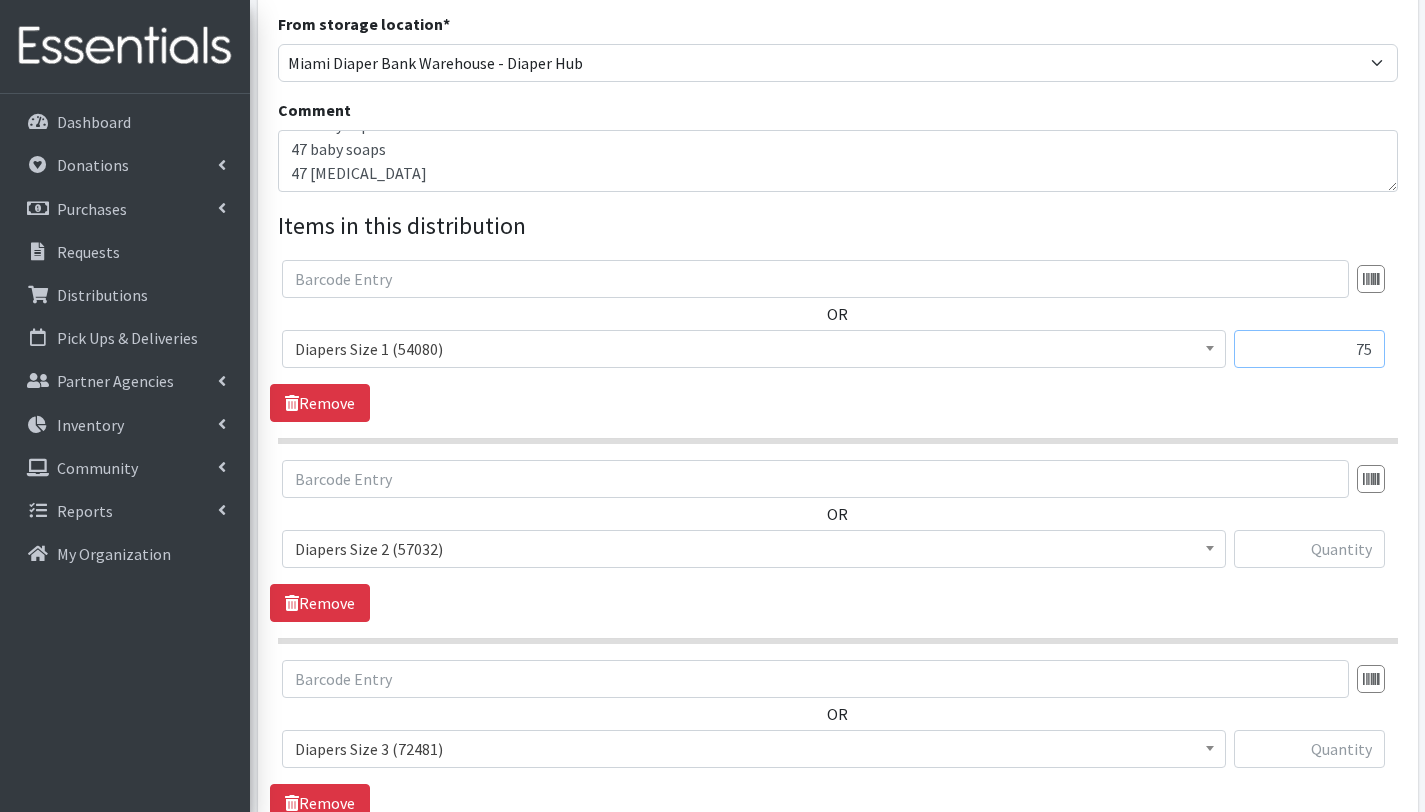 type on "75" 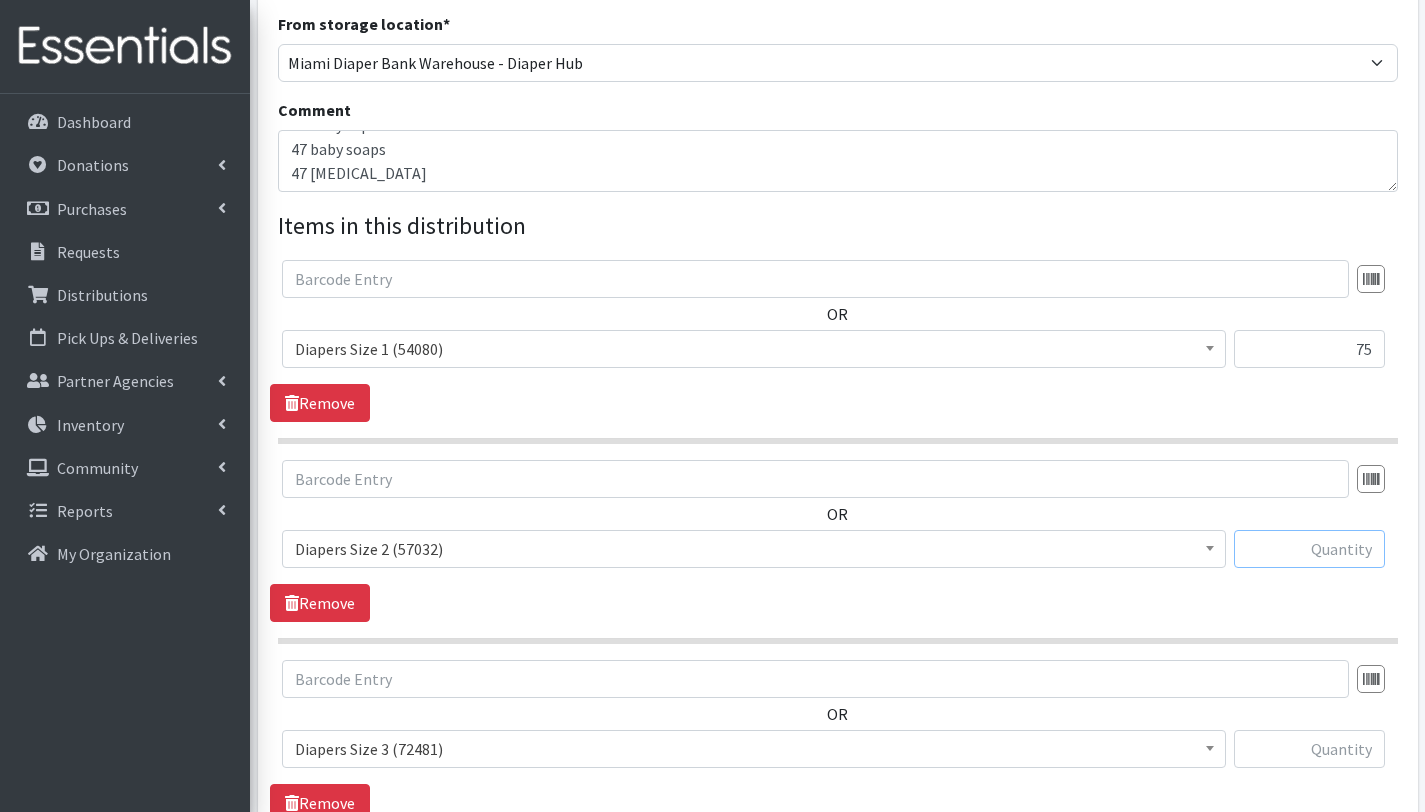 click at bounding box center (1309, 549) 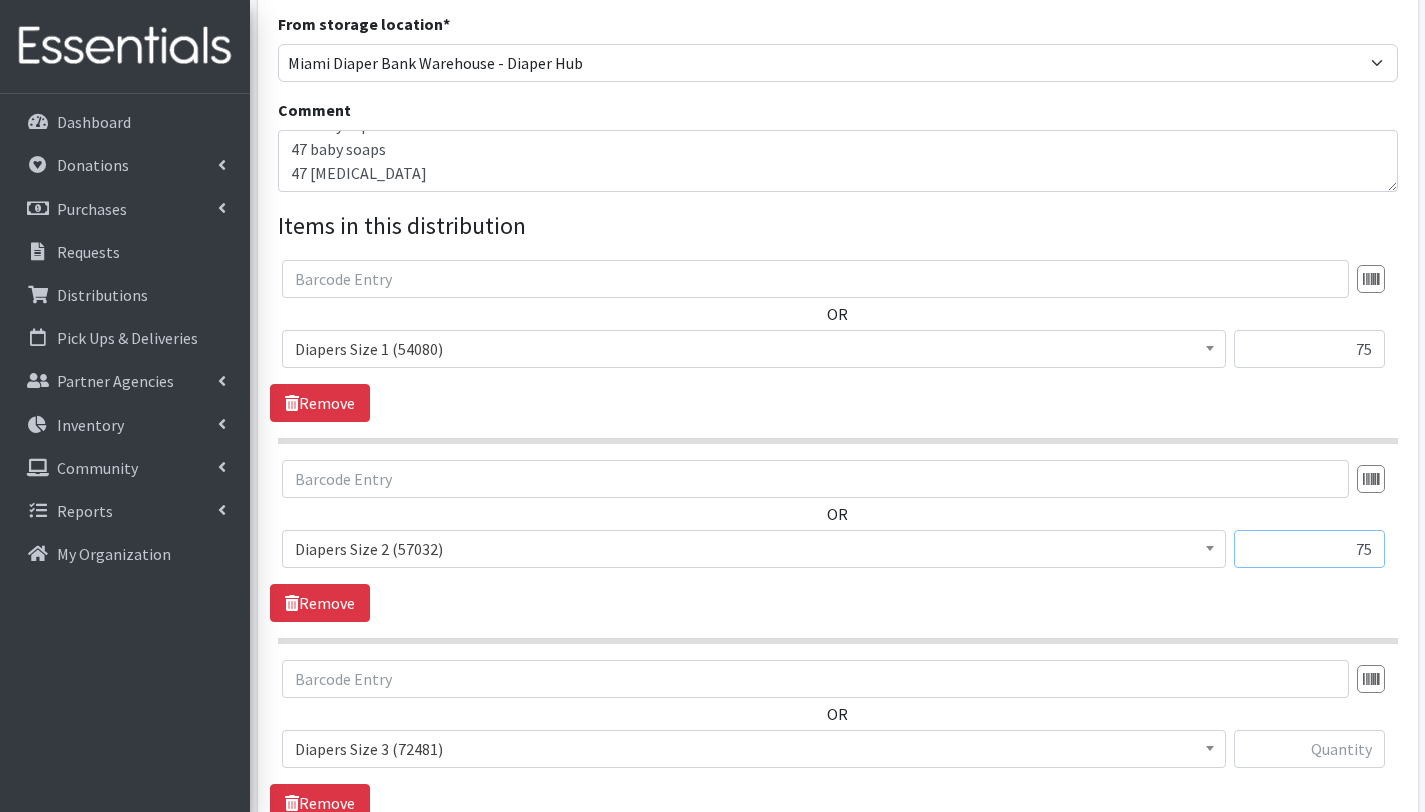 type on "75" 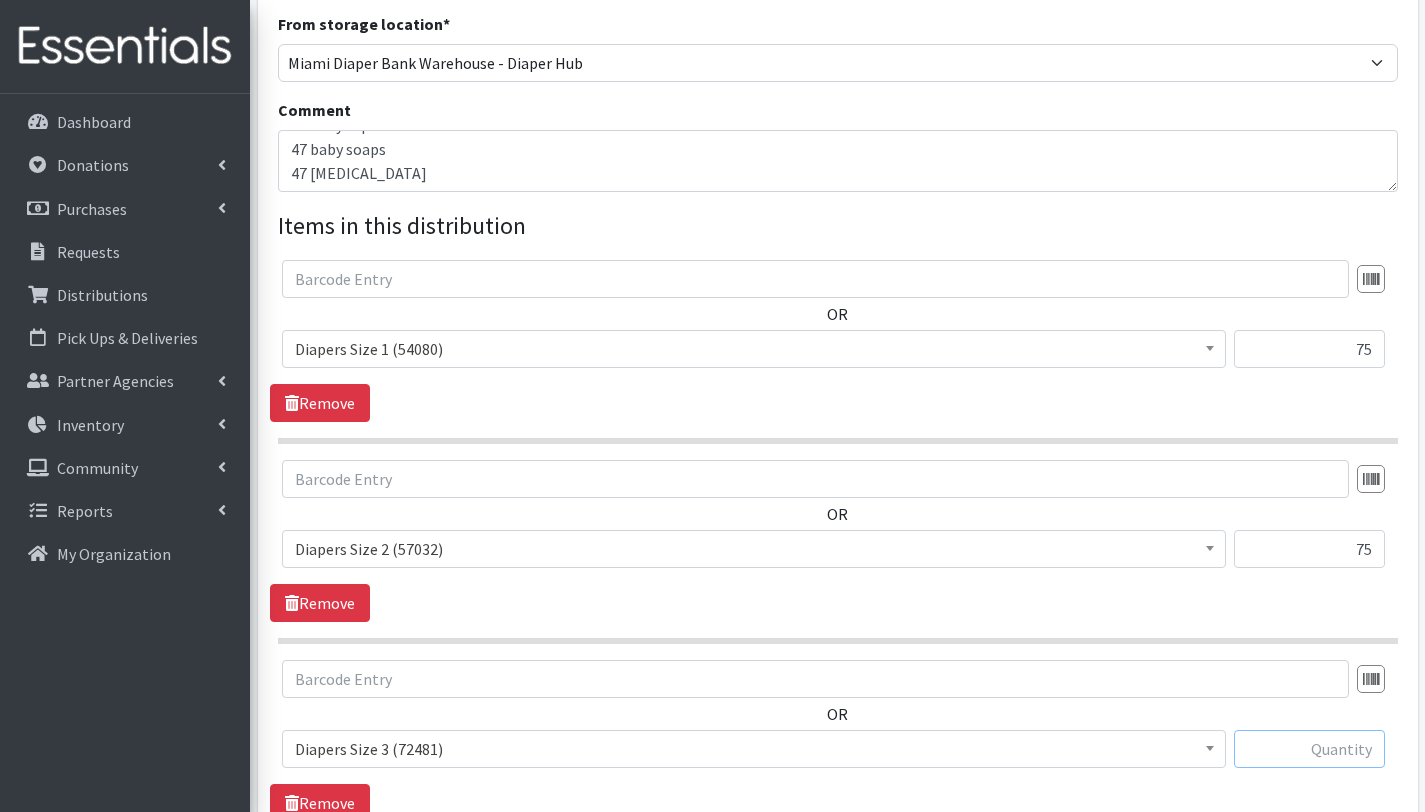 click at bounding box center [1309, 749] 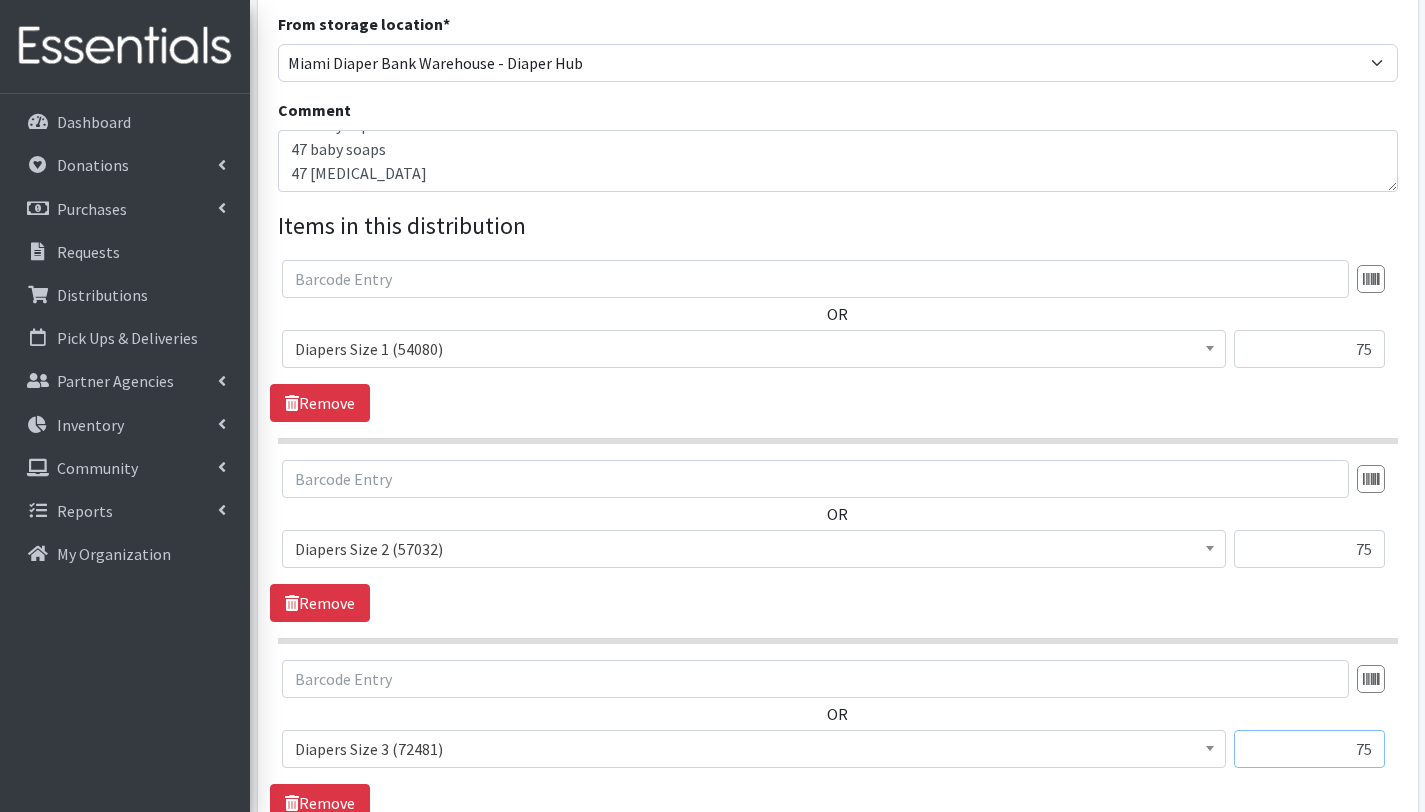 type on "75" 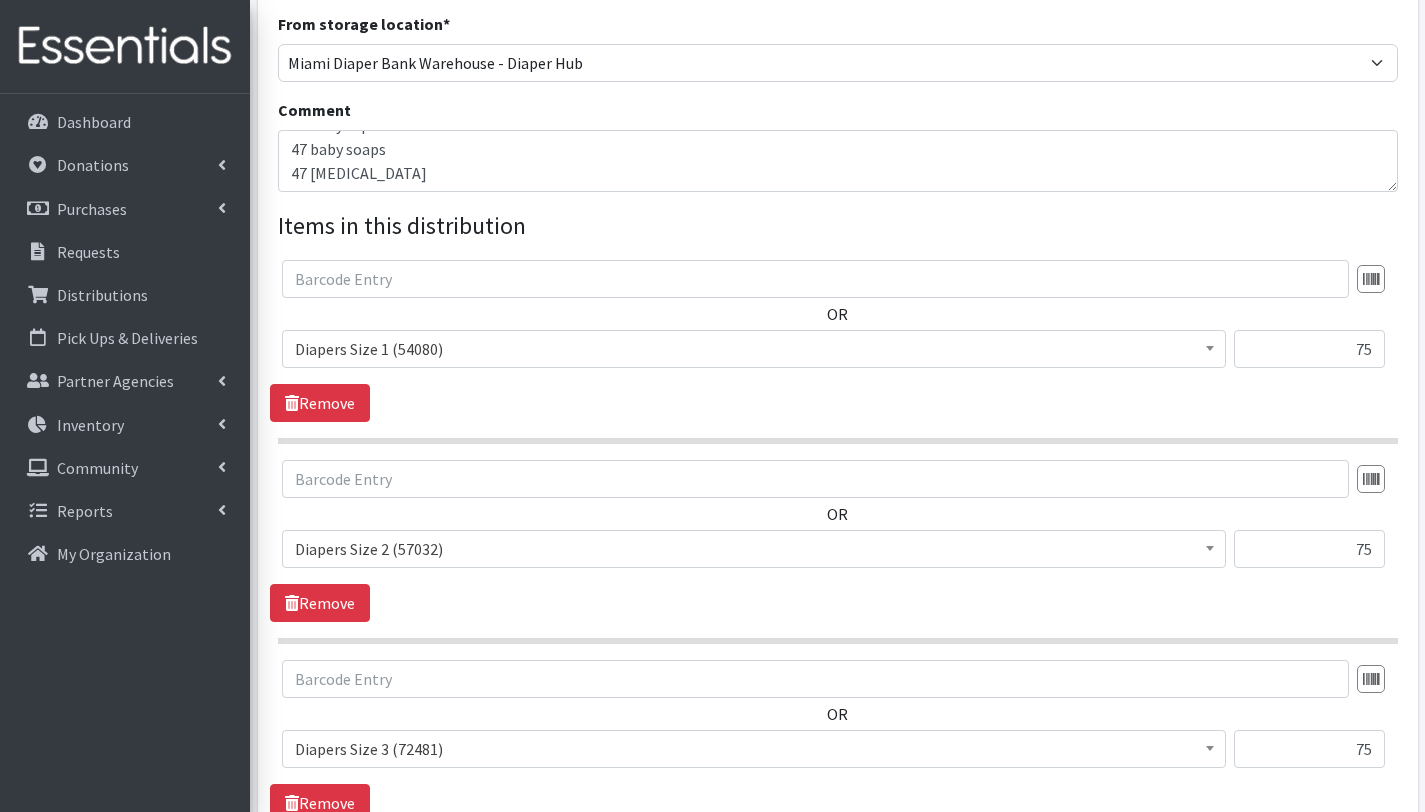 click on "OR
# - Total number of kids being served with this order: (0)
Adult Briefs (Large/X-Large) (1218)
Adult Briefs (Medium/Large) (3428)
Adult Briefs (Small/Medium) (312)
Adult Briefs (XXL) (24)
Adult Cloth Diapers (Large/XL/XXL) (0)
Adult Cloth Diapers (Small/Medium) (142)
Adult Incontinence Pads (150)
Adult Liners (633)
Baby wipes (48260)
Bed Pads (Cloth) (0)
Bed Pads (Disposable) (0)
Bibs (Adult & Child) (73)
Cloth Diapers (AIO's/Pocket) (0)
Cloth Diapers (Covers) (0)
Cloth Diapers (Plastic Cover Pants) (0)
Cloth Diapers (Prefolds & Fitted) (6)
Cloth Inserts (For Cloth Diapers) (0)
Cloth Potty Training Pants/Underwear (0)
Cloth Swimmers (Kids) (0)
Diaper Rash Cream/Powder (578)" at bounding box center [837, 722] 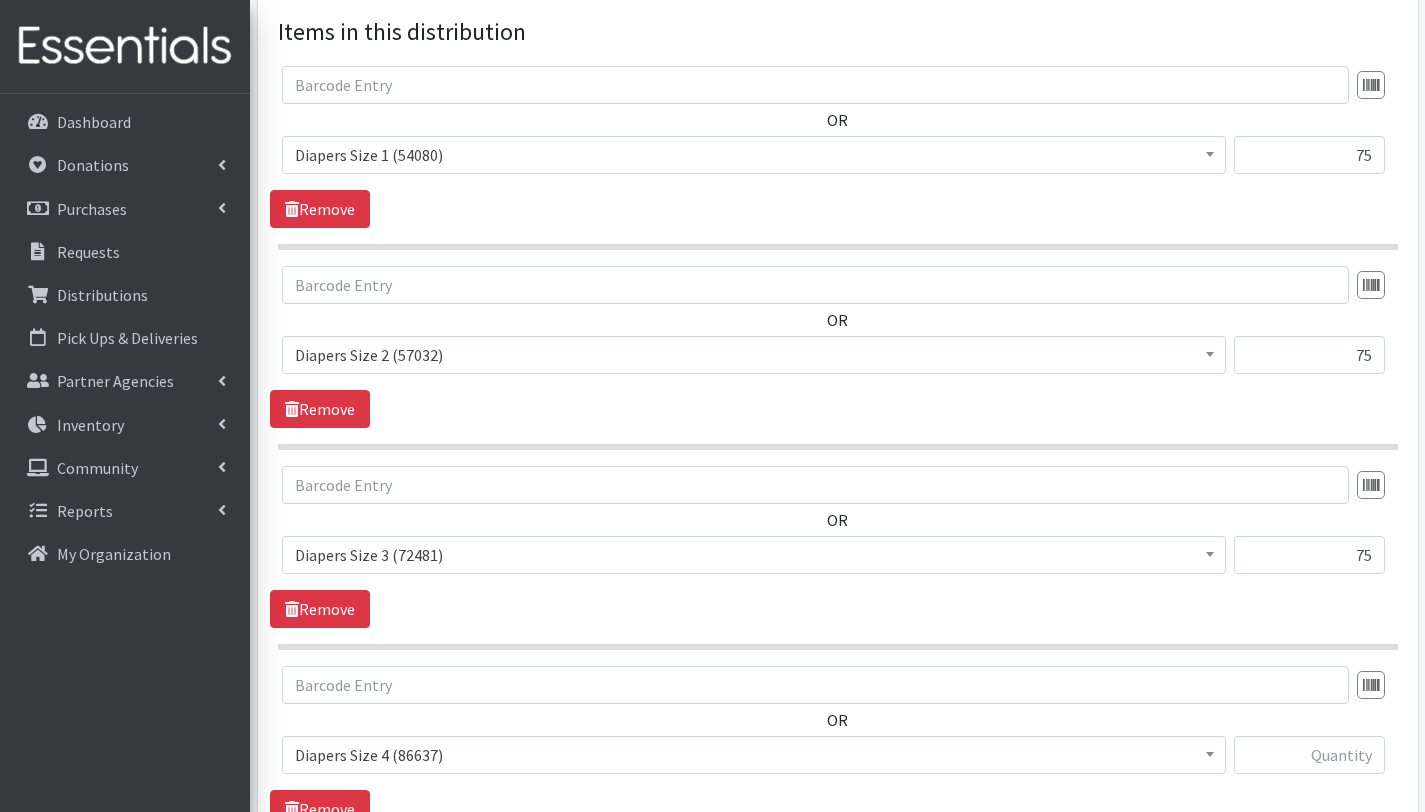 scroll, scrollTop: 780, scrollLeft: 0, axis: vertical 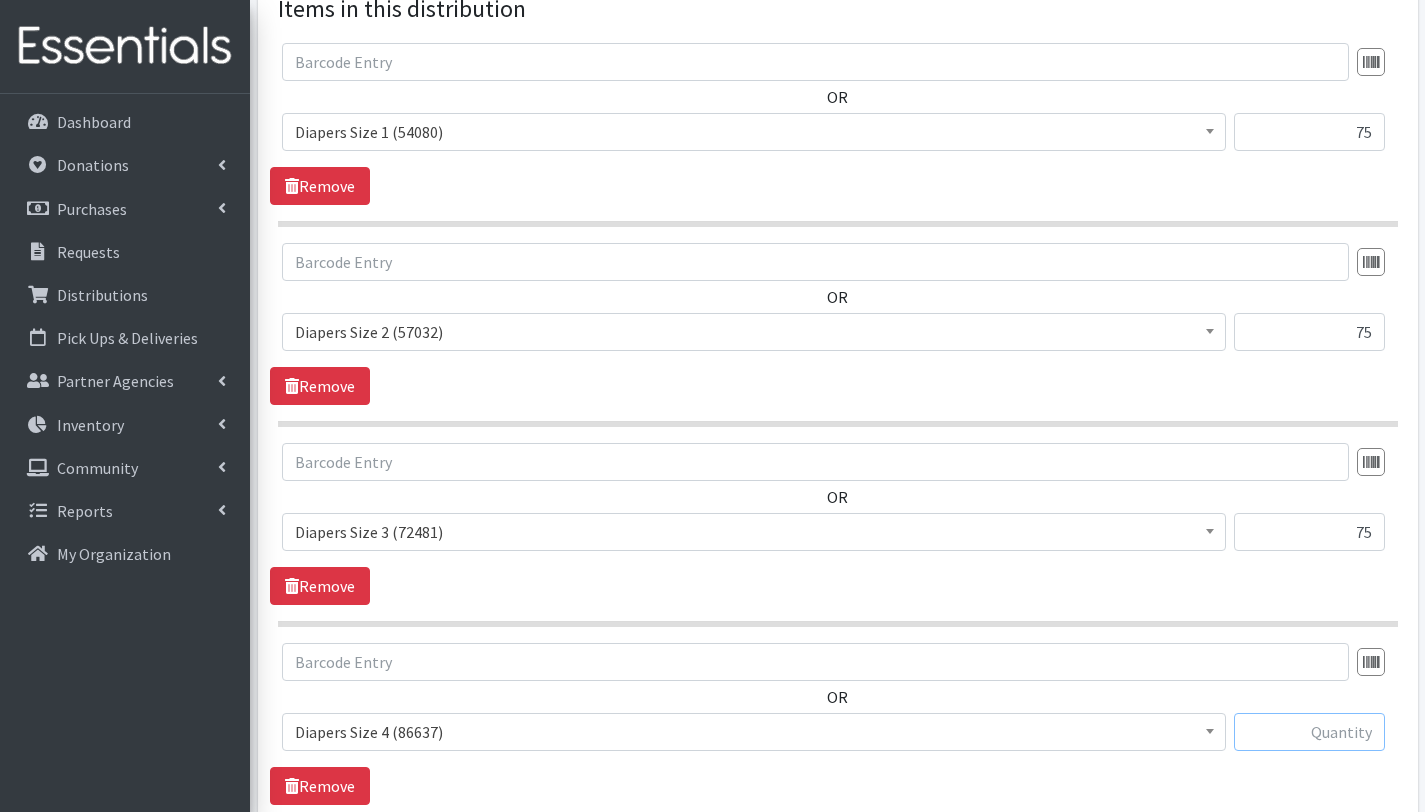 click at bounding box center (1309, 732) 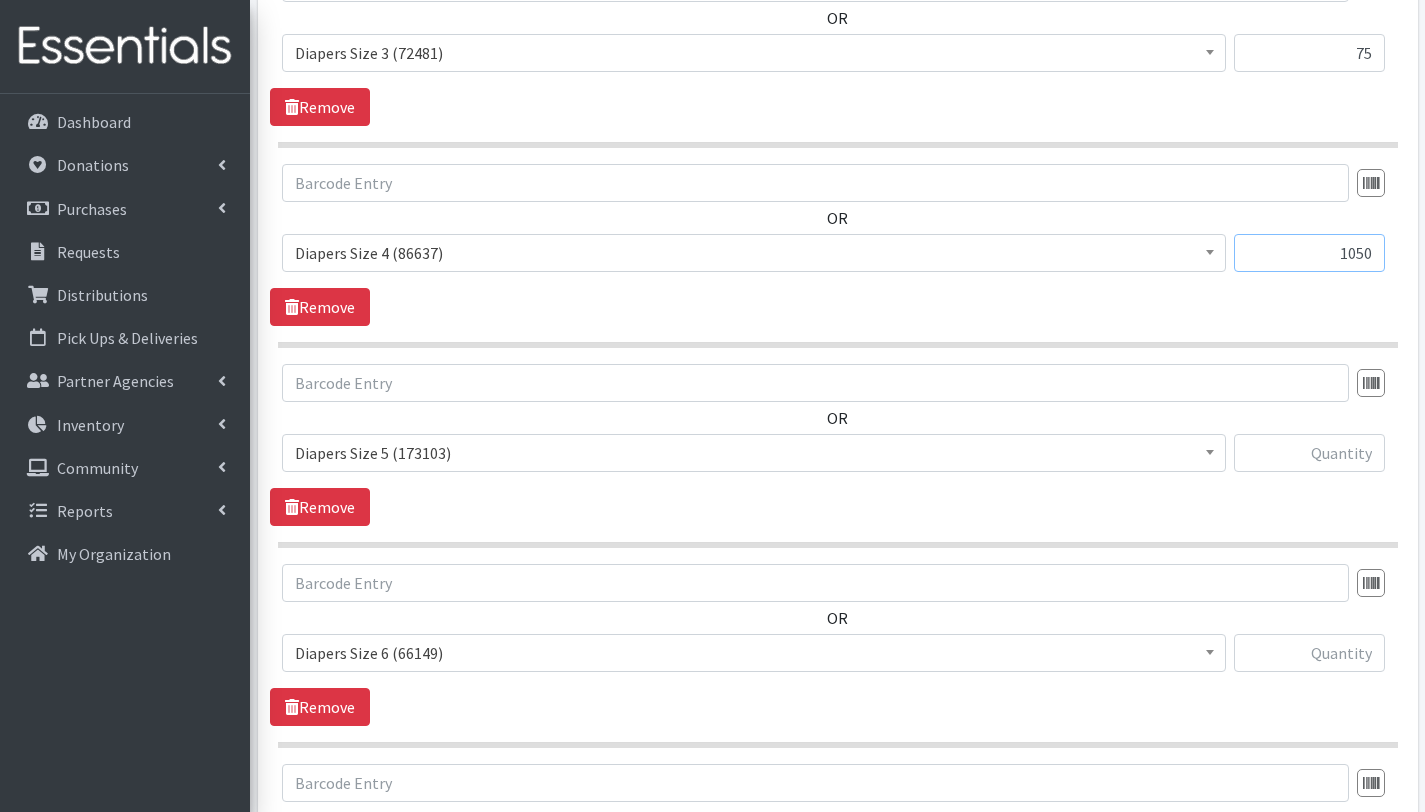 scroll, scrollTop: 1261, scrollLeft: 0, axis: vertical 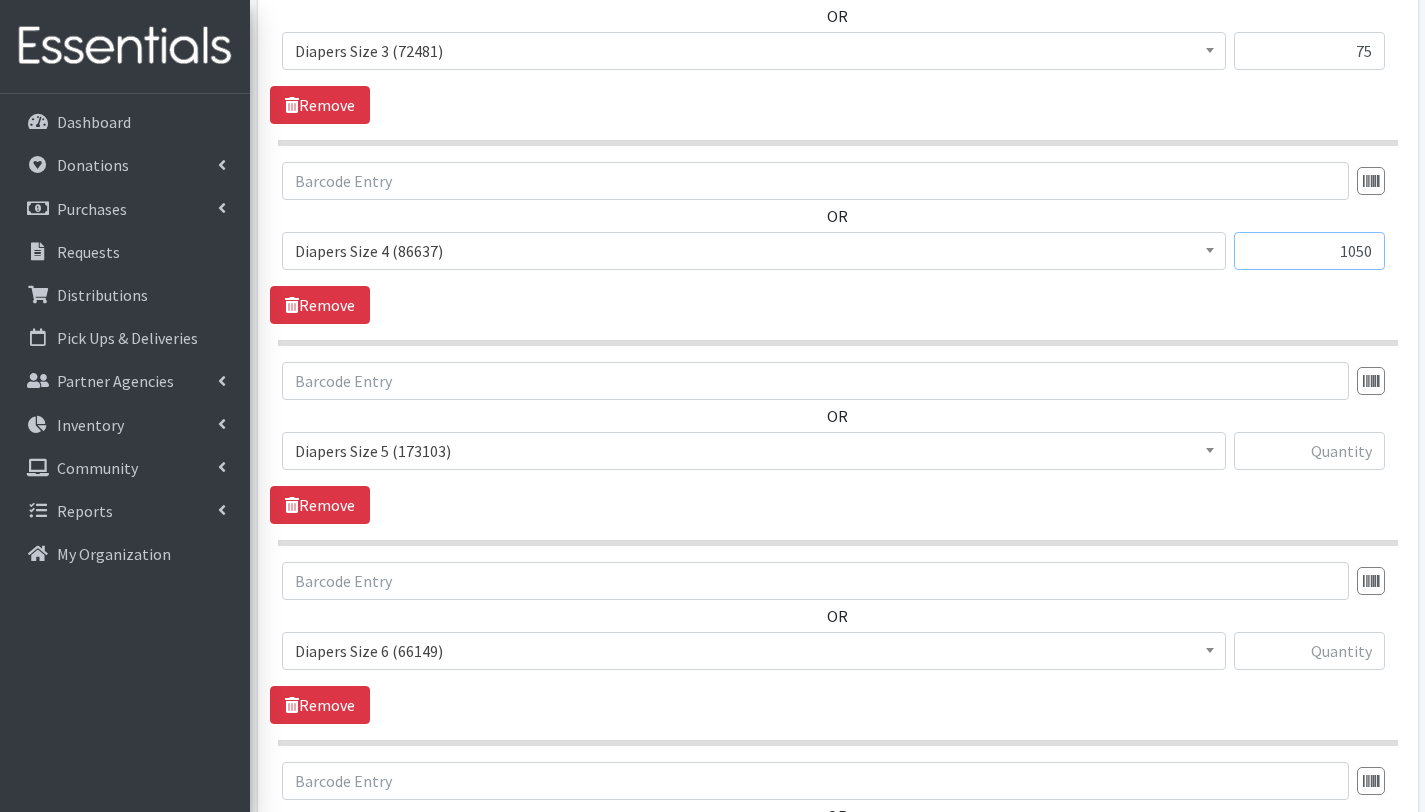 type on "1050" 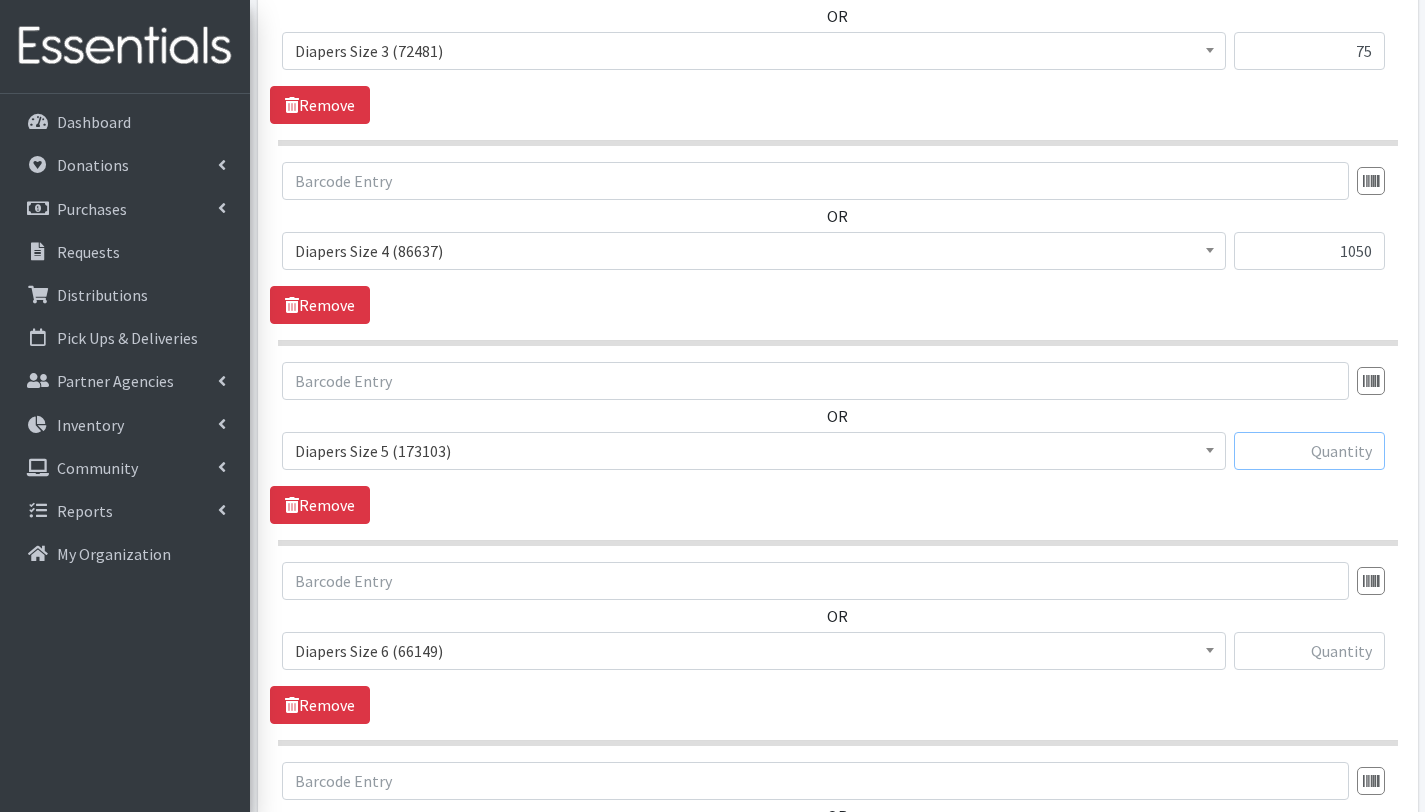 click at bounding box center (1309, 451) 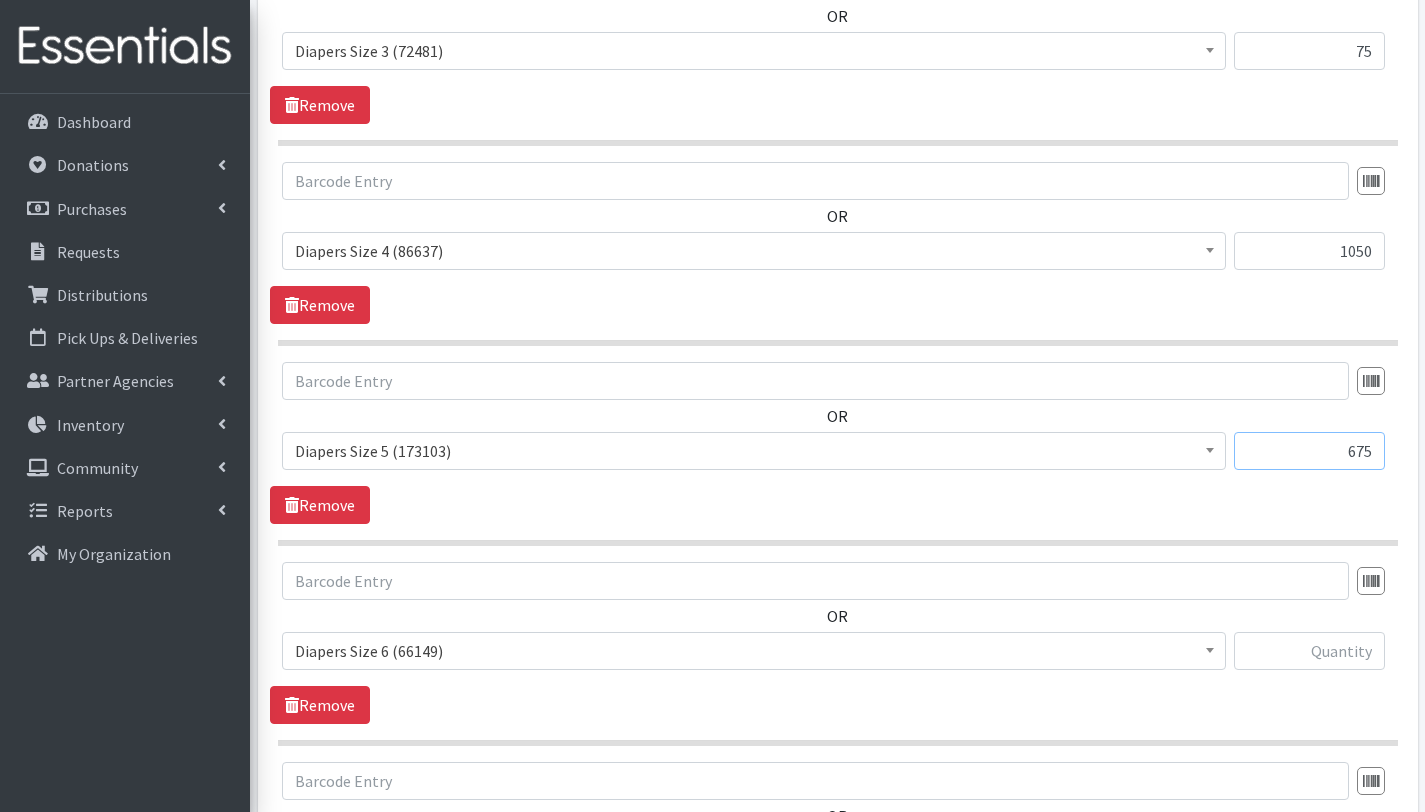 type on "675" 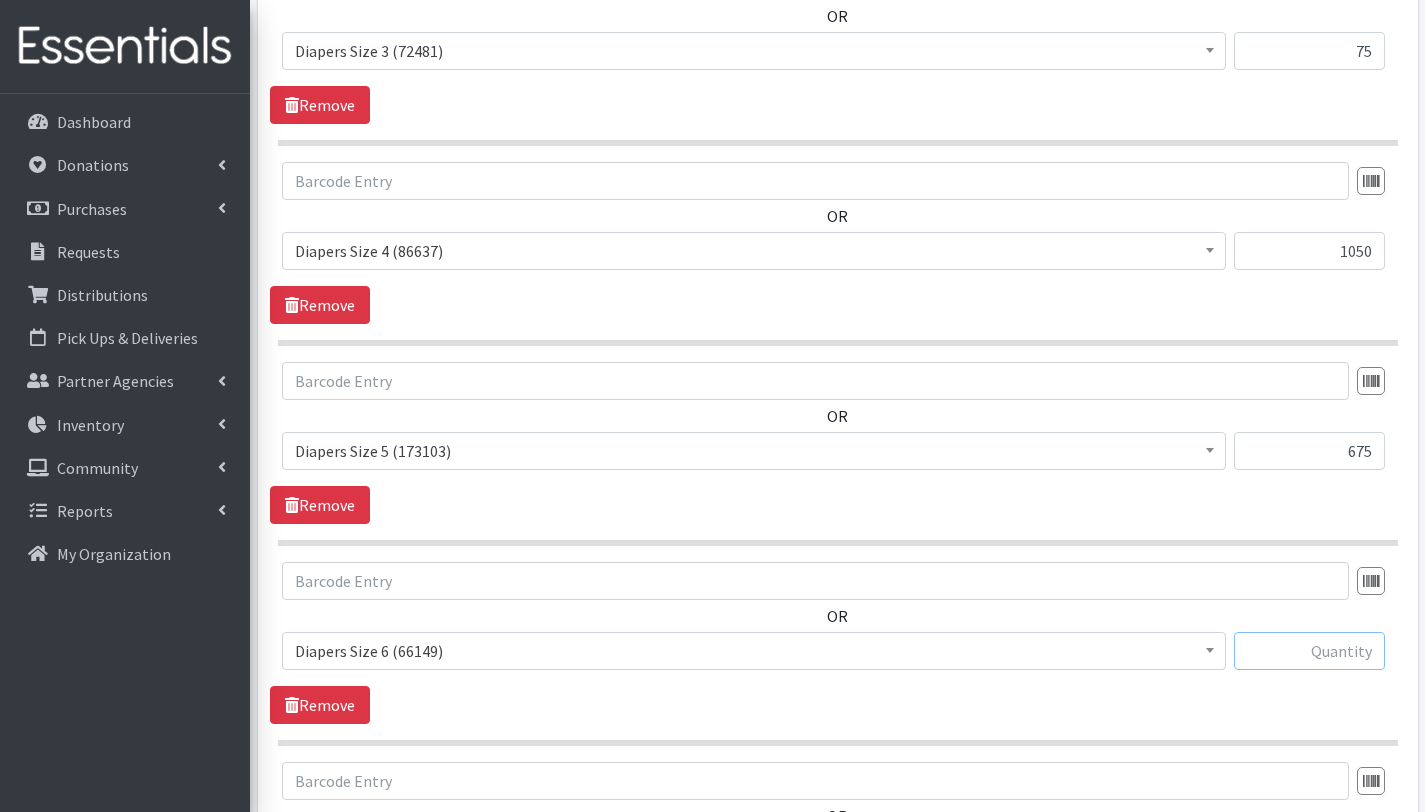 click at bounding box center (1309, 651) 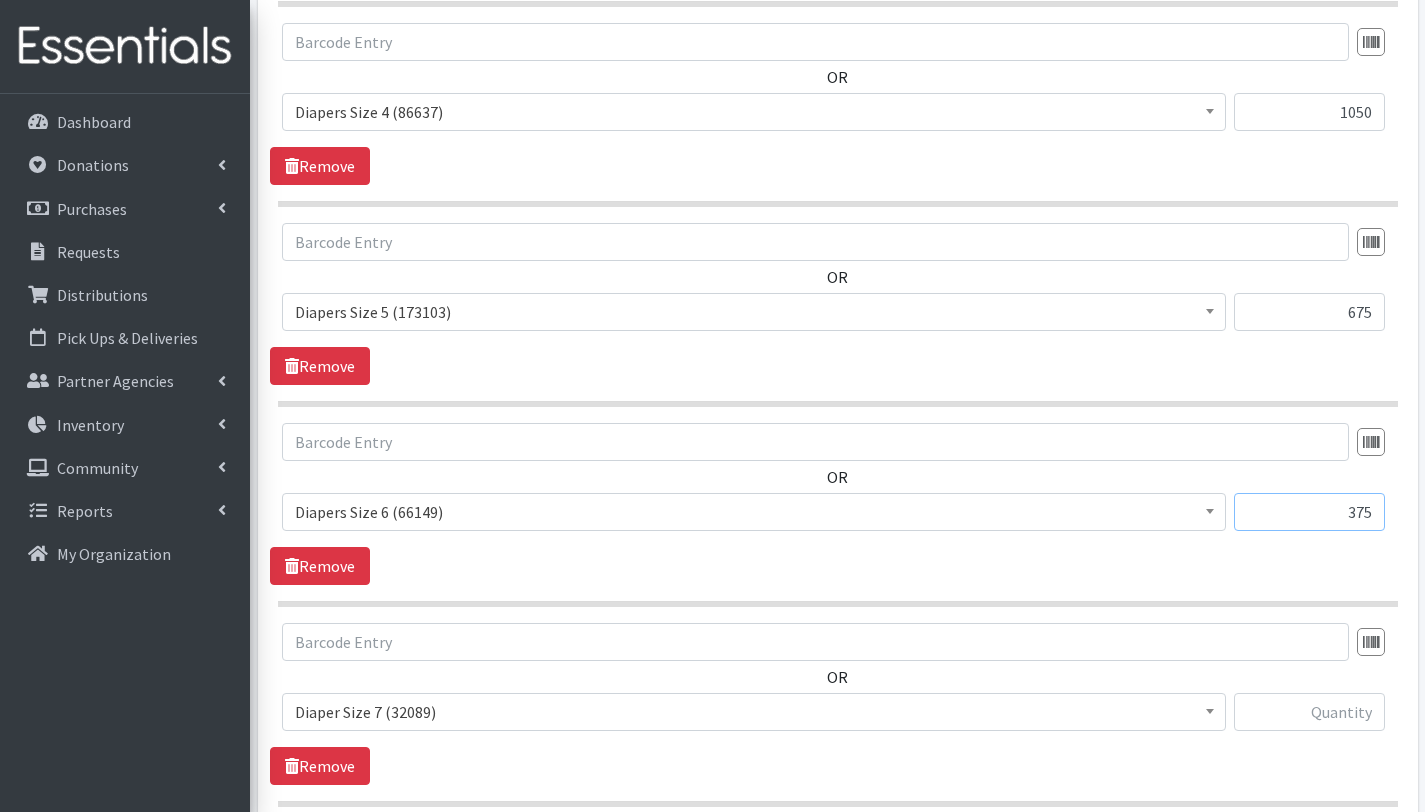 scroll, scrollTop: 1407, scrollLeft: 0, axis: vertical 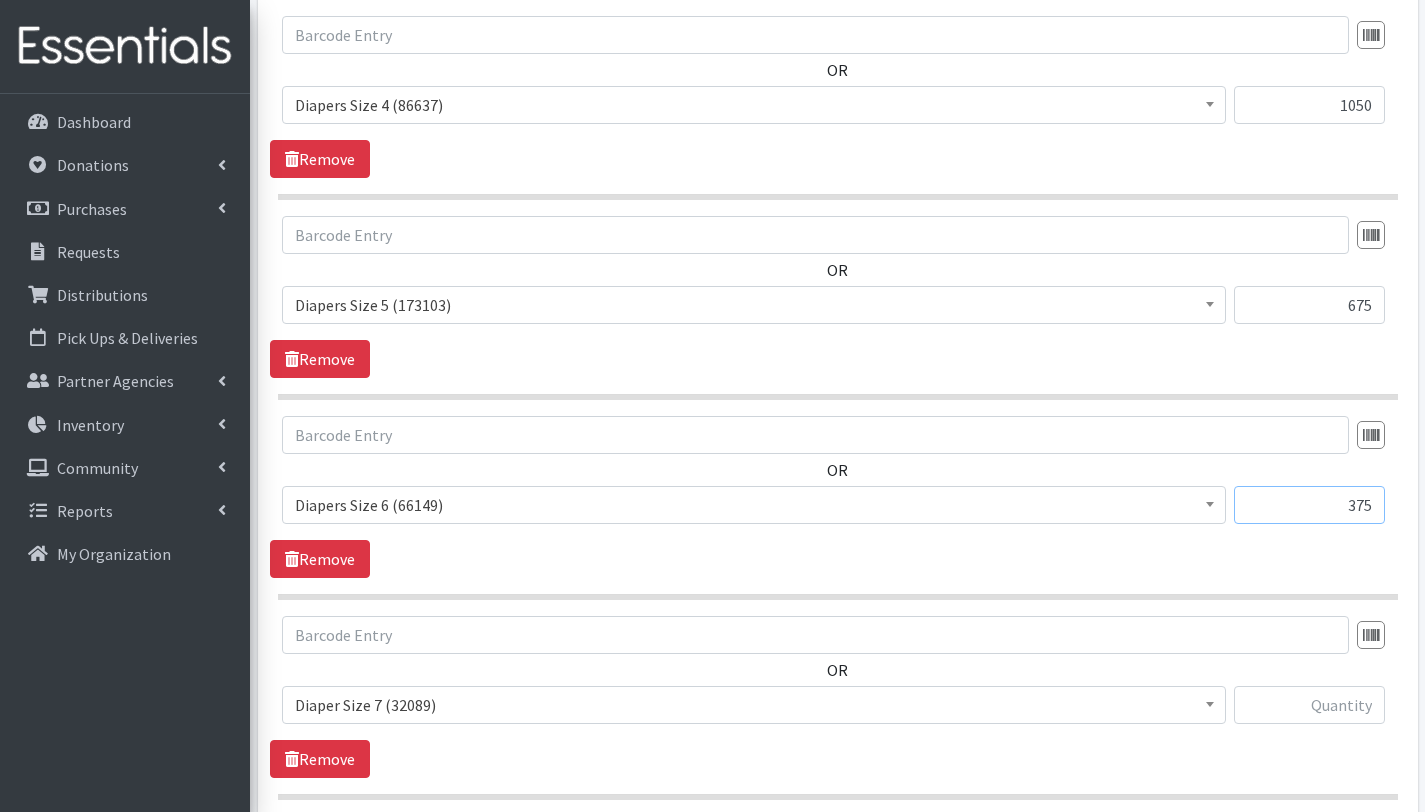 type on "375" 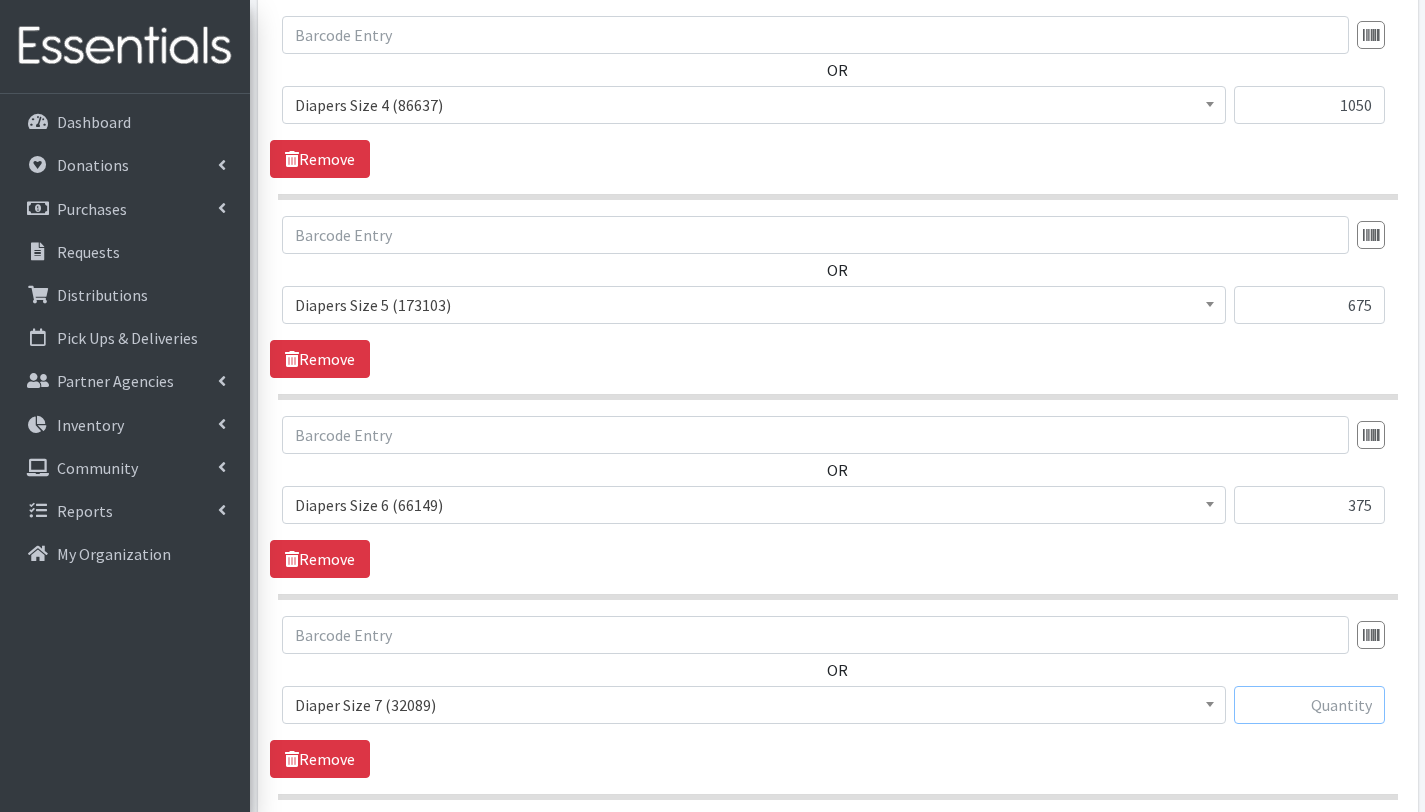 click at bounding box center [1309, 705] 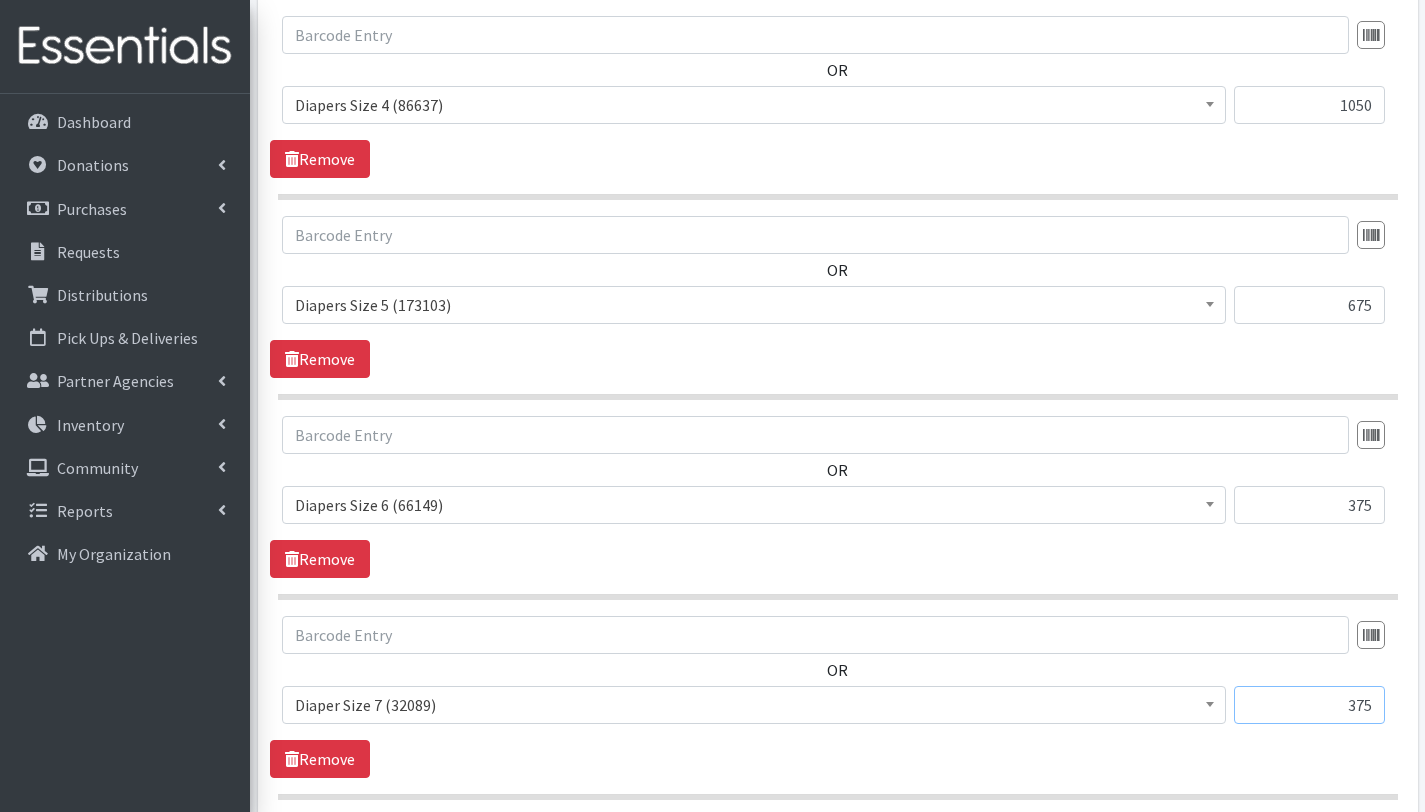 type on "375" 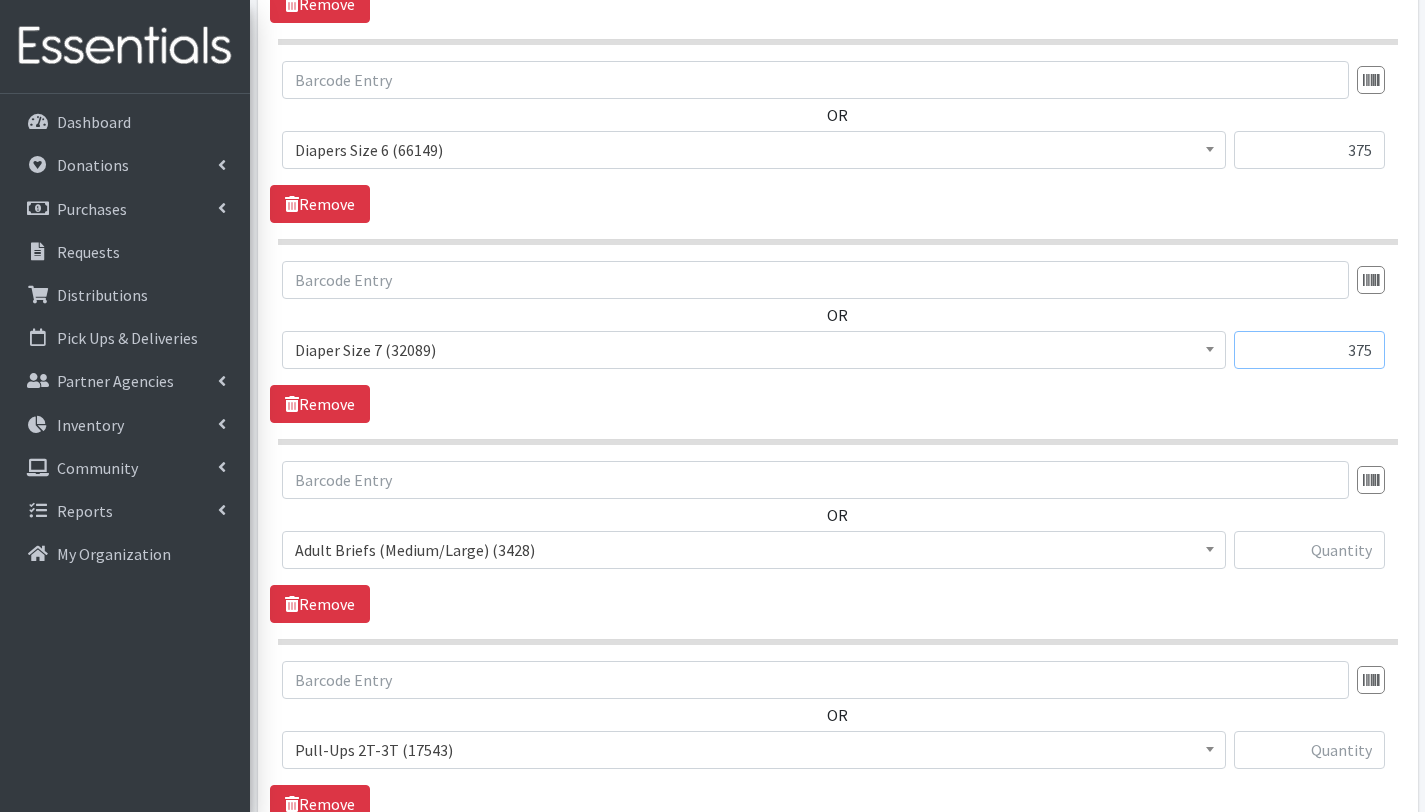 scroll, scrollTop: 1756, scrollLeft: 0, axis: vertical 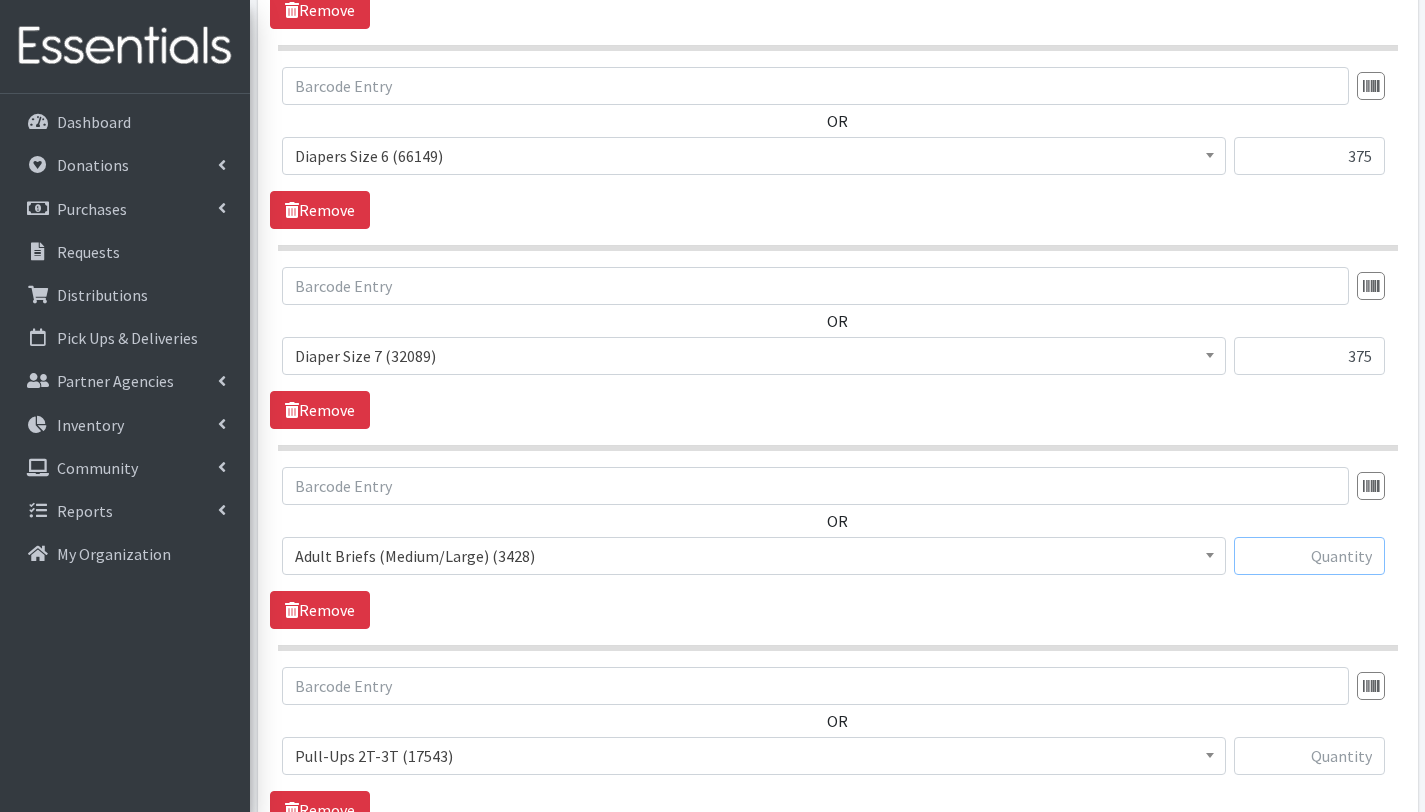 click at bounding box center (1309, 556) 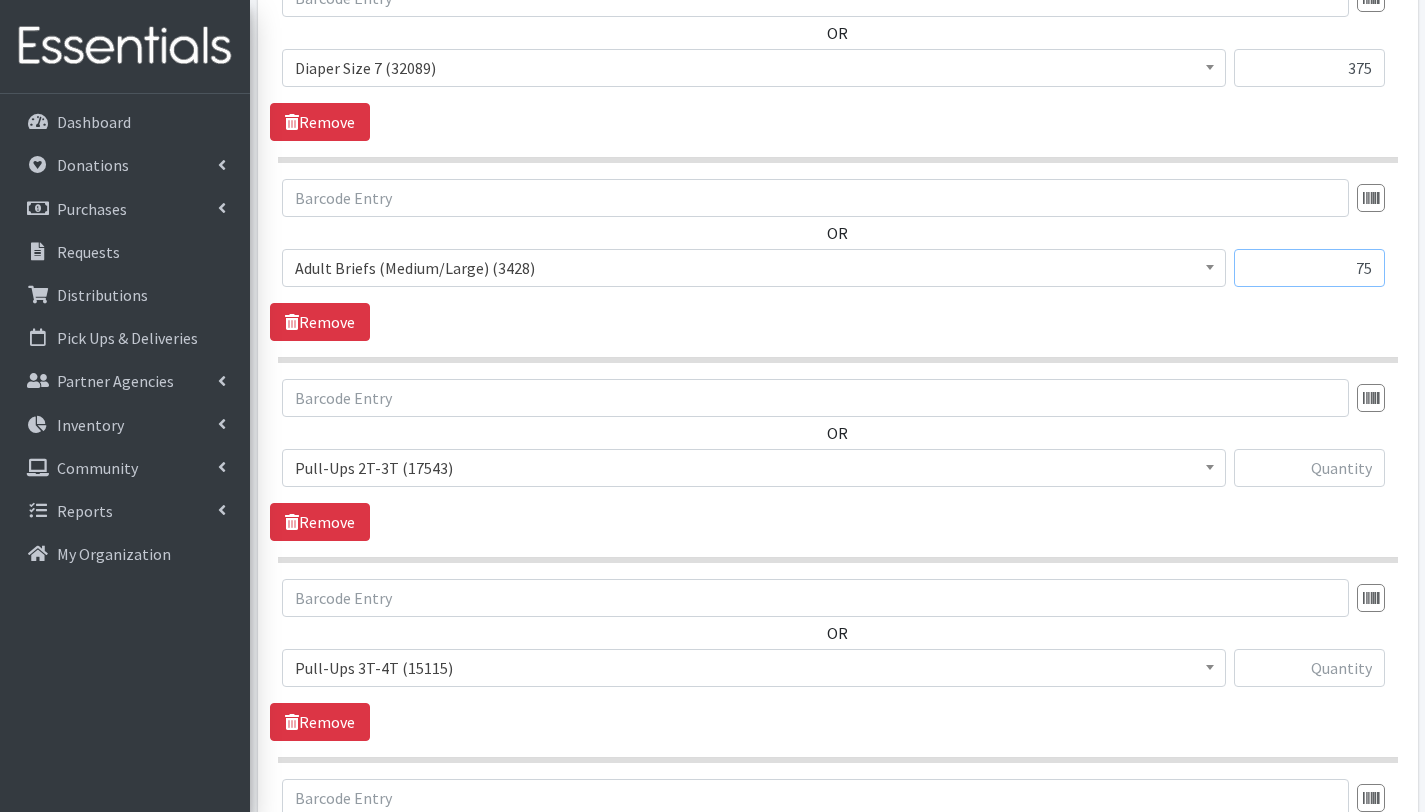 scroll, scrollTop: 2041, scrollLeft: 0, axis: vertical 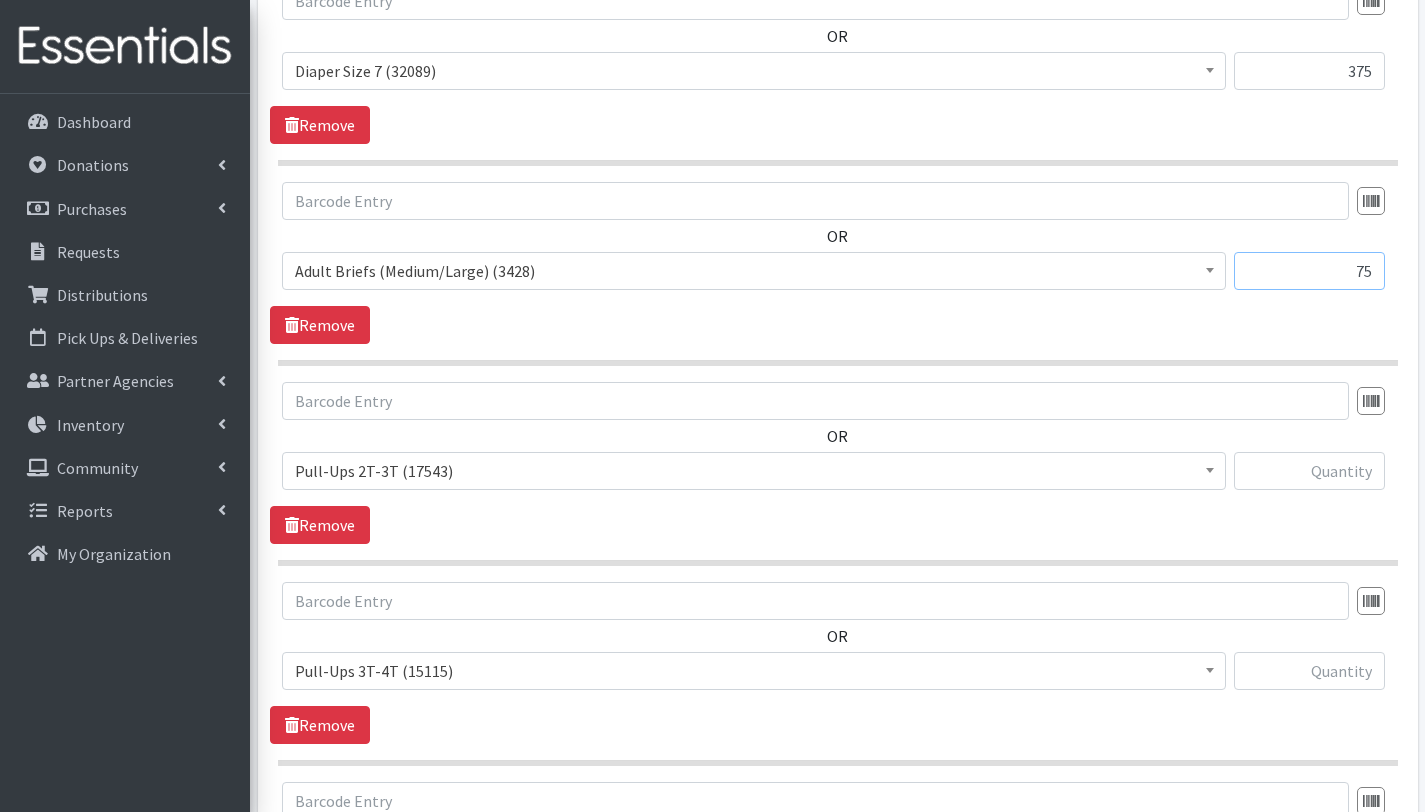 type on "75" 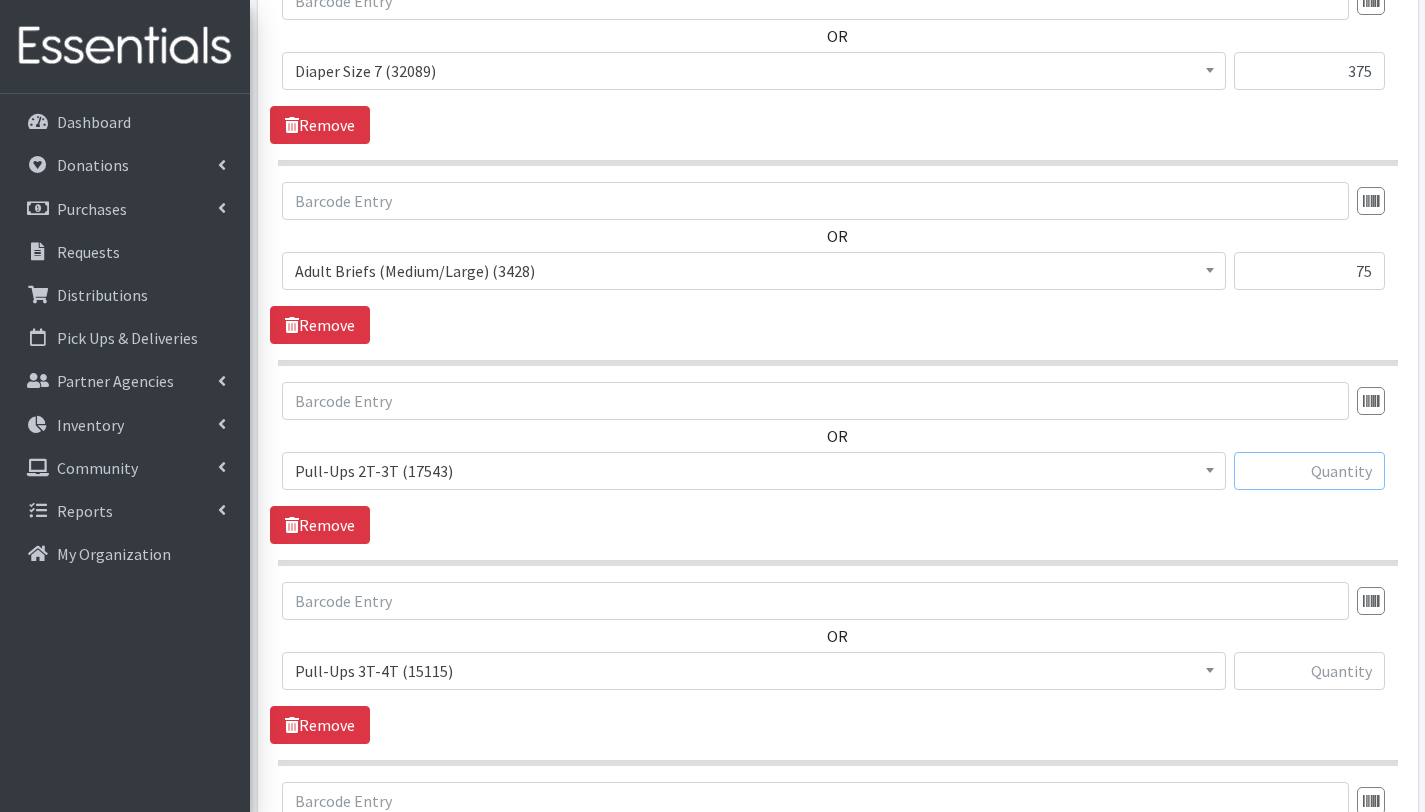 click at bounding box center [1309, 471] 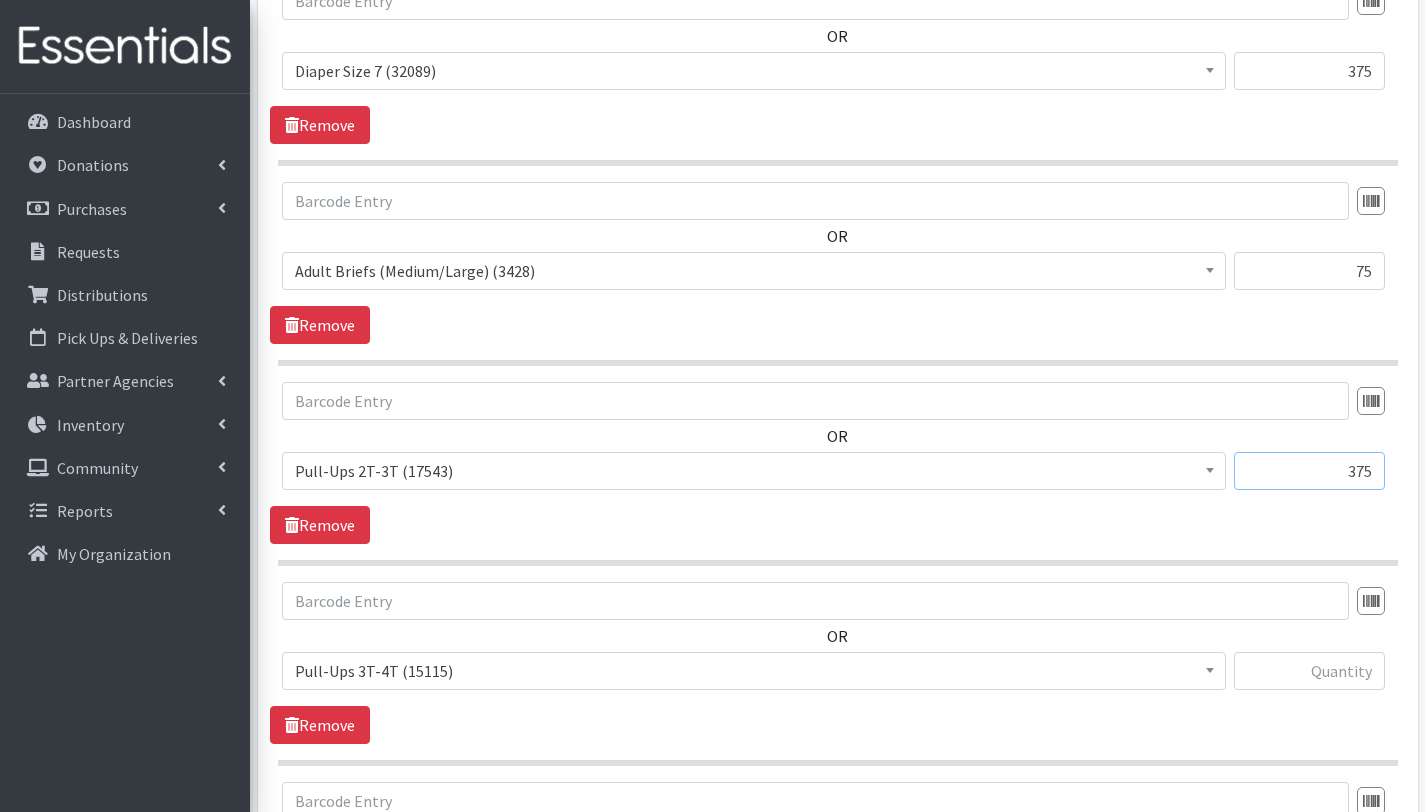 type on "375" 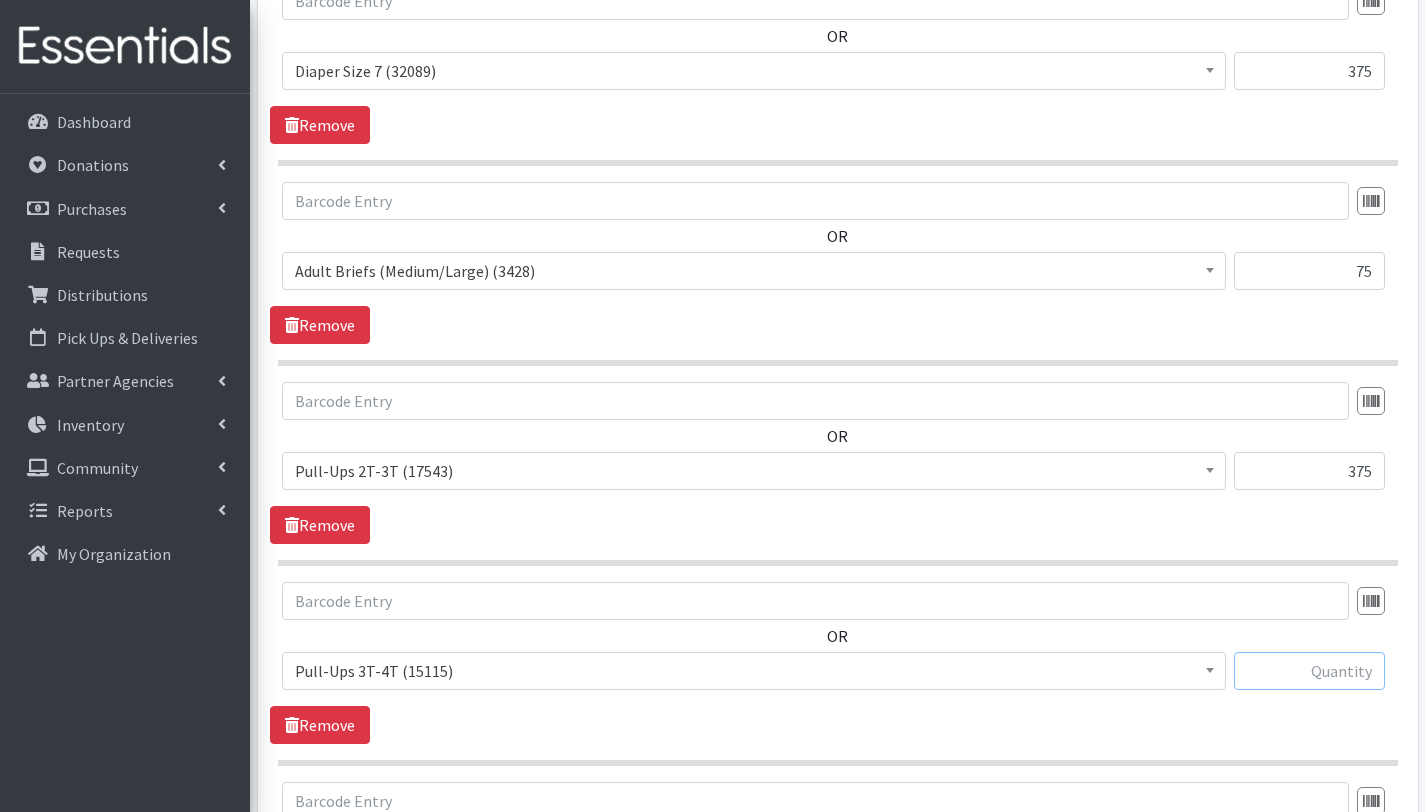 click at bounding box center [1309, 671] 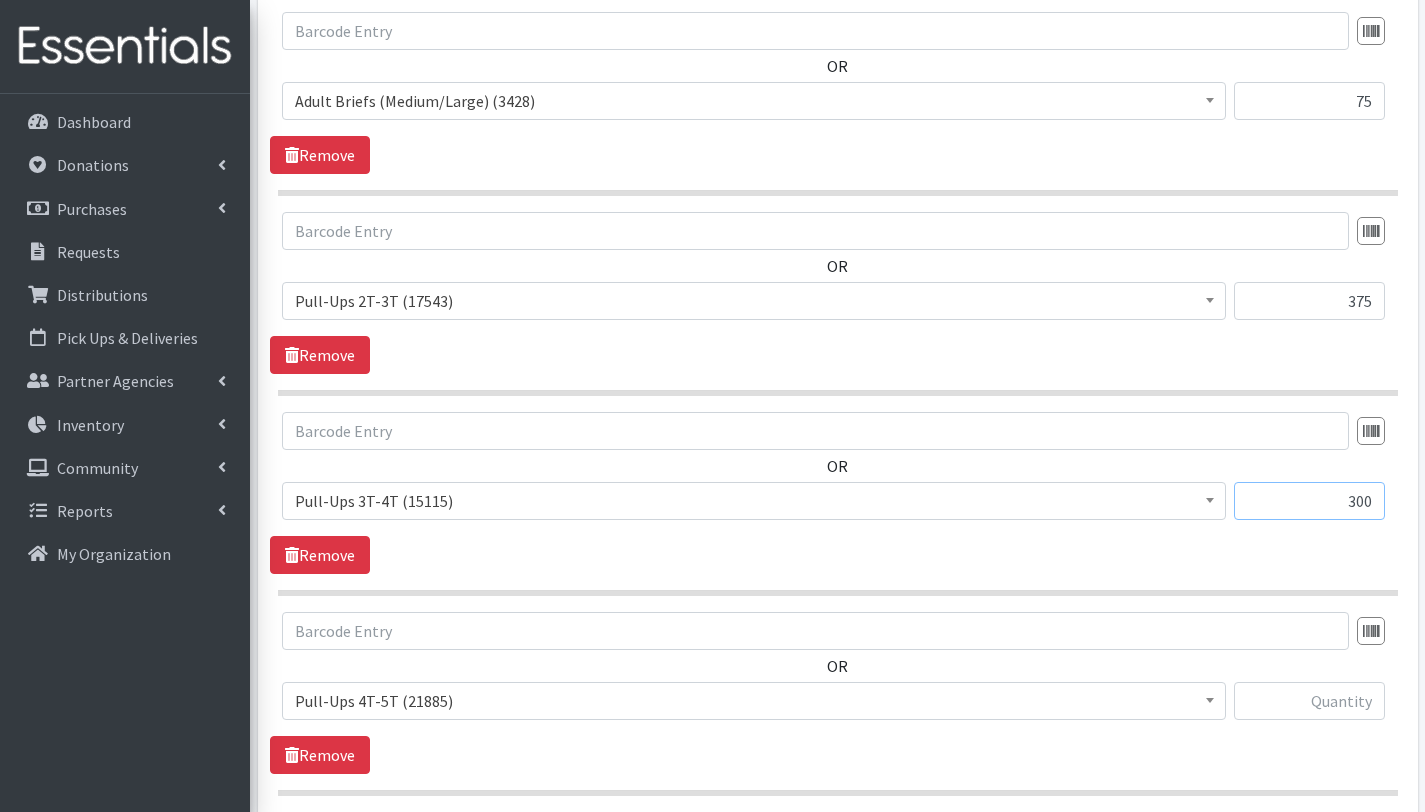 scroll, scrollTop: 2210, scrollLeft: 0, axis: vertical 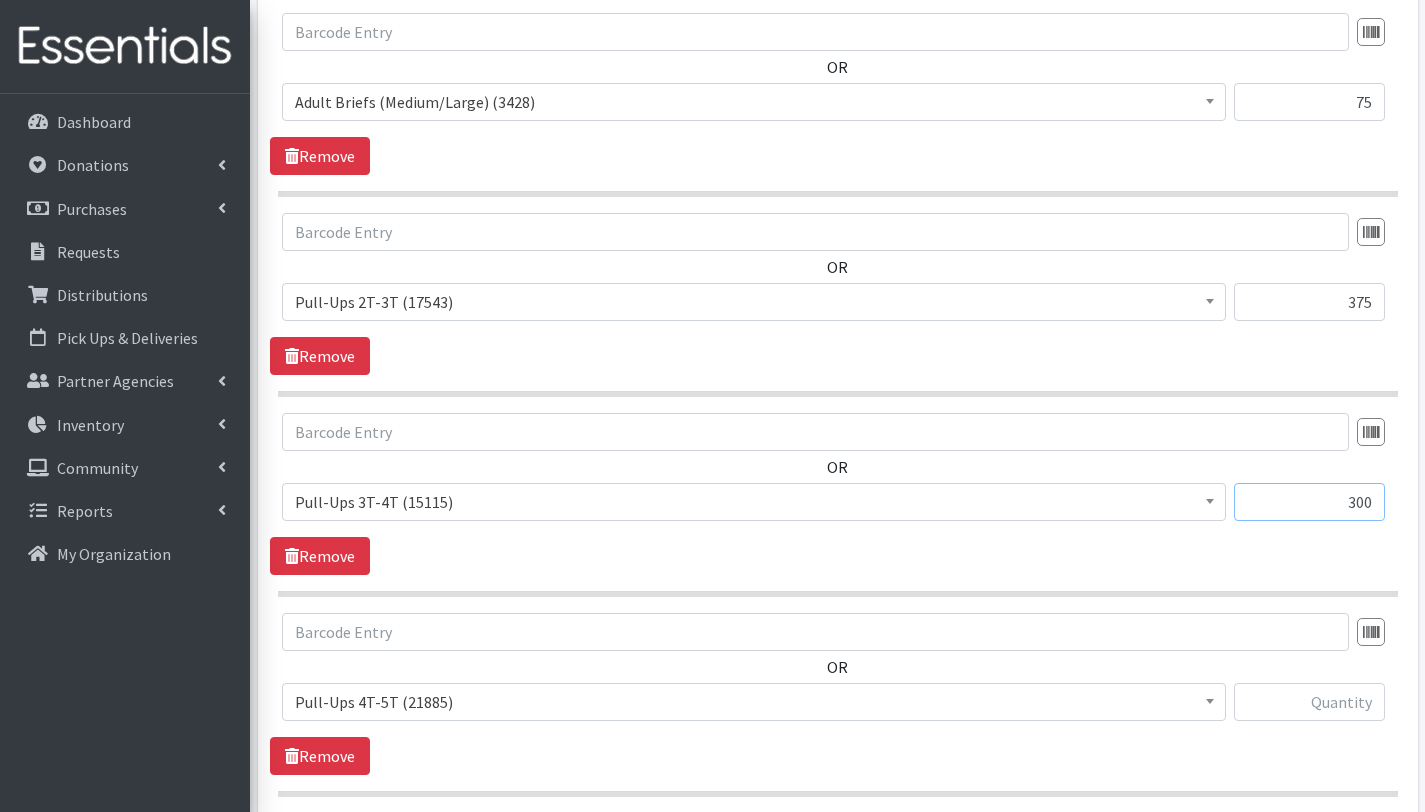 type on "300" 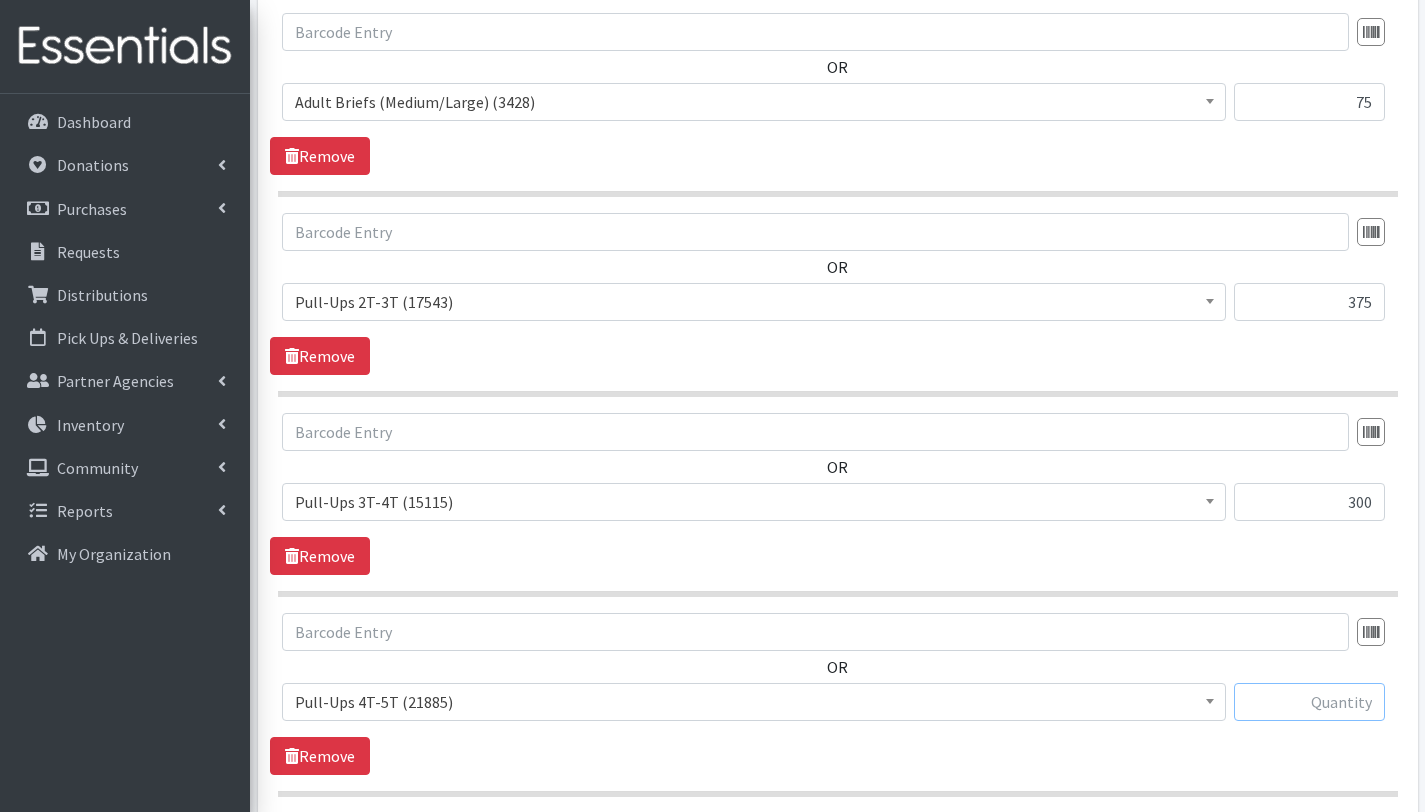 click at bounding box center (1309, 702) 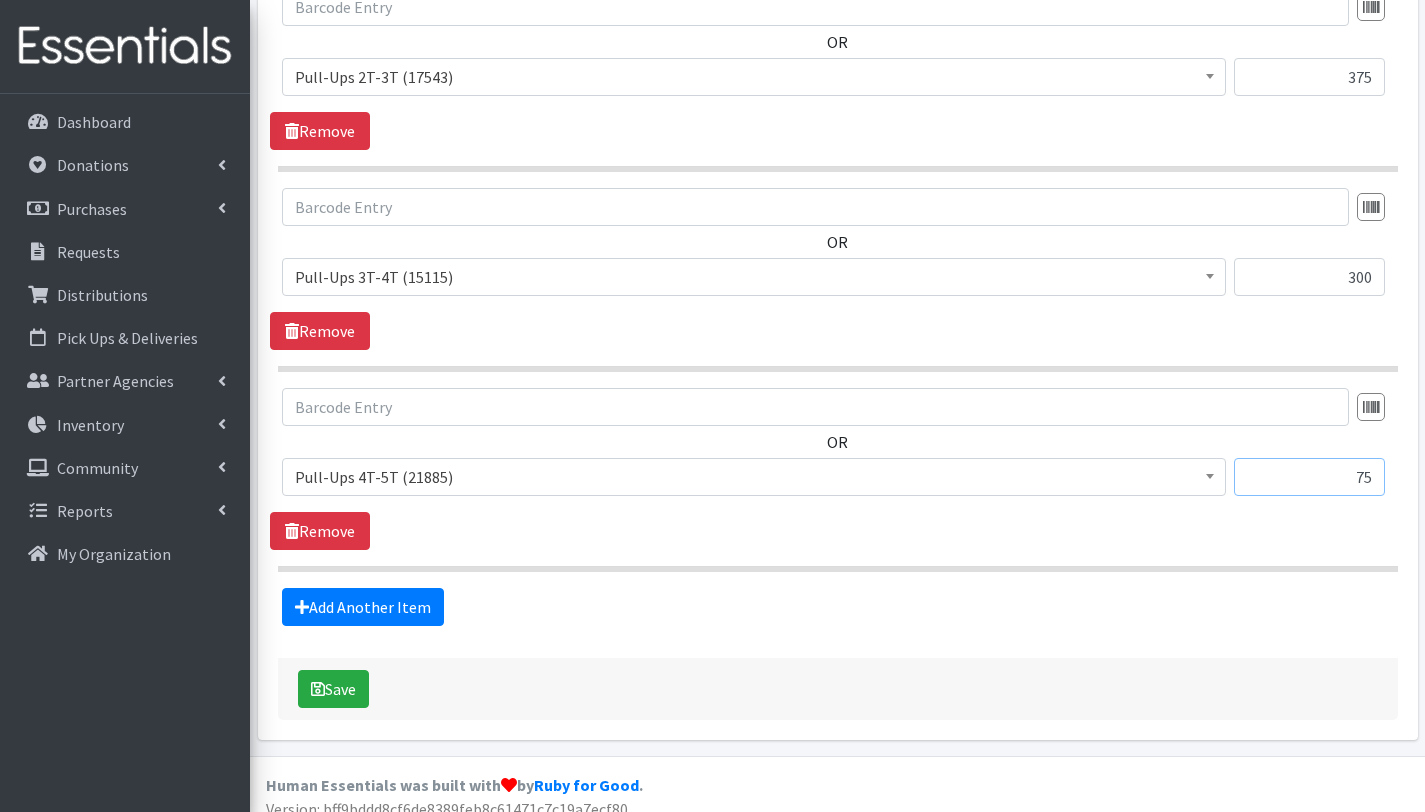 scroll, scrollTop: 2453, scrollLeft: 0, axis: vertical 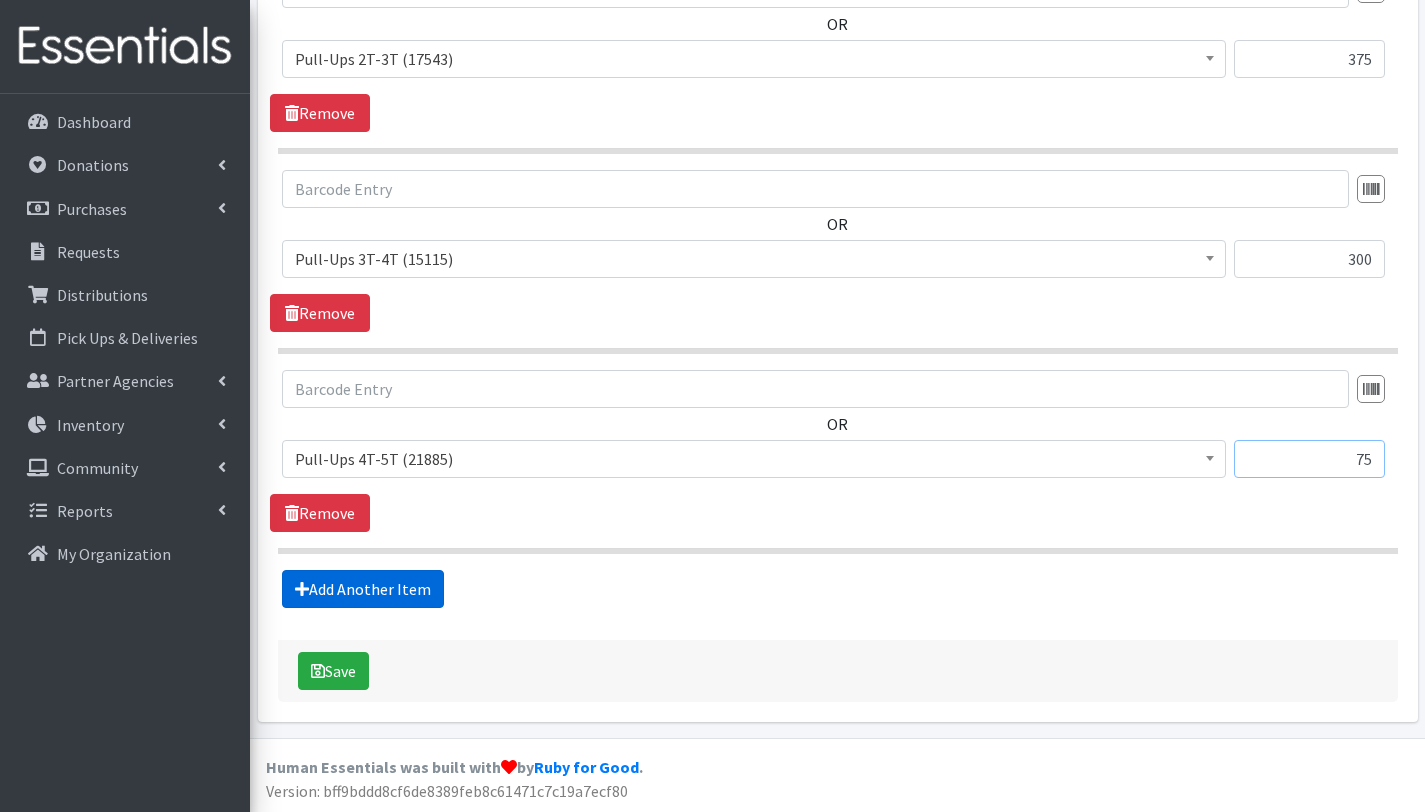 type on "75" 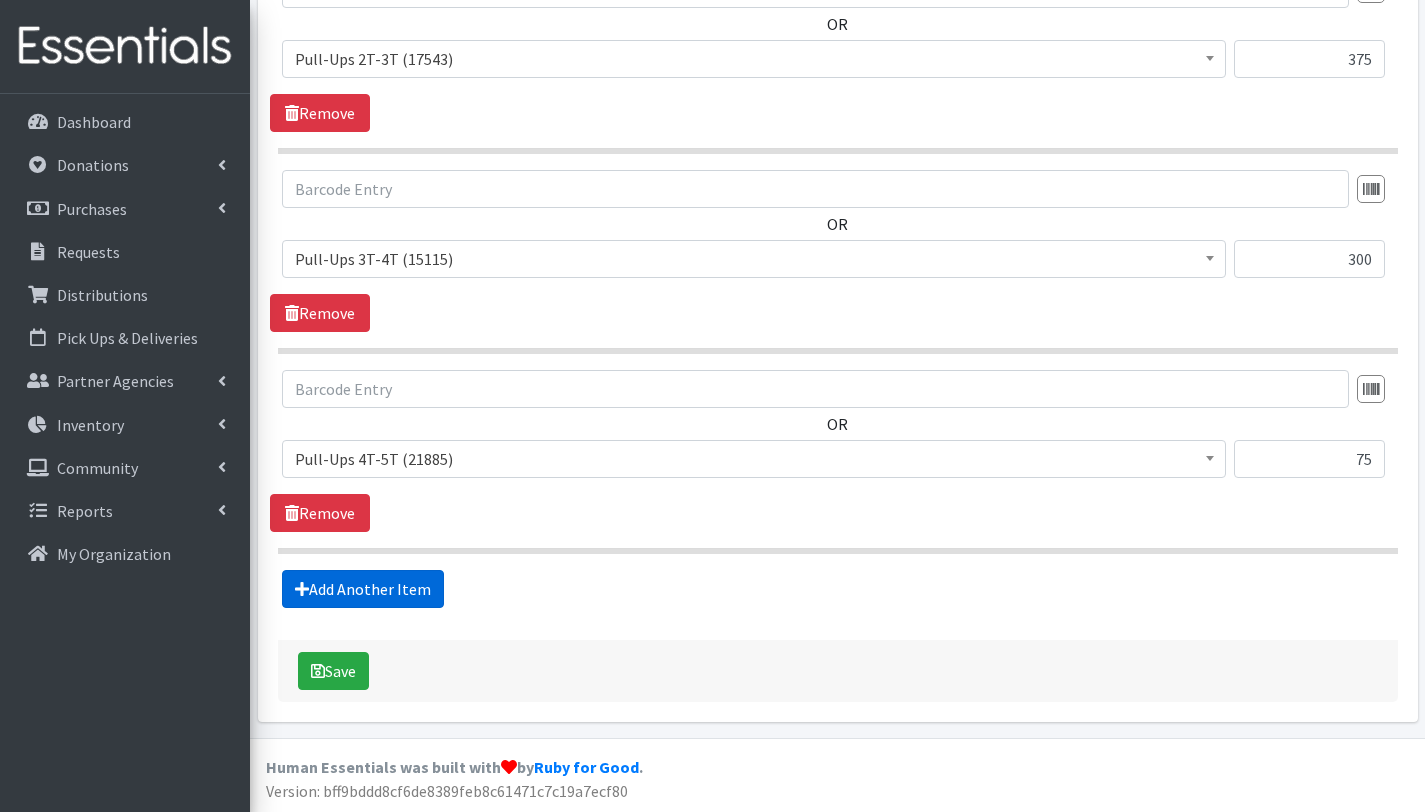 click on "Add Another Item" at bounding box center [363, 589] 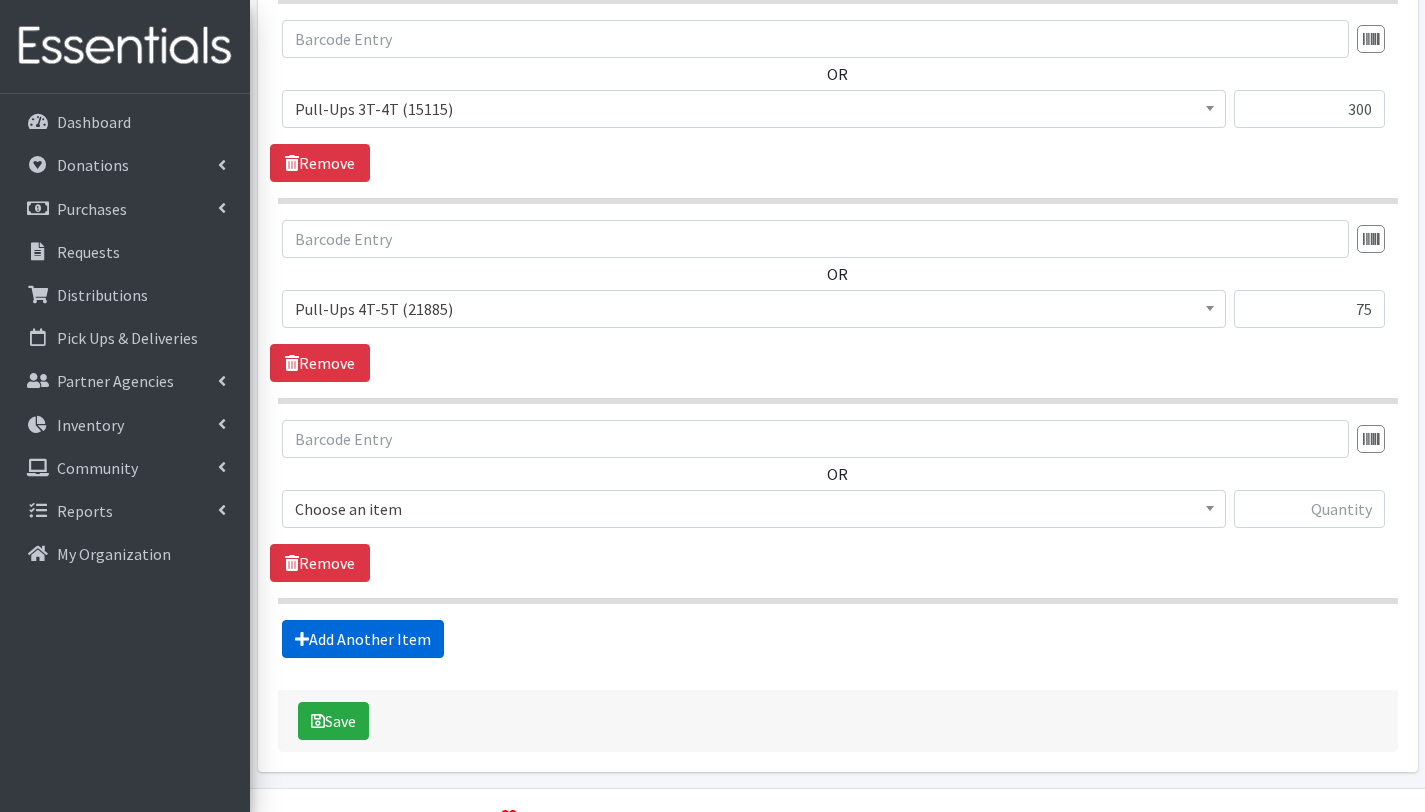 scroll, scrollTop: 2653, scrollLeft: 0, axis: vertical 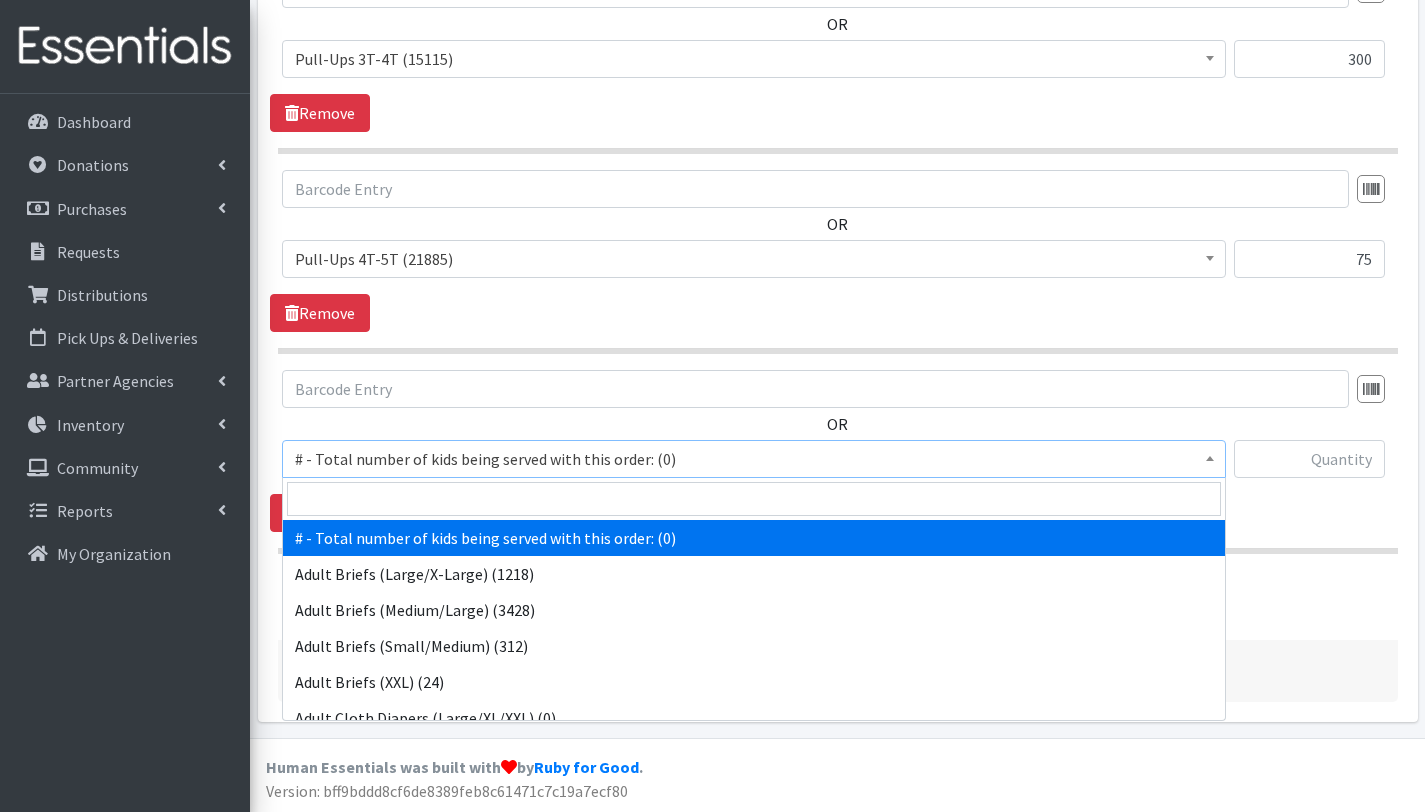 click on "# - Total number of kids being served with this order: (0)" at bounding box center (754, 459) 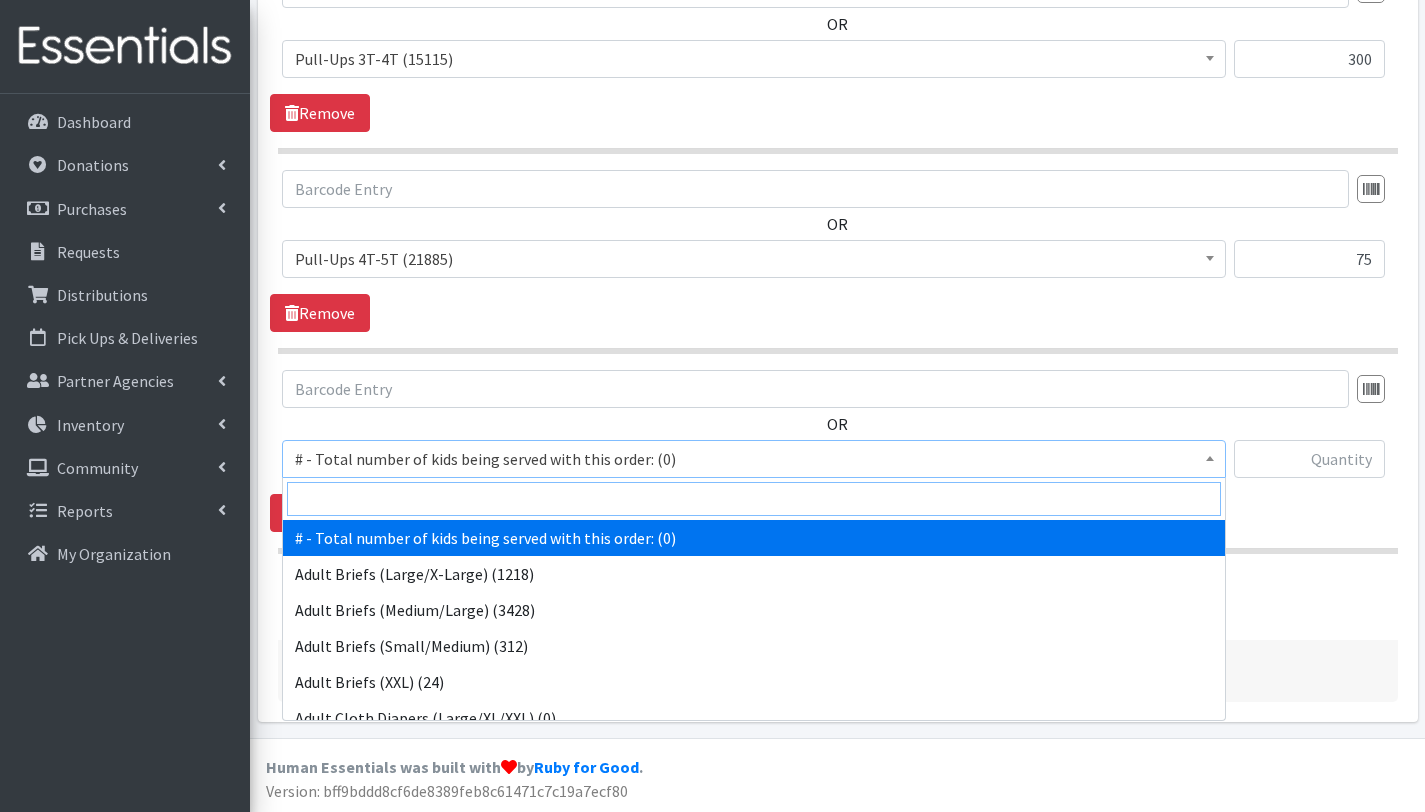 click at bounding box center (754, 499) 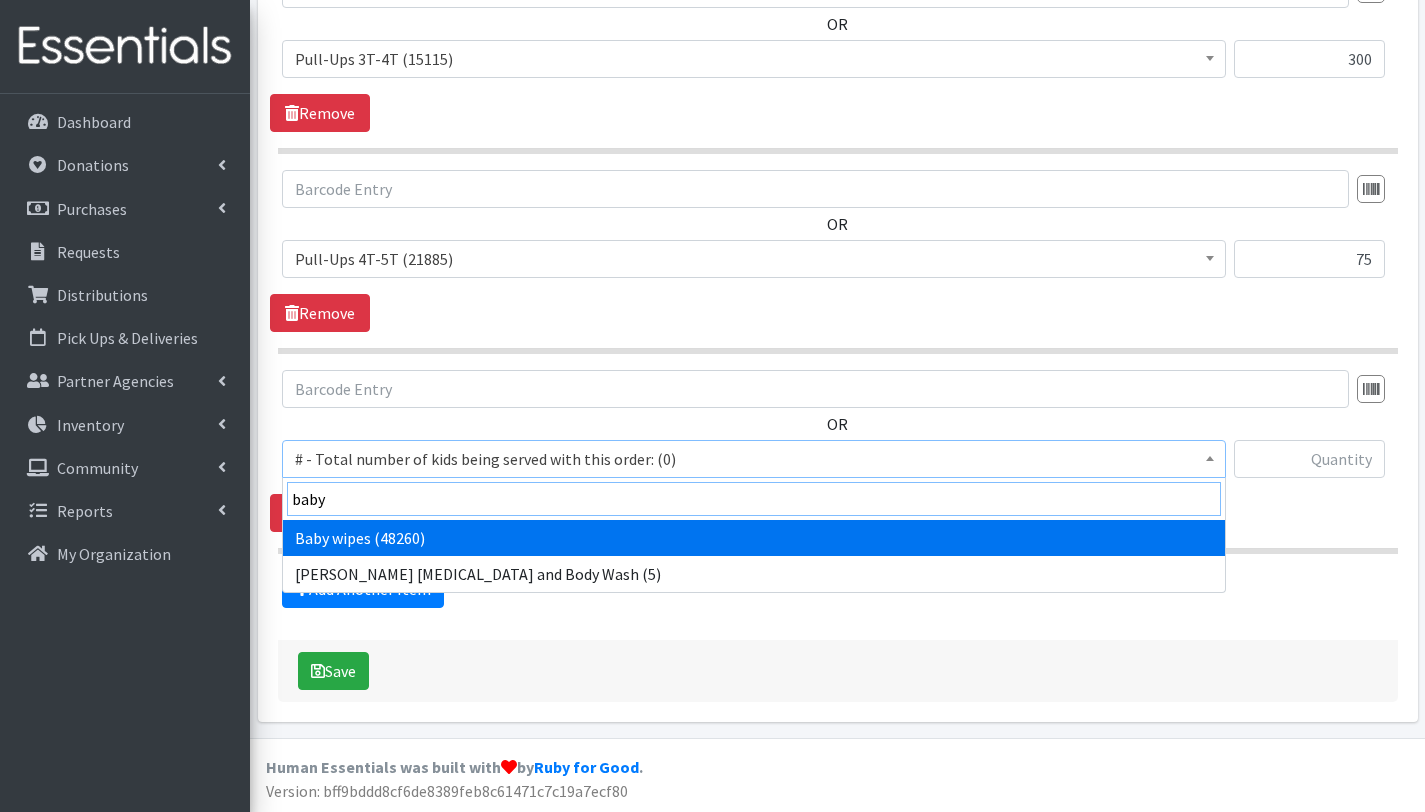 type on "baby" 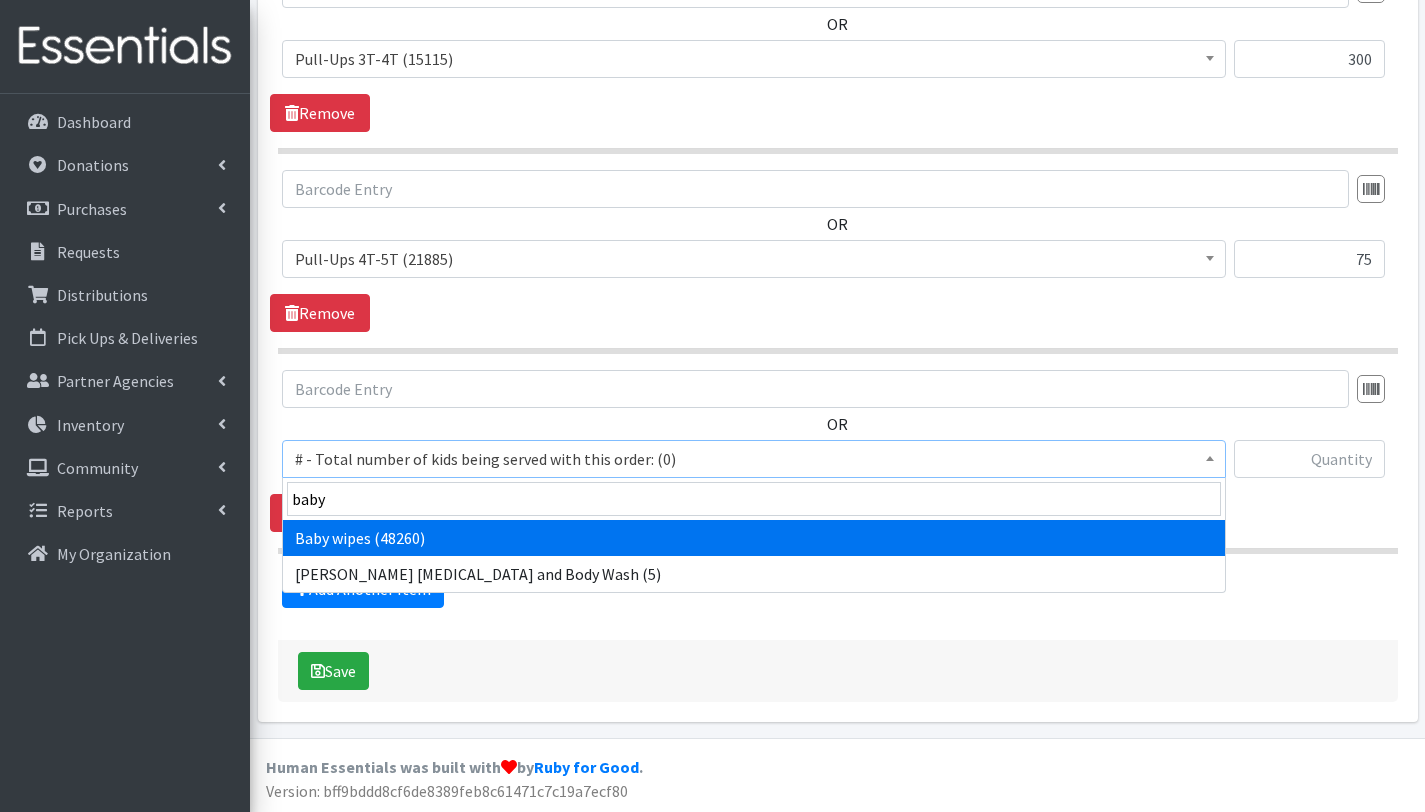 select on "2649" 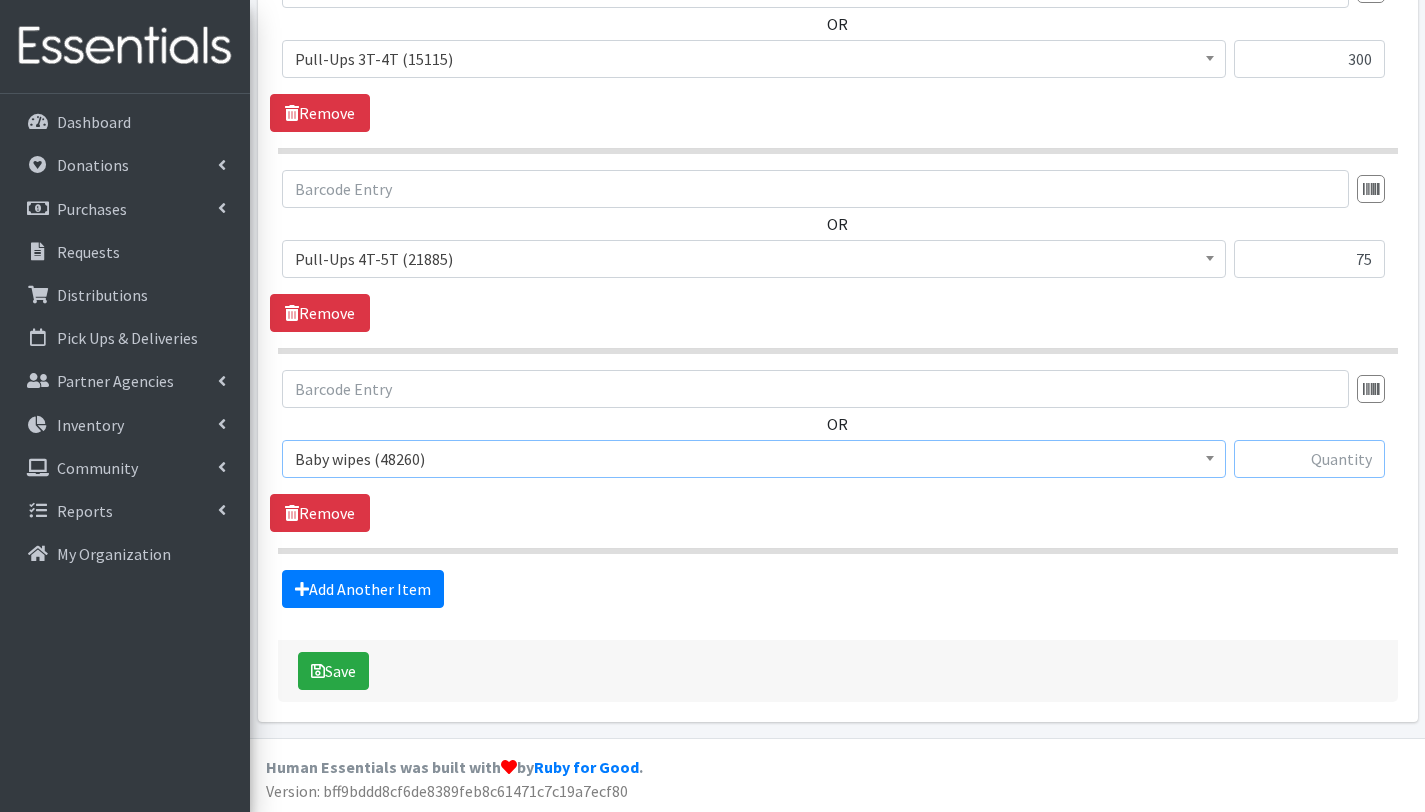 click at bounding box center [1309, 459] 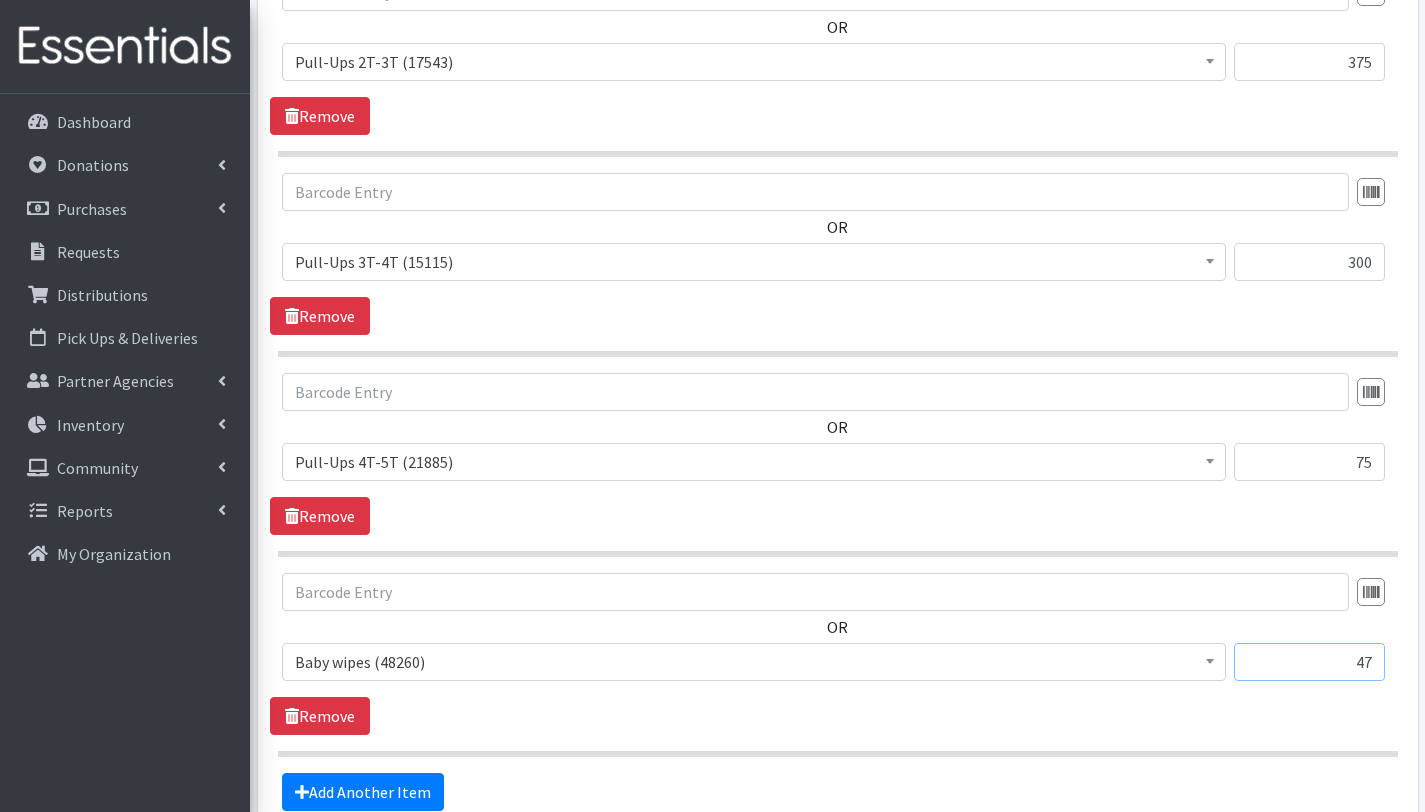 scroll, scrollTop: 2653, scrollLeft: 0, axis: vertical 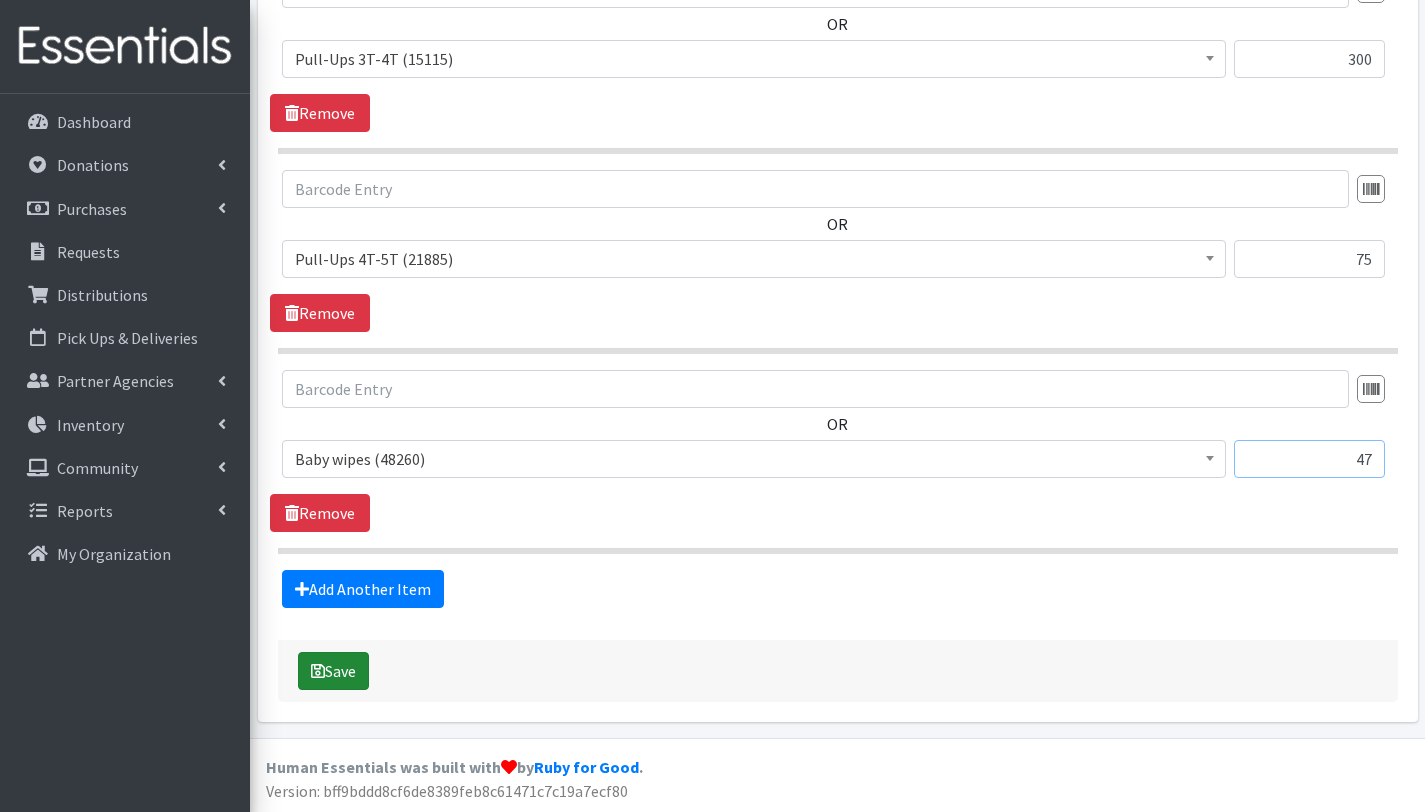 type on "47" 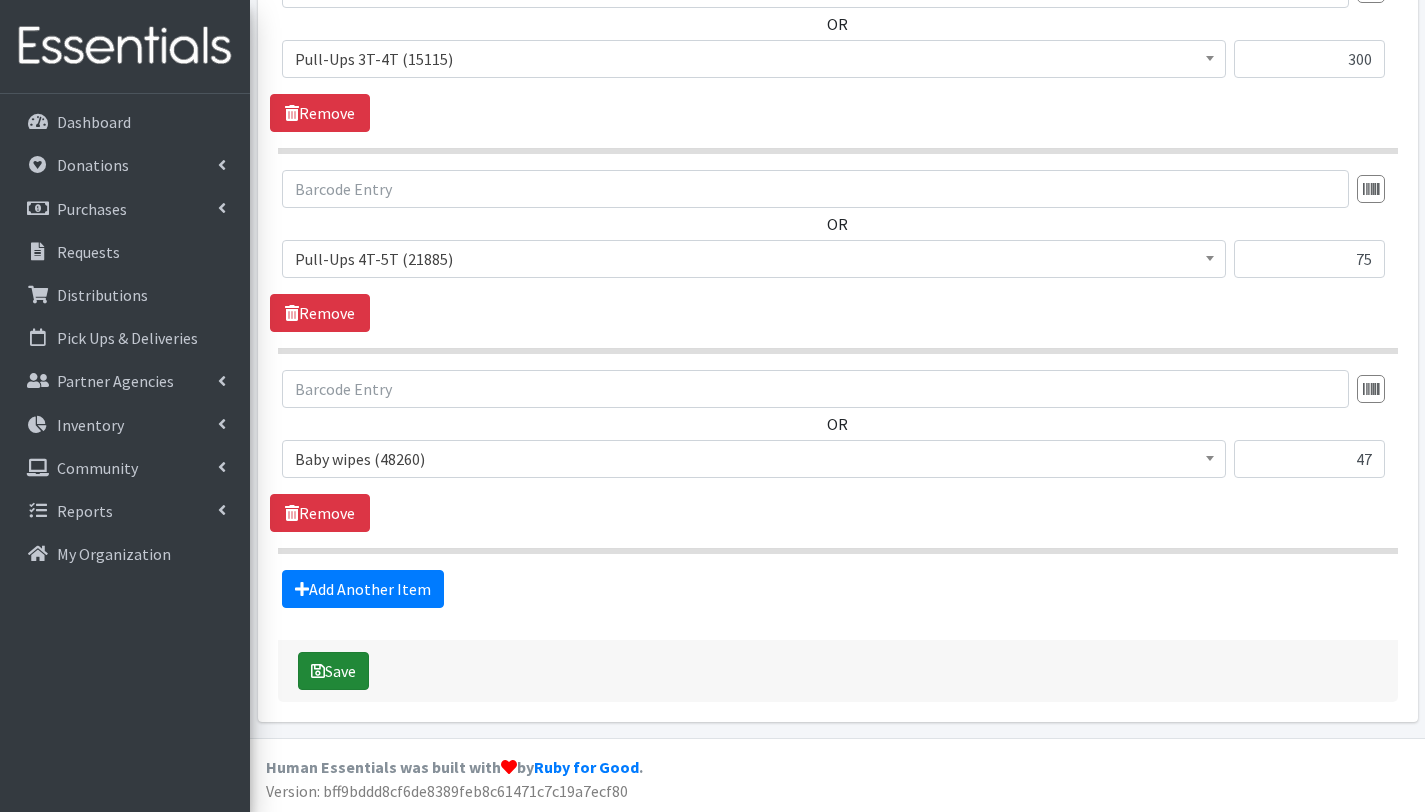 click on "Save" at bounding box center [333, 671] 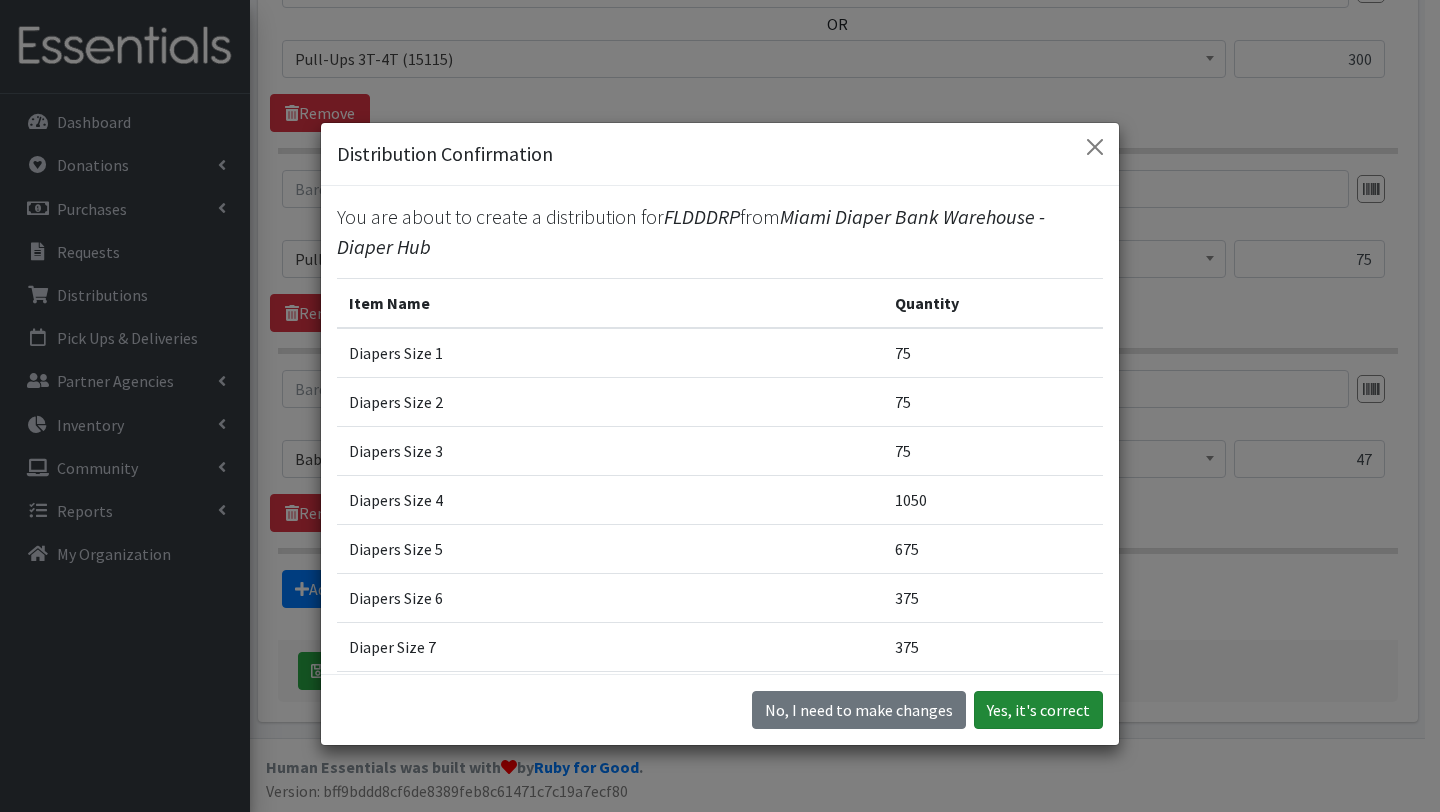 click on "Yes, it's correct" at bounding box center [1038, 710] 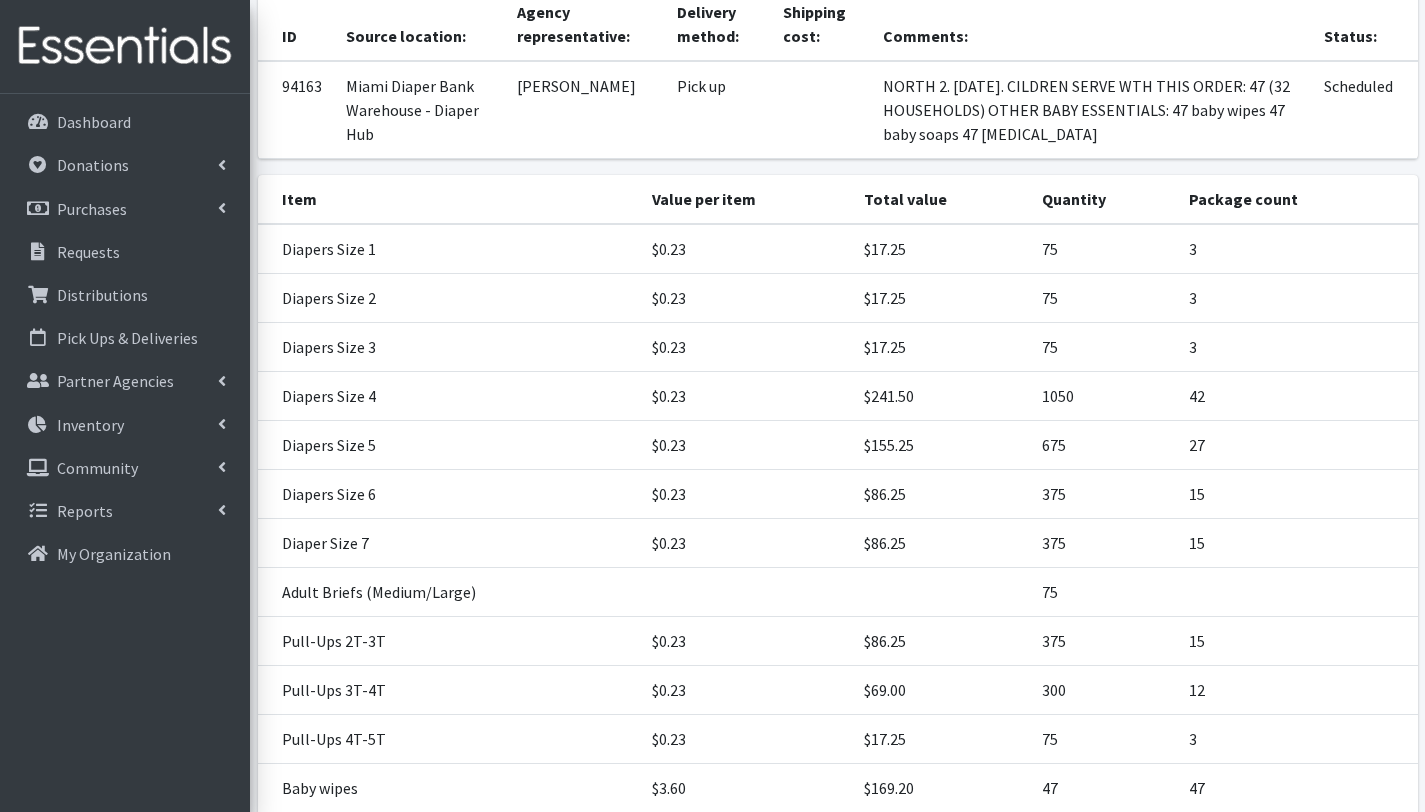 scroll, scrollTop: 445, scrollLeft: 0, axis: vertical 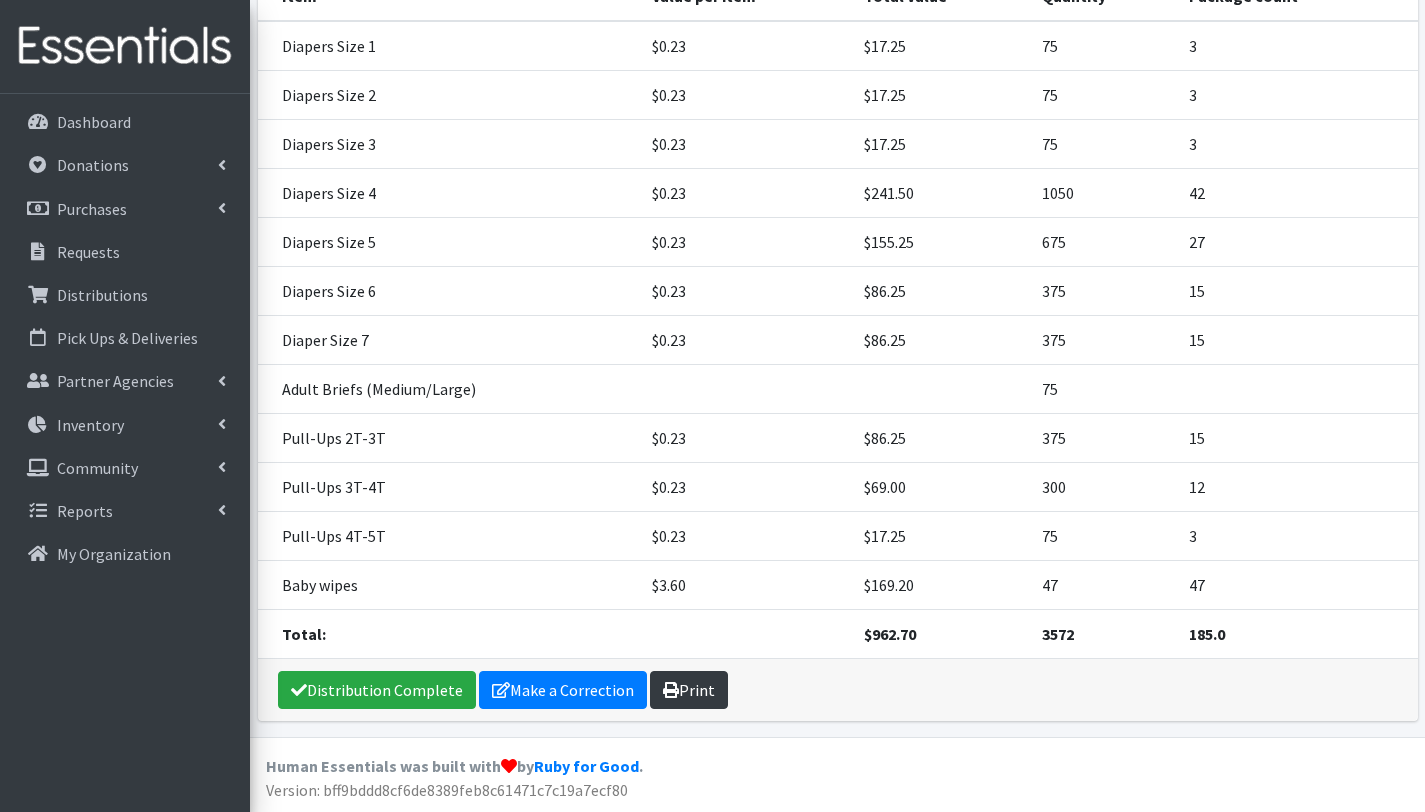 click on "Print" at bounding box center (689, 690) 